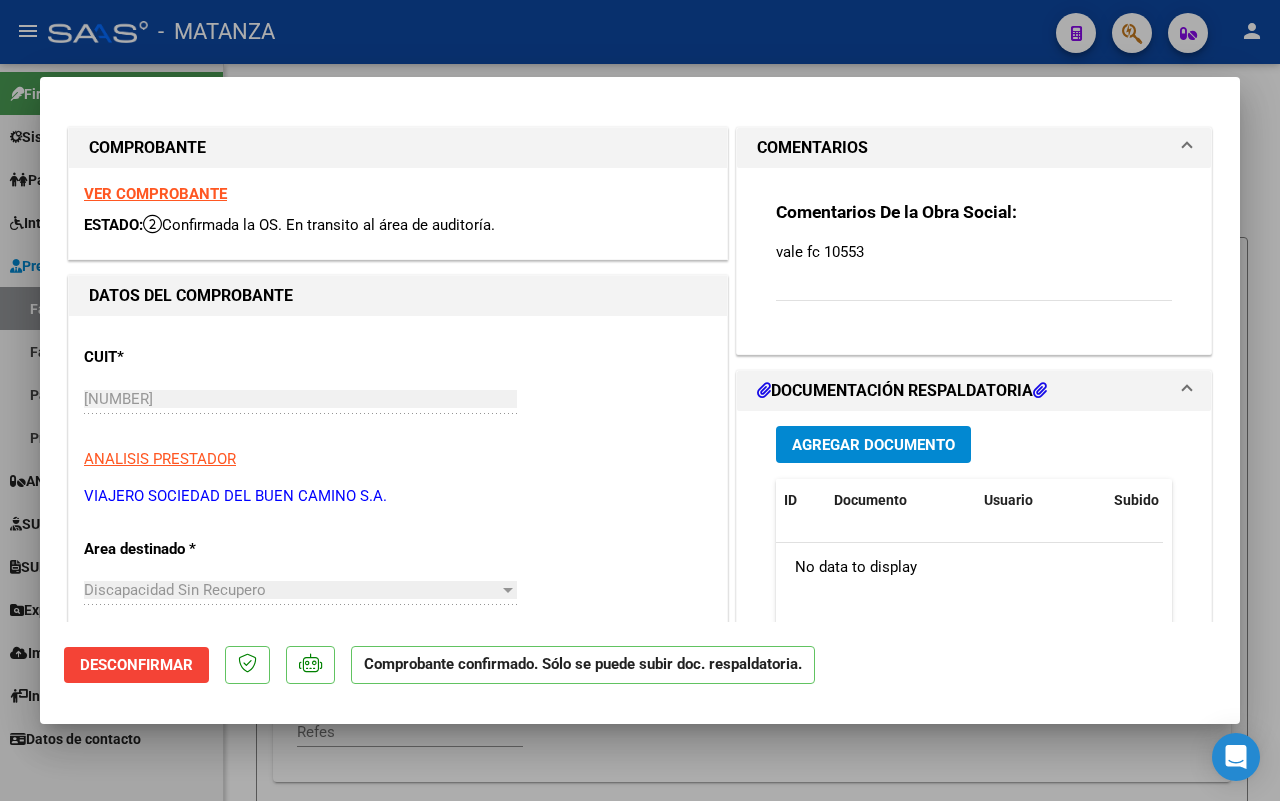 scroll, scrollTop: 0, scrollLeft: 0, axis: both 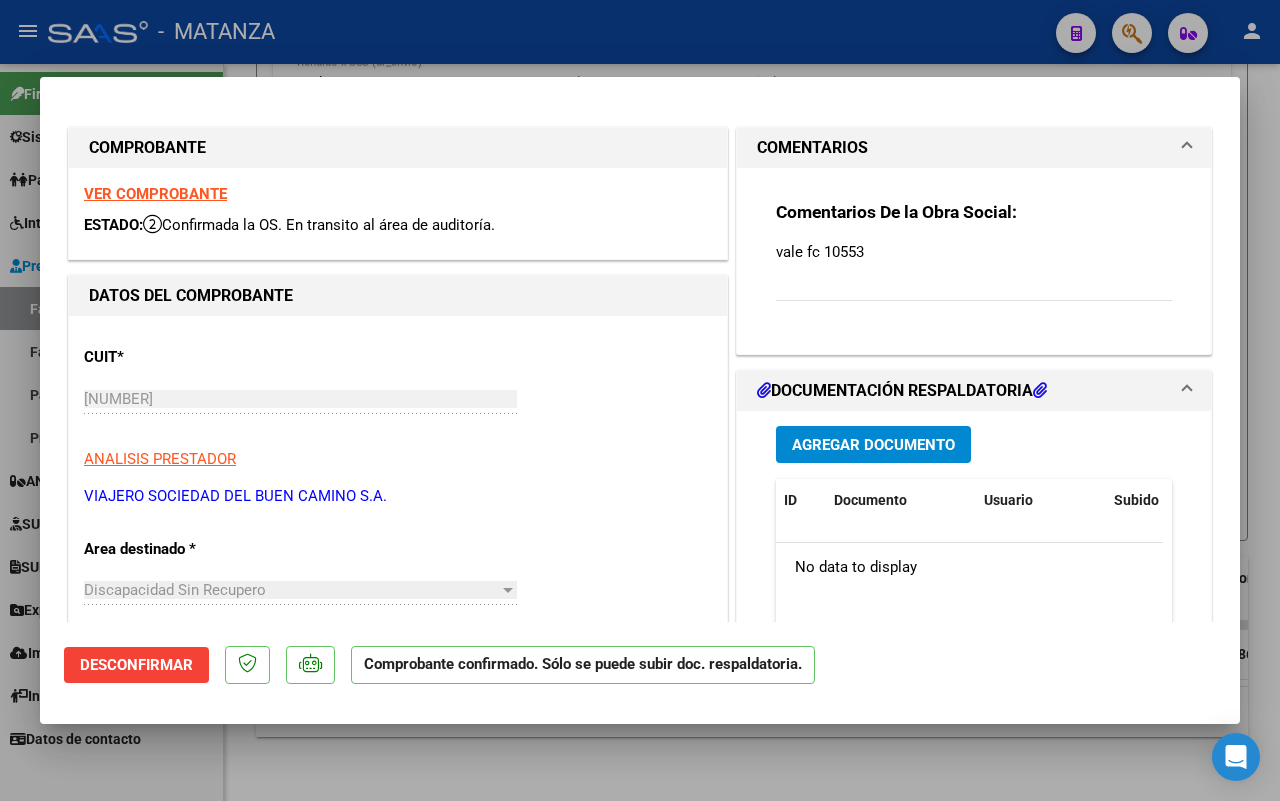 click at bounding box center (640, 400) 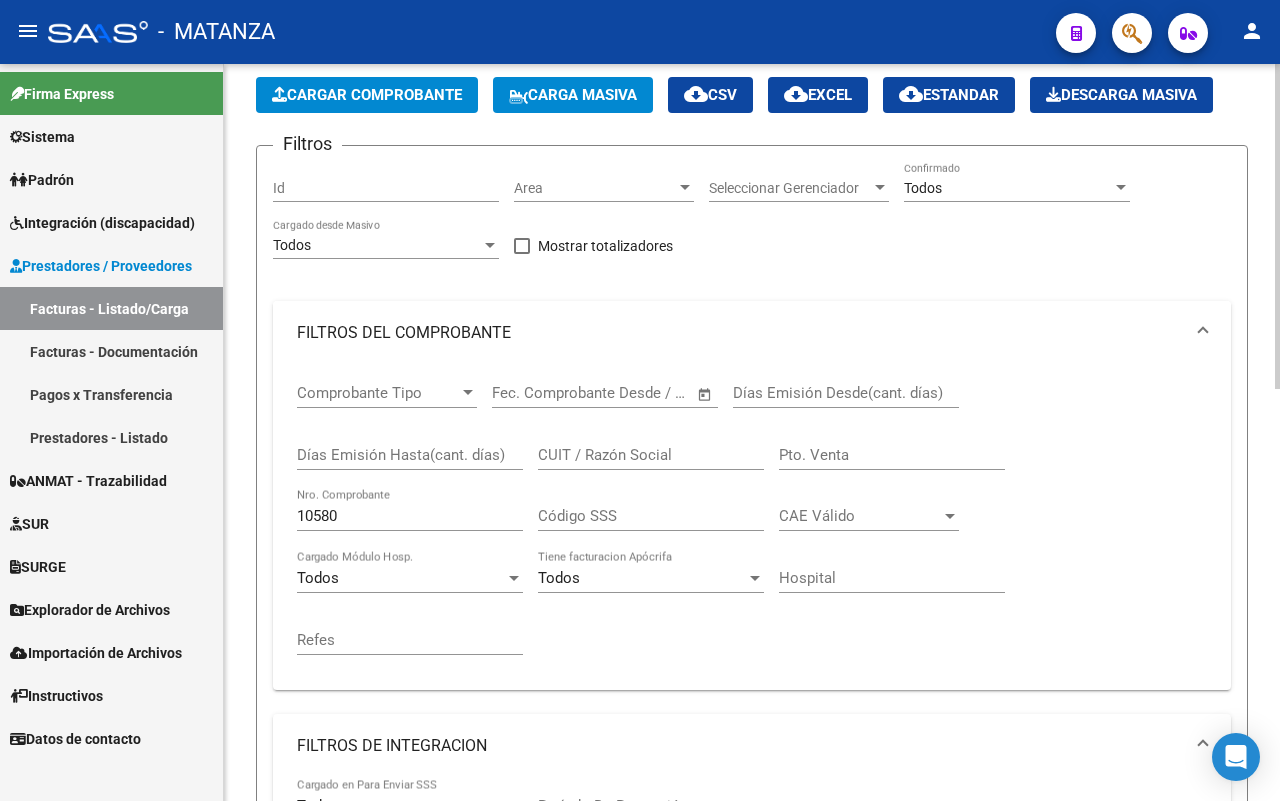 scroll, scrollTop: 0, scrollLeft: 0, axis: both 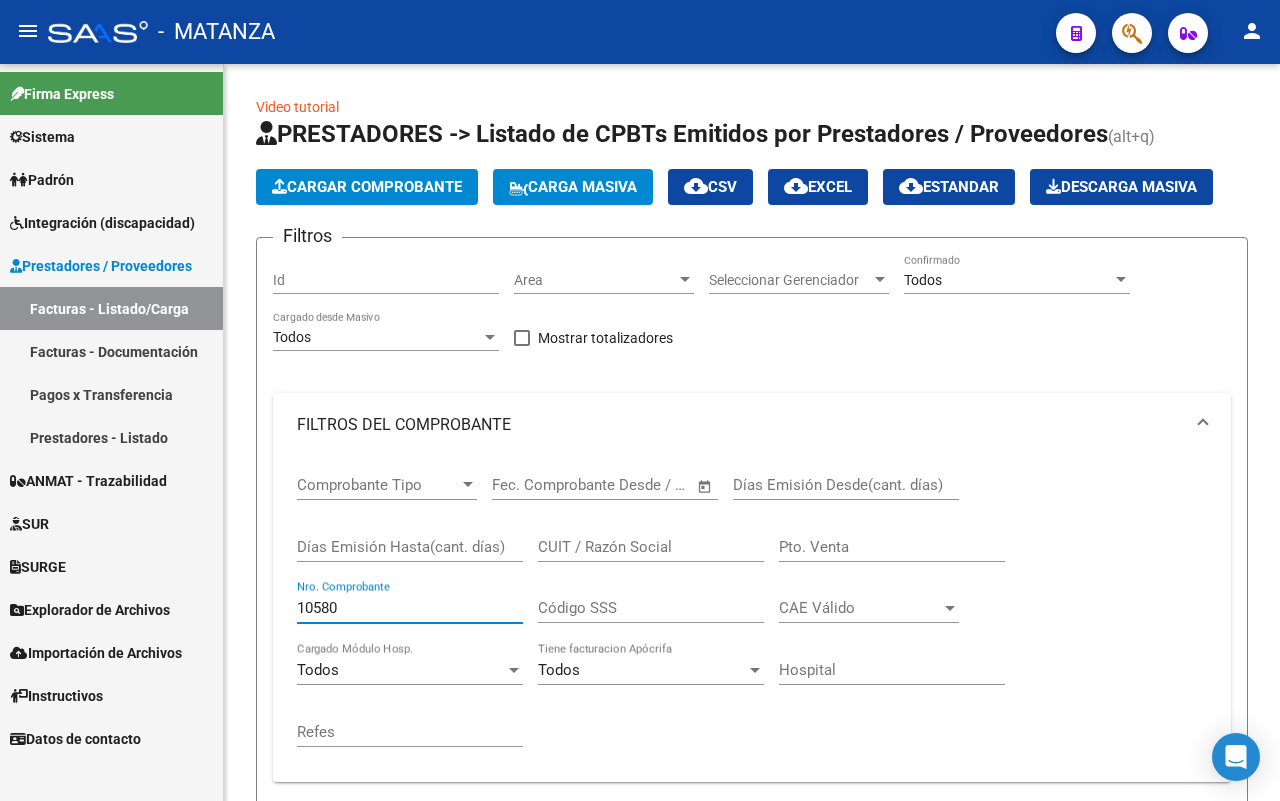 drag, startPoint x: 341, startPoint y: 602, endPoint x: 198, endPoint y: 595, distance: 143.17122 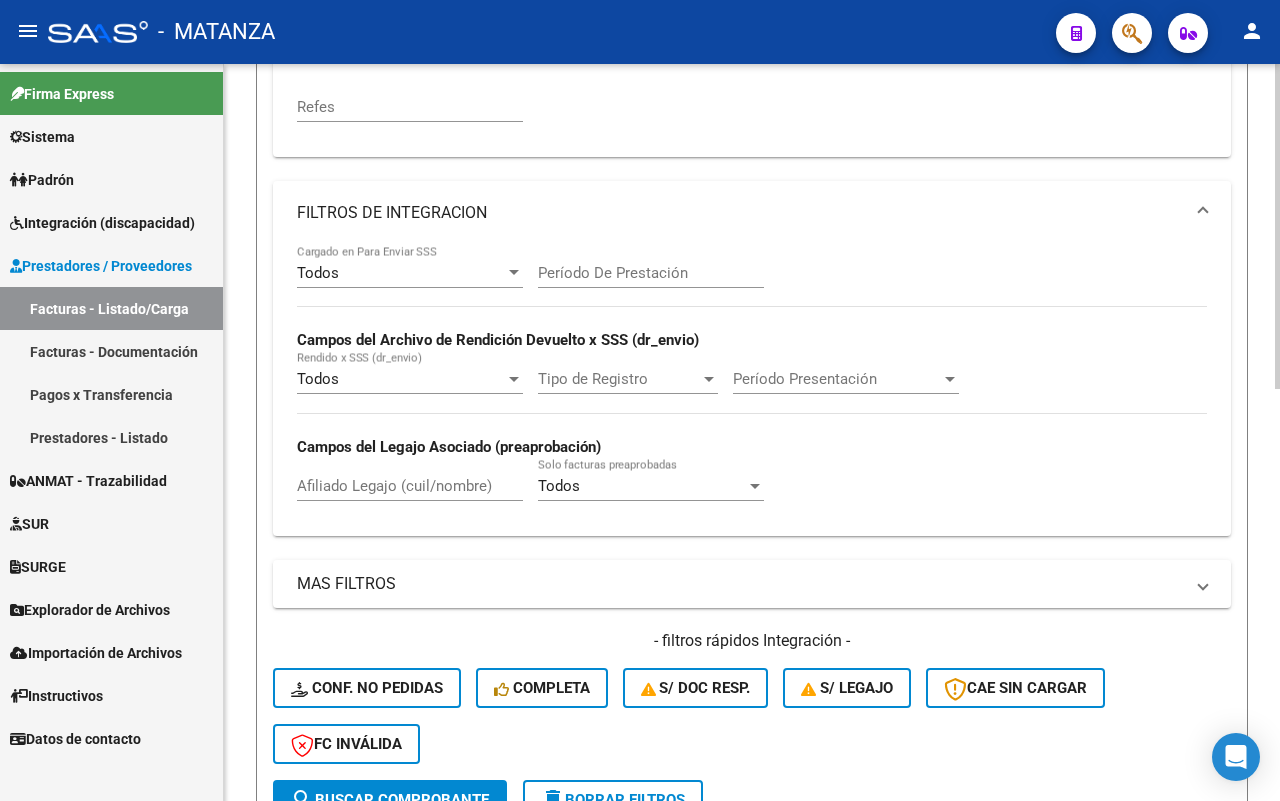 scroll, scrollTop: 933, scrollLeft: 0, axis: vertical 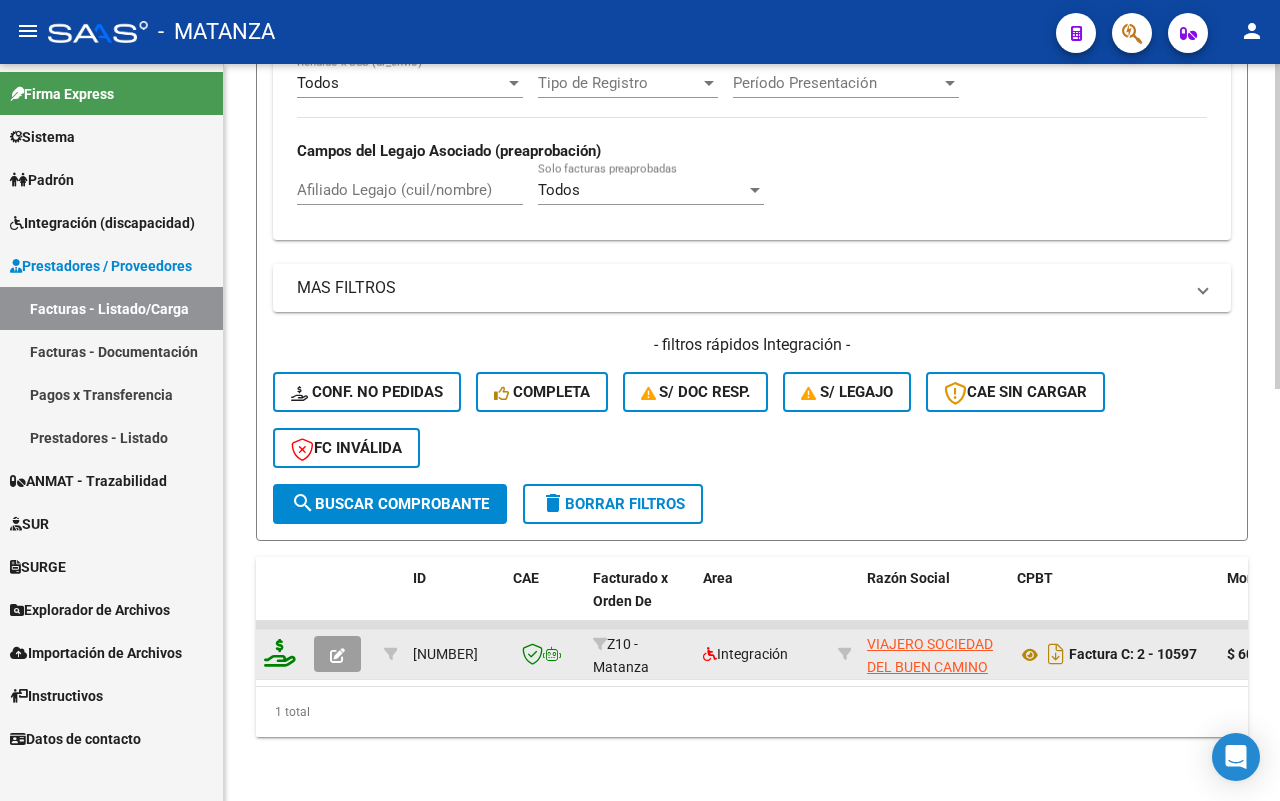 click 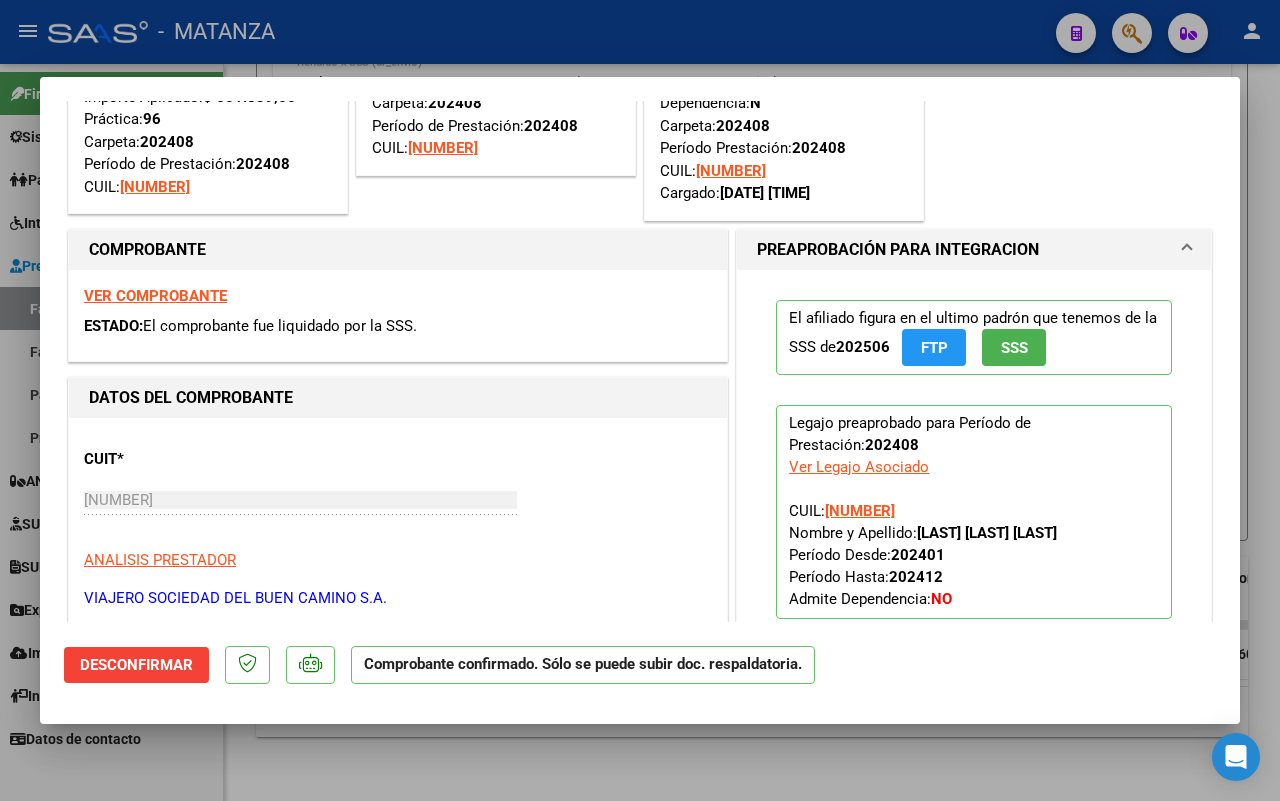 scroll, scrollTop: 125, scrollLeft: 0, axis: vertical 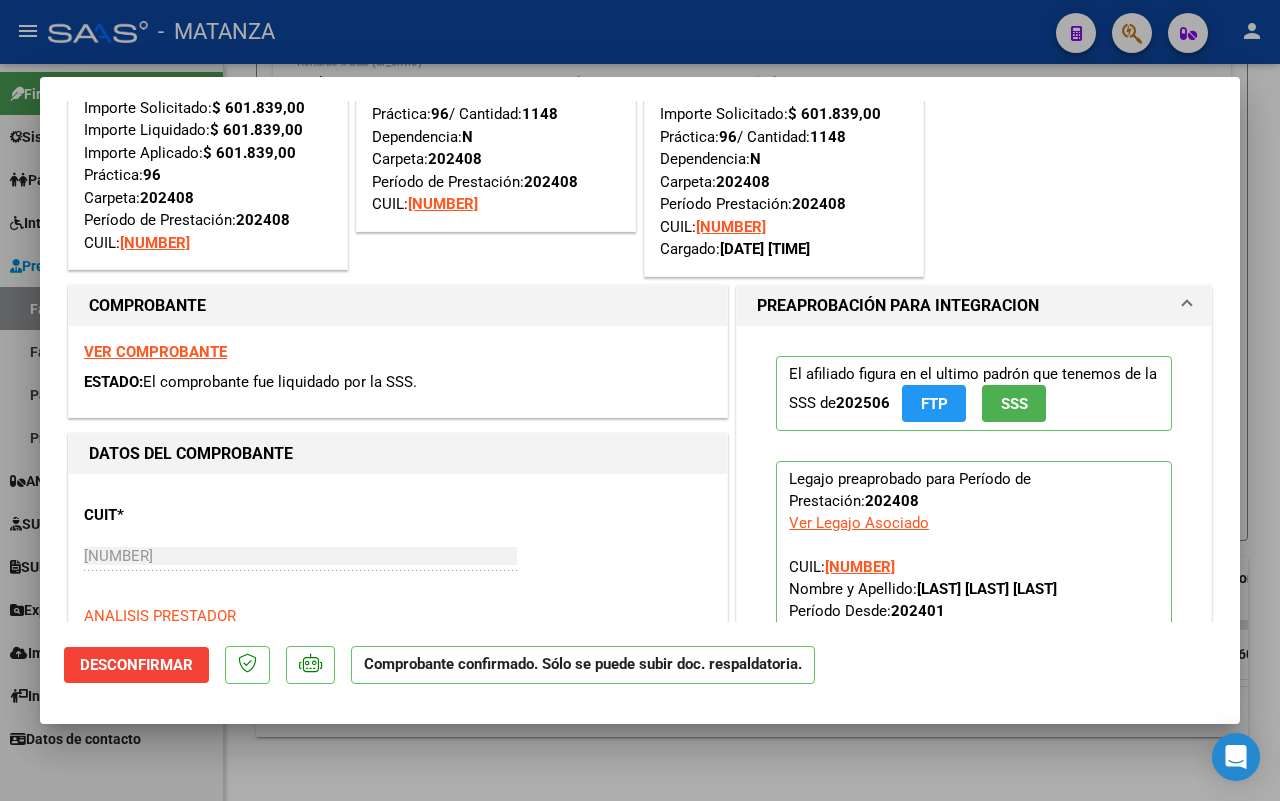 click on "VER COMPROBANTE" at bounding box center [155, 352] 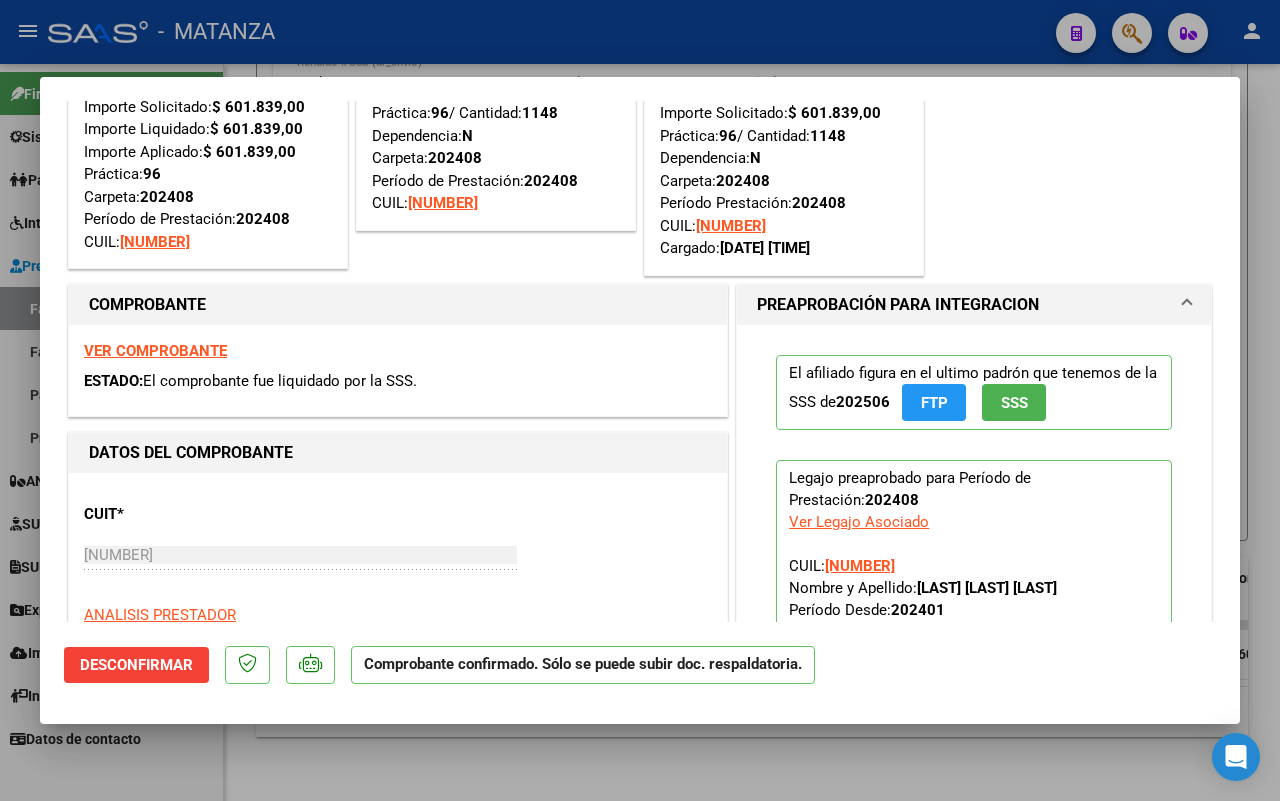 scroll, scrollTop: 125, scrollLeft: 0, axis: vertical 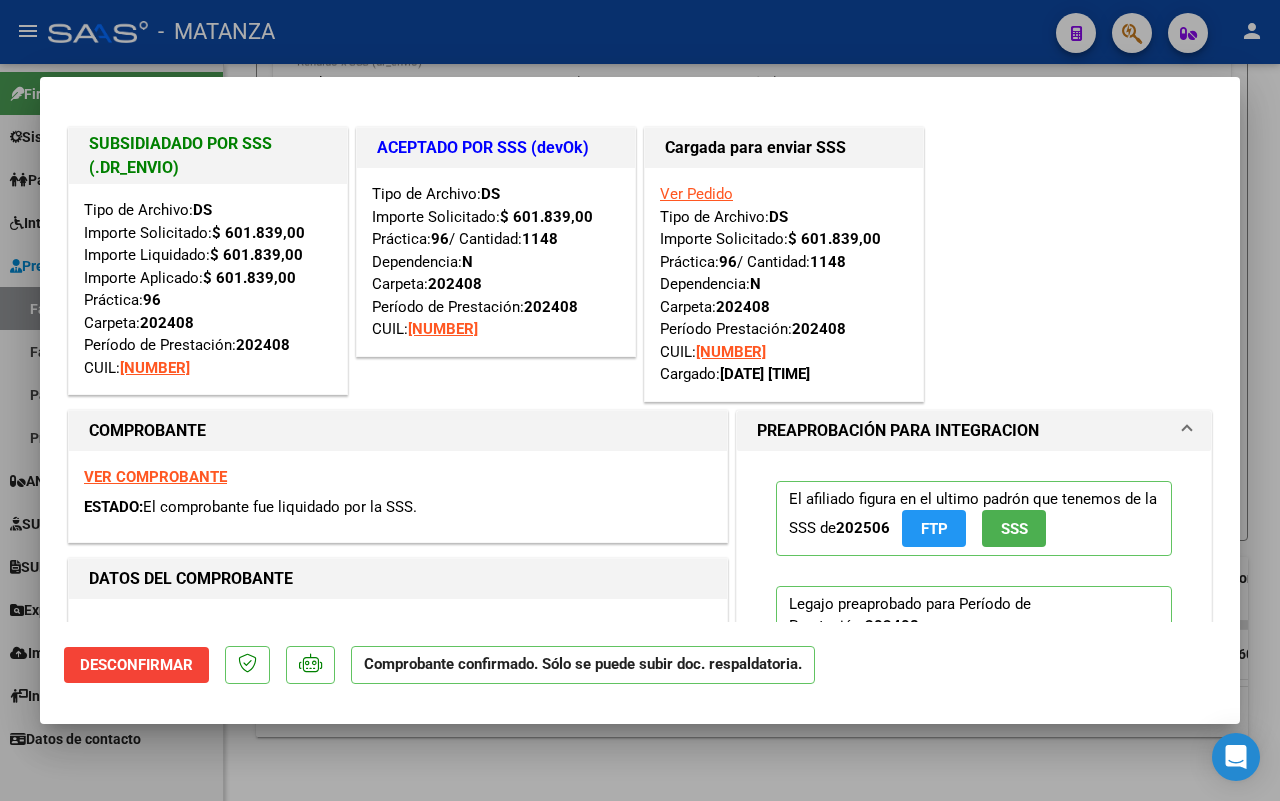 click at bounding box center (640, 400) 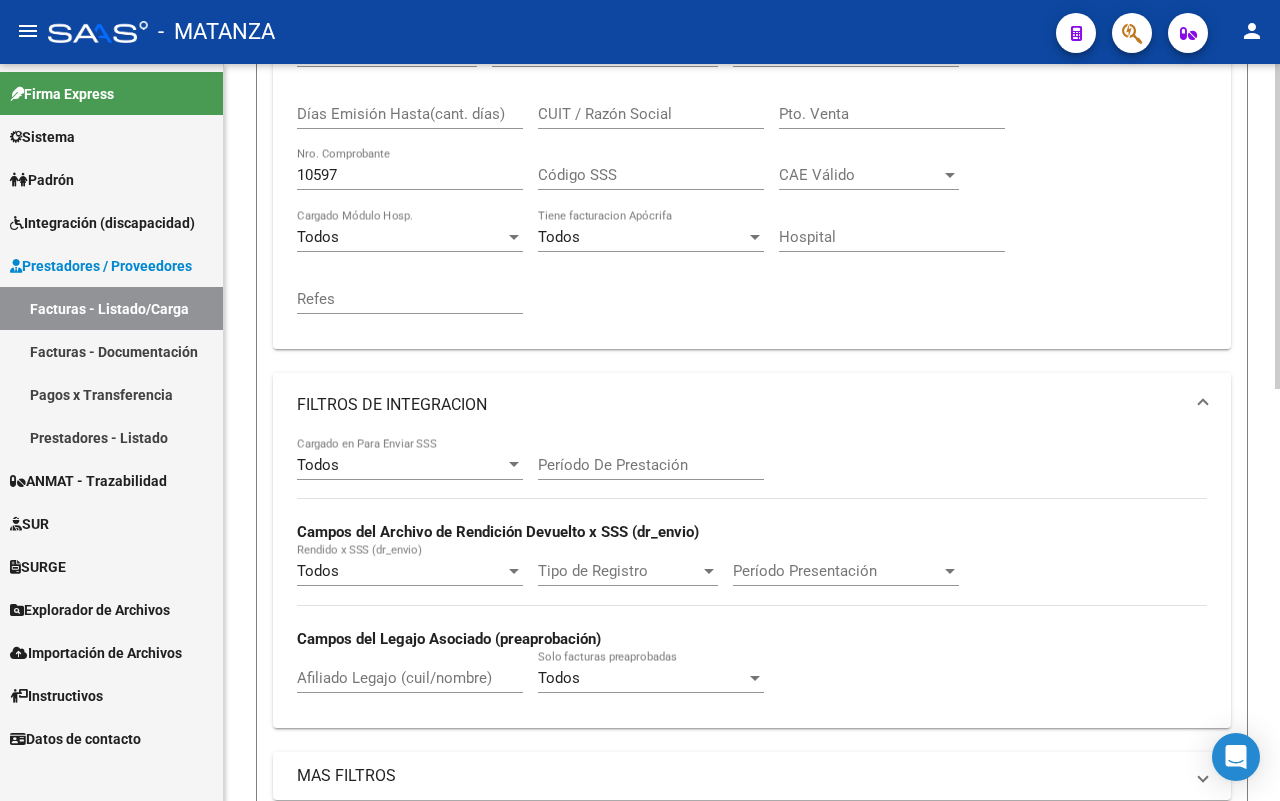 scroll, scrollTop: 308, scrollLeft: 0, axis: vertical 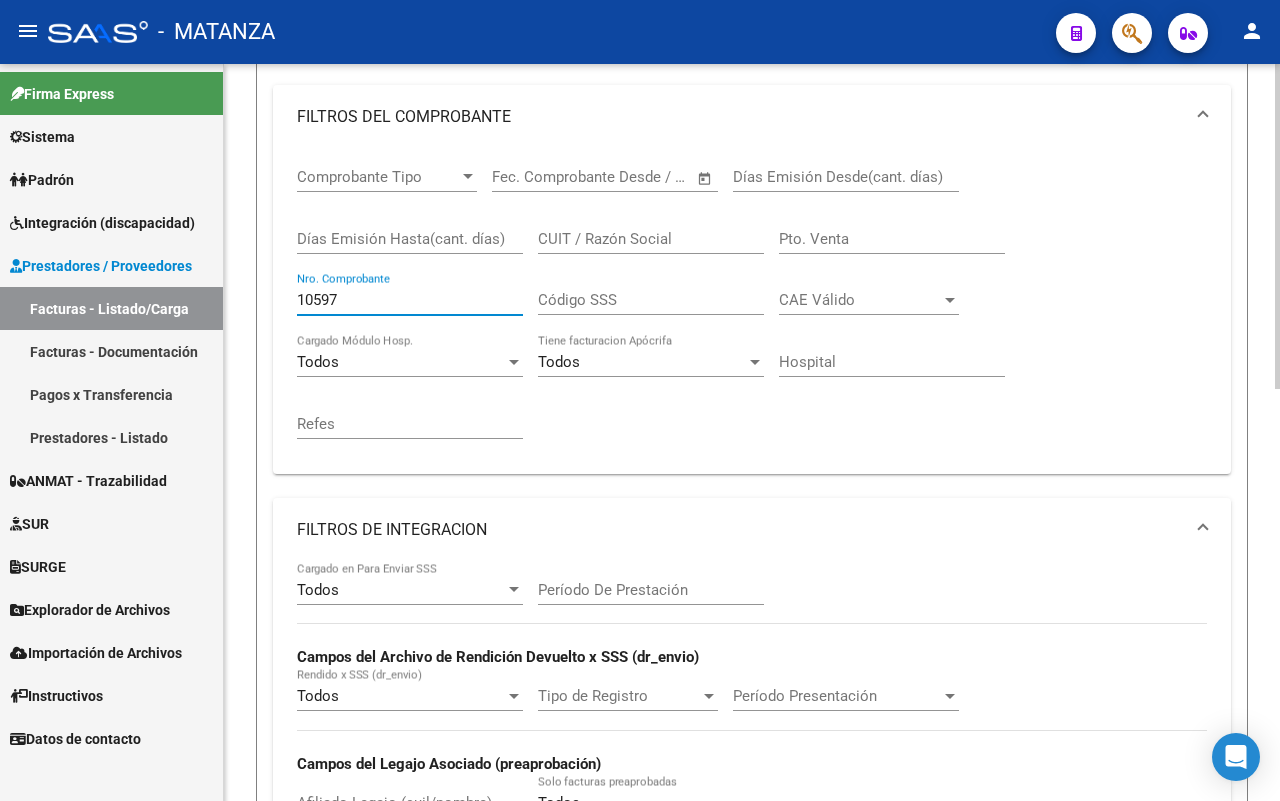 drag, startPoint x: 346, startPoint y: 293, endPoint x: 242, endPoint y: 293, distance: 104 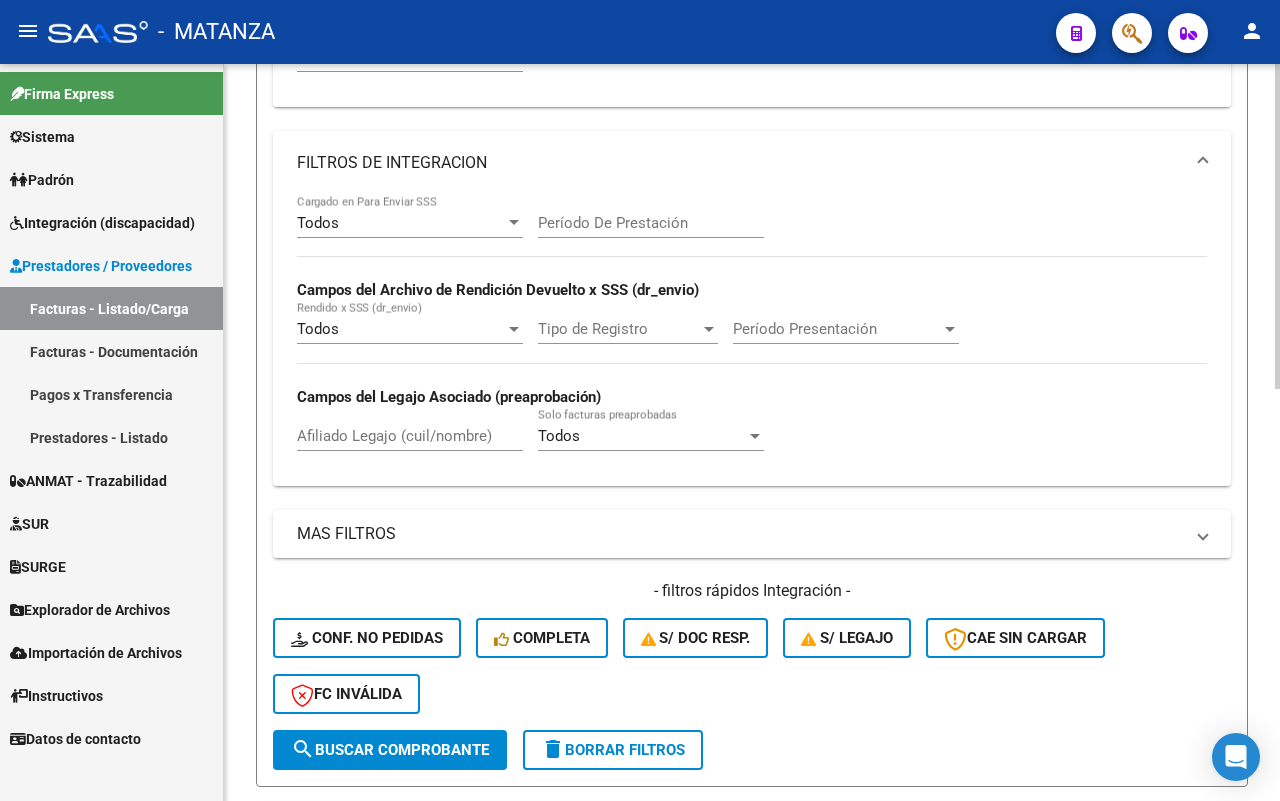 scroll, scrollTop: 933, scrollLeft: 0, axis: vertical 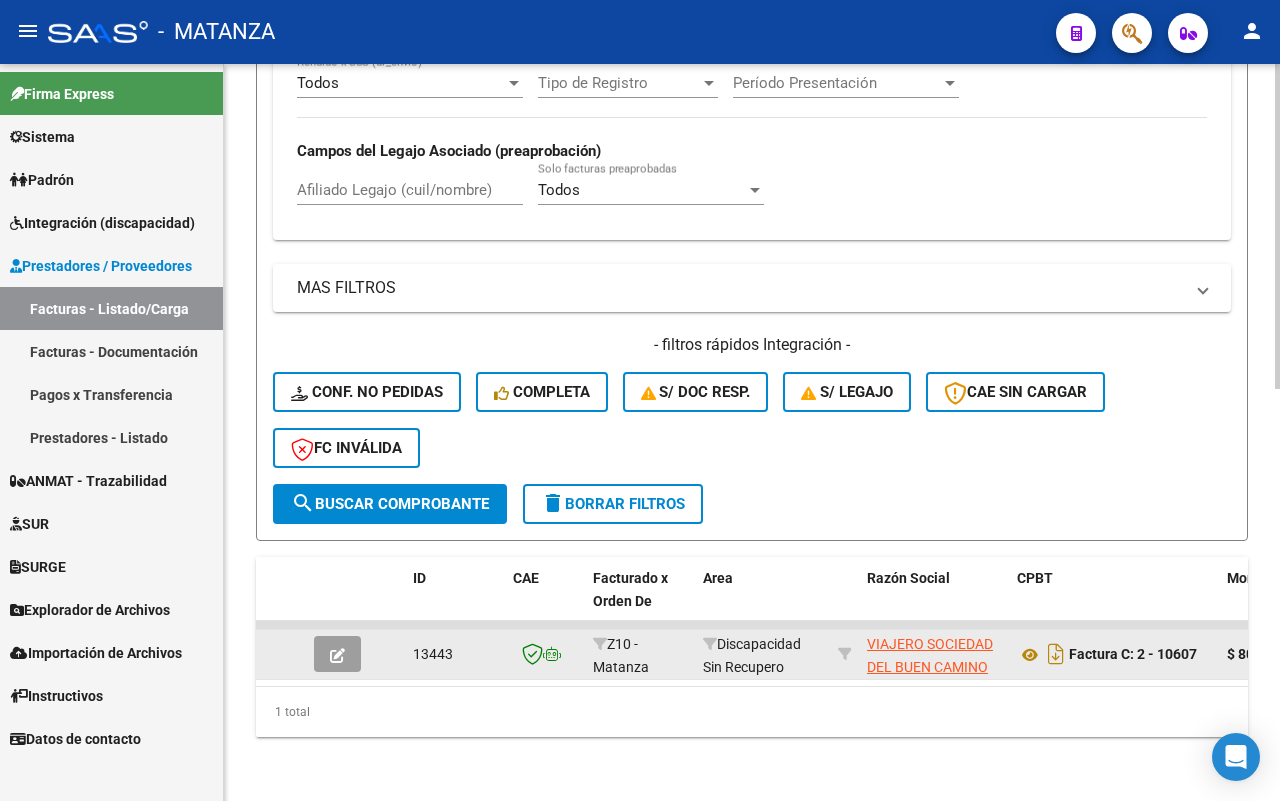 click 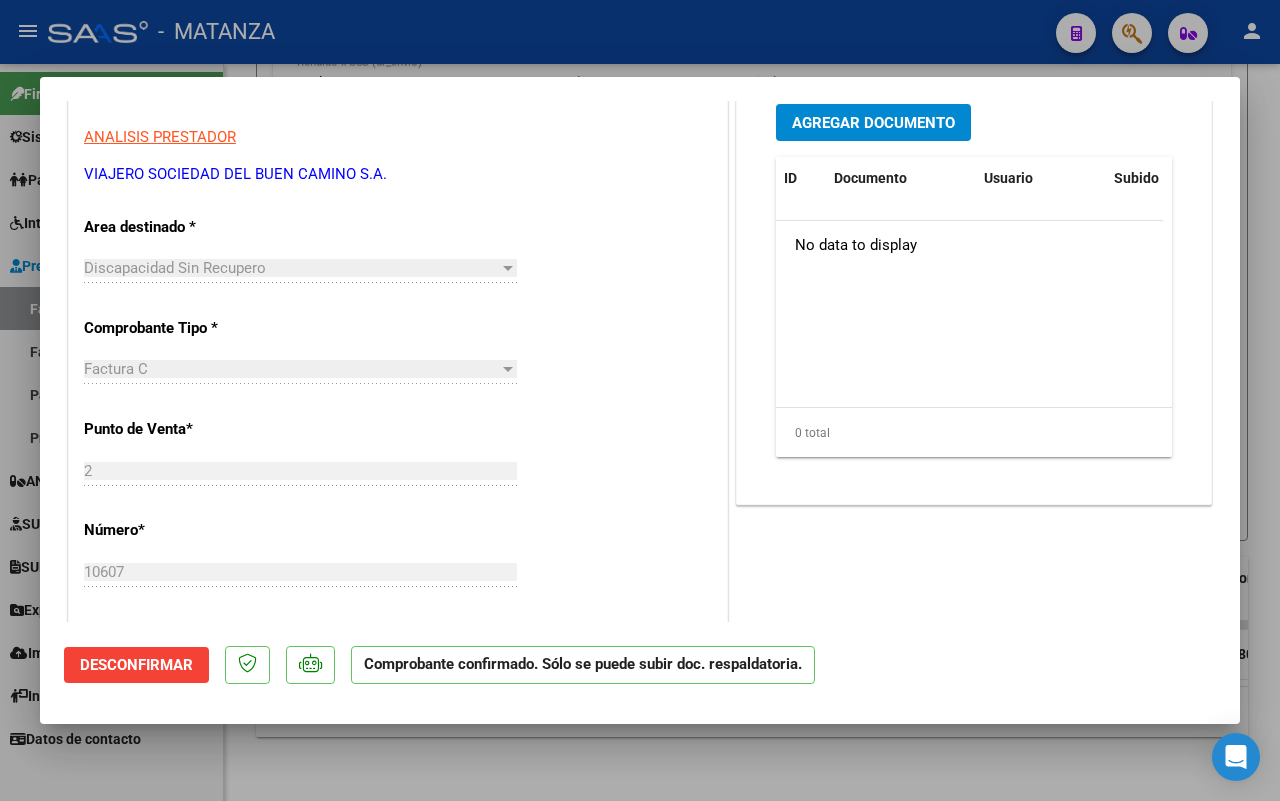 scroll, scrollTop: 250, scrollLeft: 0, axis: vertical 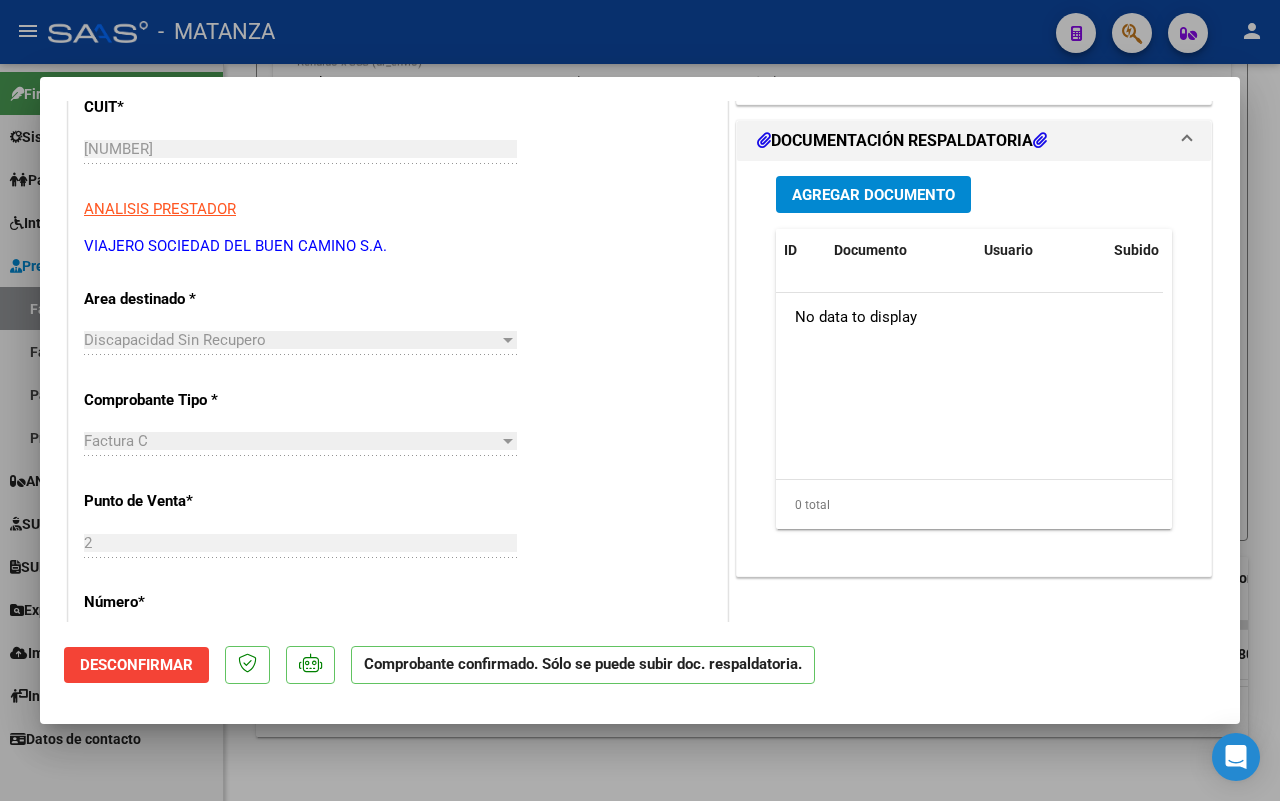 click at bounding box center [640, 400] 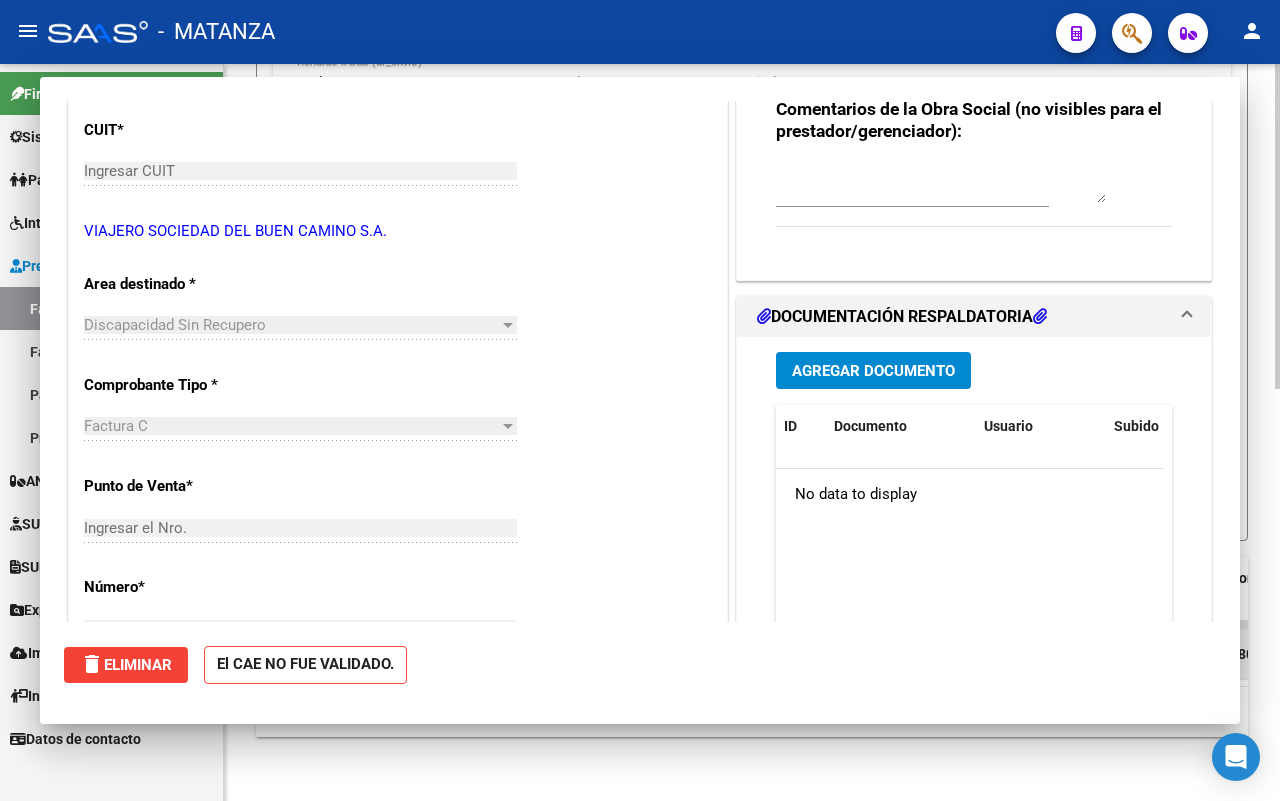 scroll, scrollTop: 0, scrollLeft: 0, axis: both 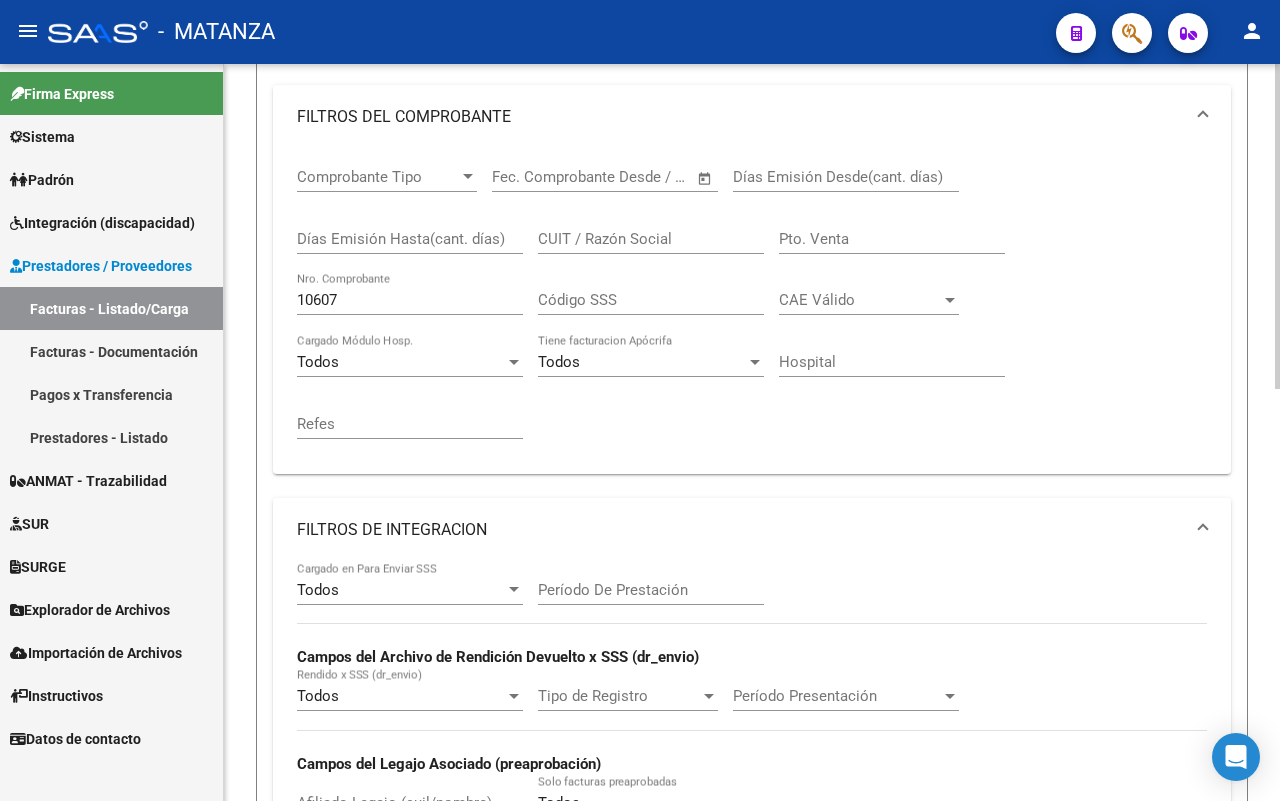 click on "10607" at bounding box center (410, 300) 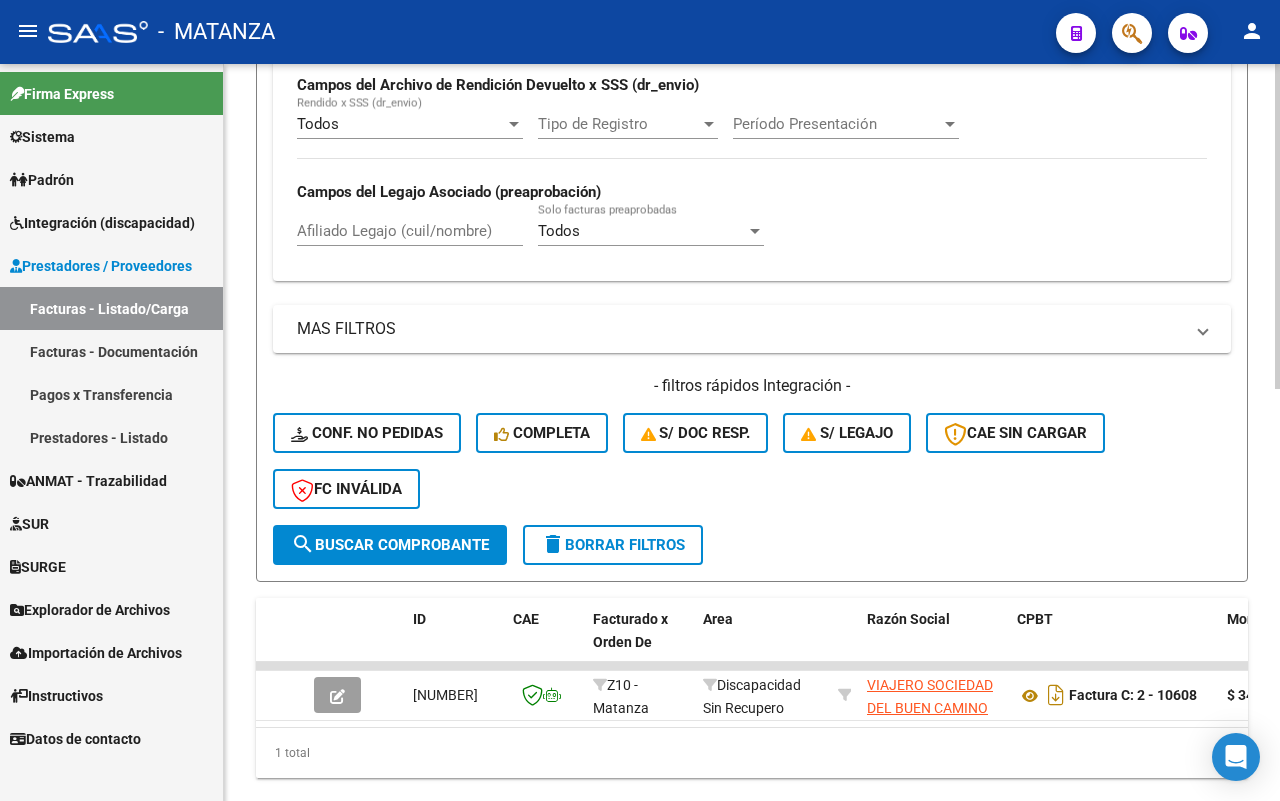 scroll, scrollTop: 933, scrollLeft: 0, axis: vertical 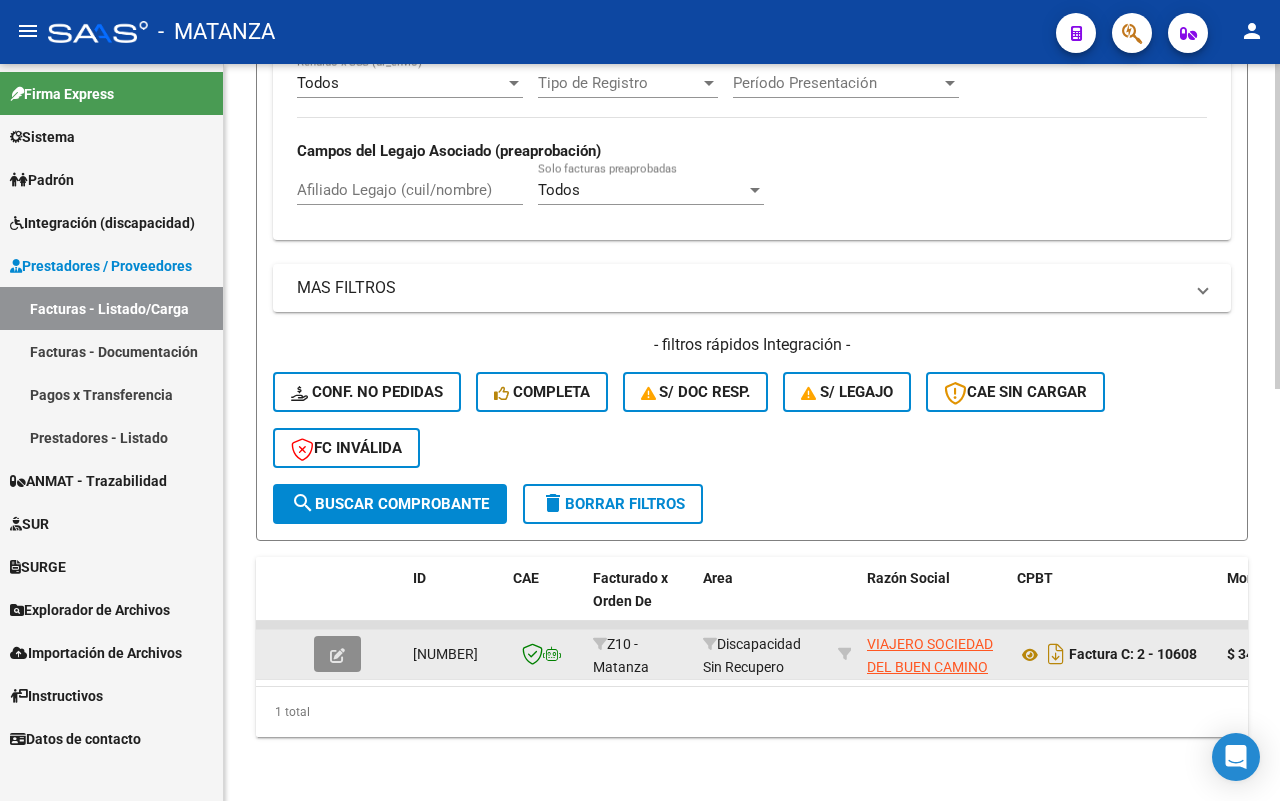 click 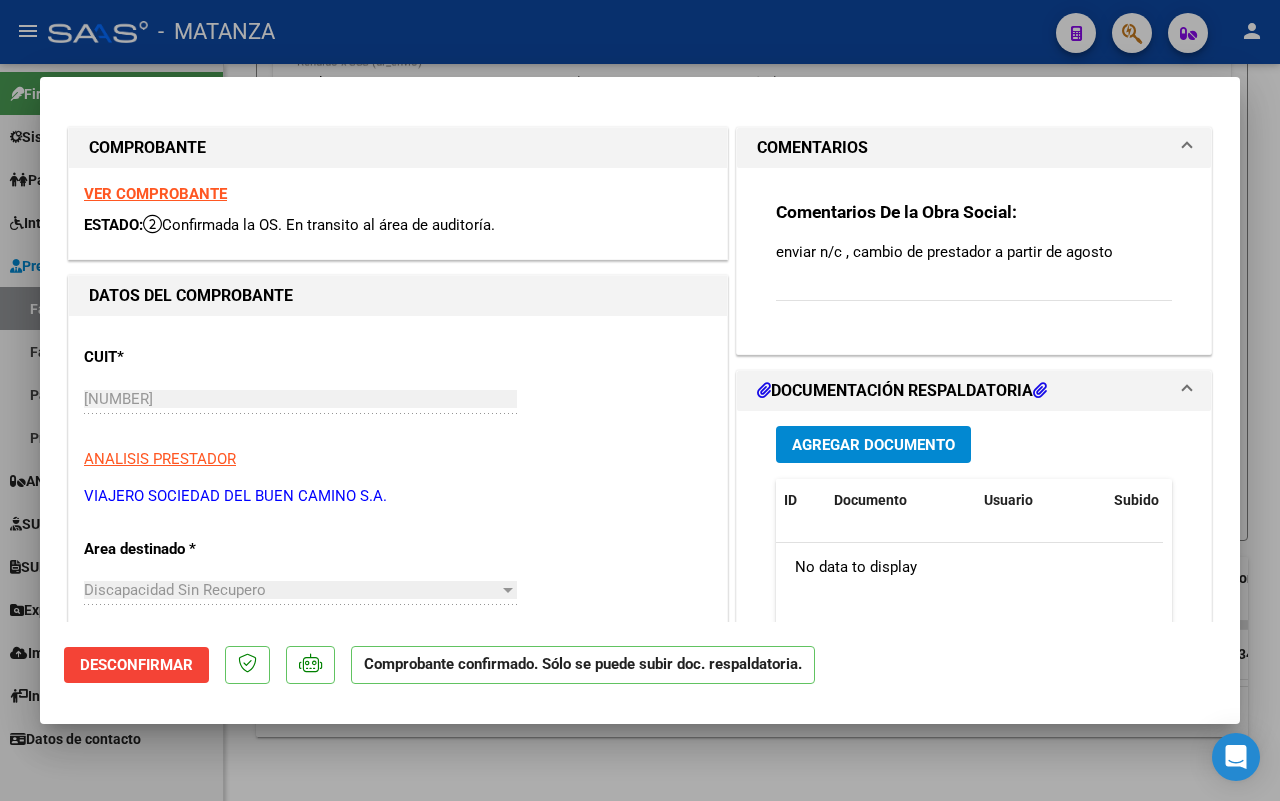 click at bounding box center (640, 400) 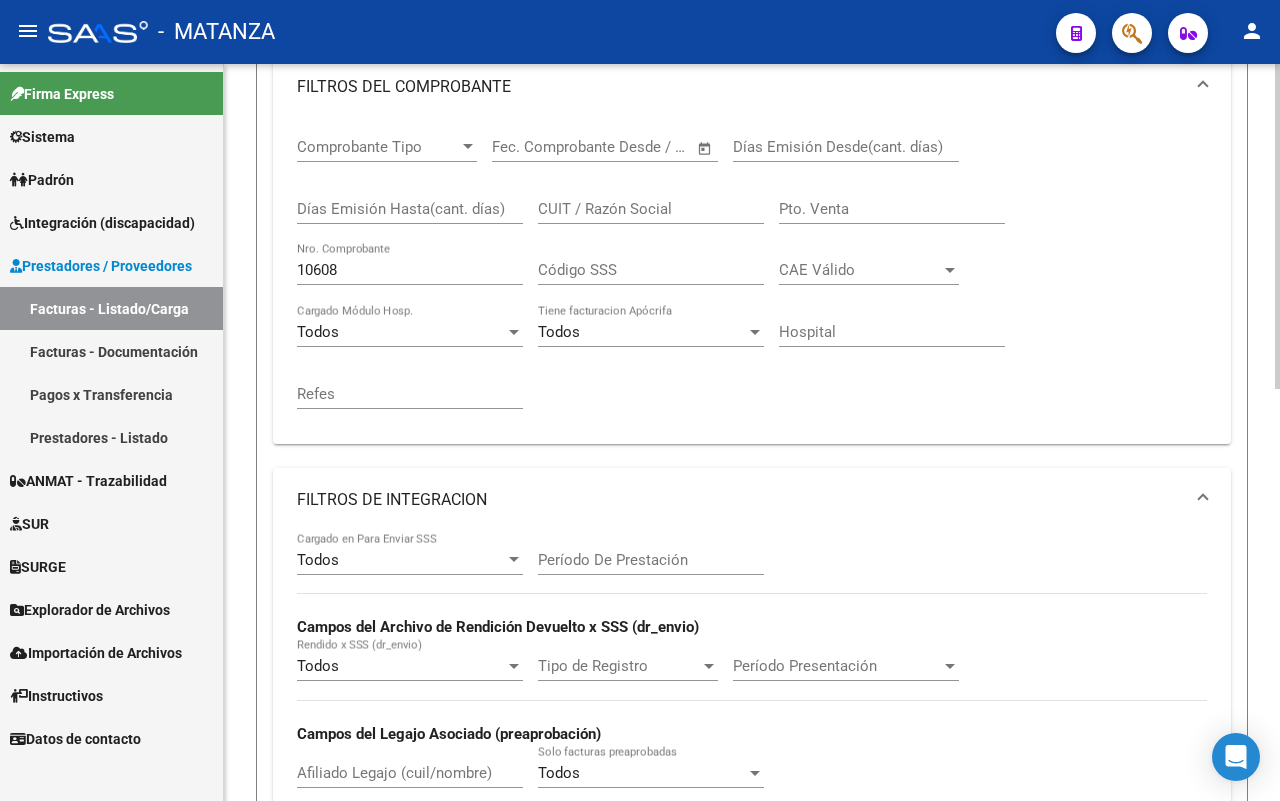 scroll, scrollTop: 183, scrollLeft: 0, axis: vertical 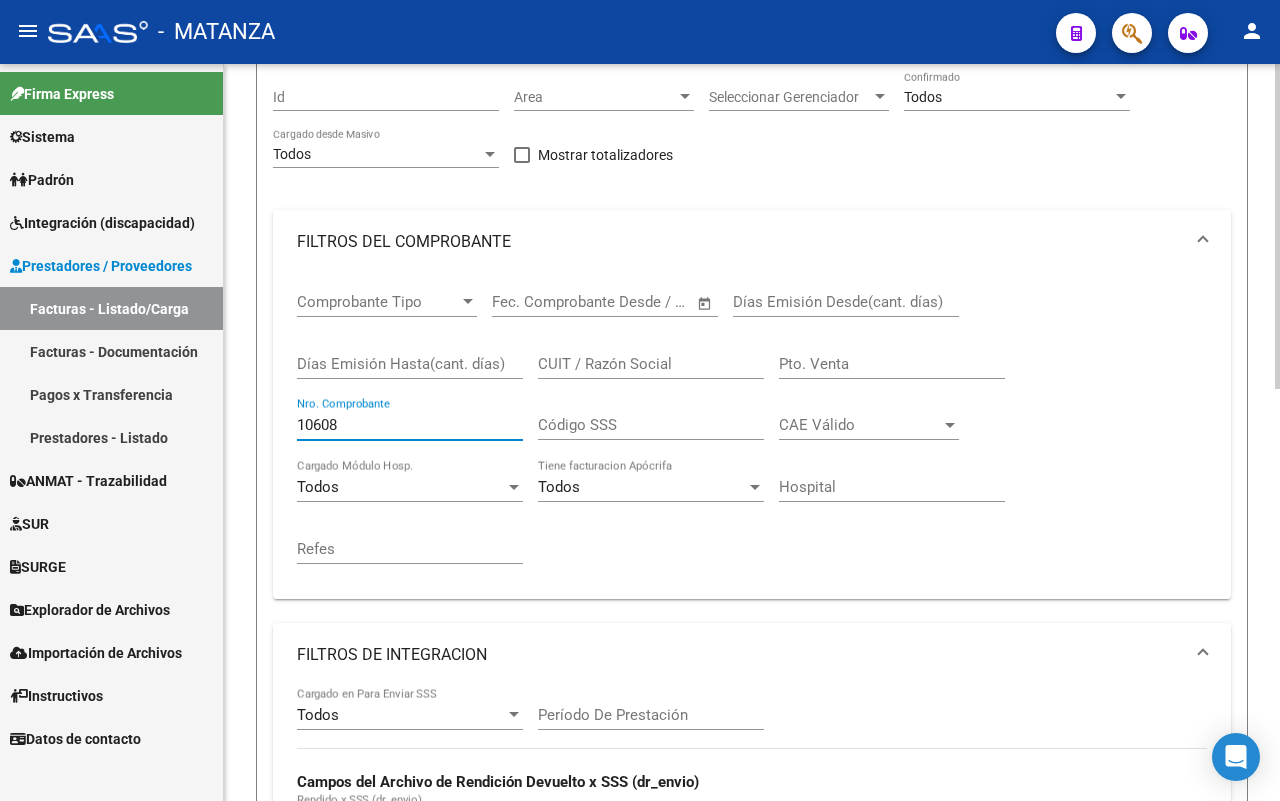 click on "Video tutorial PRESTADORES -> Listado de CPBTs Emitidos por Prestadores / Proveedores (alt+q) Cargar Comprobante Carga Masiva cloud_download CSV cloud_download EXCEL cloud_download Estandar Descarga Masiva Filtros Id Area Area Seleccionar Gerenciador Seleccionar Gerenciador Todos Confirmado Todos Cargado desde Masivo Mostrar totalizadores FILTROS DEL COMPROBANTE Comprobante Tipo Comprobante Tipo Start date – End date Fec. Comprobante Desde / Hasta Días Emisión Desde(cant. días) Días Emisión Hasta(cant. días) CUIT / Razón Social Pto. Venta [NUMBER] Nro. Comprobante Código SSS CAE Válido CAE Válido Todos Cargado Módulo Hosp. Todos Tiene facturacion Apócrifa Hospital Refes FILTROS DE INTEGRACION Todos Cargado en Para Enviar SSS Período De Prestación Campos del Archivo de Rendición Devuelto x SSS (dr_envio) Todos Rendido x SSS (dr_envio) Tipo de Registro Tipo de Registro Período Presentación Período Presentación Campos del Legajo Asociado (preaprobación) Todos Todos" 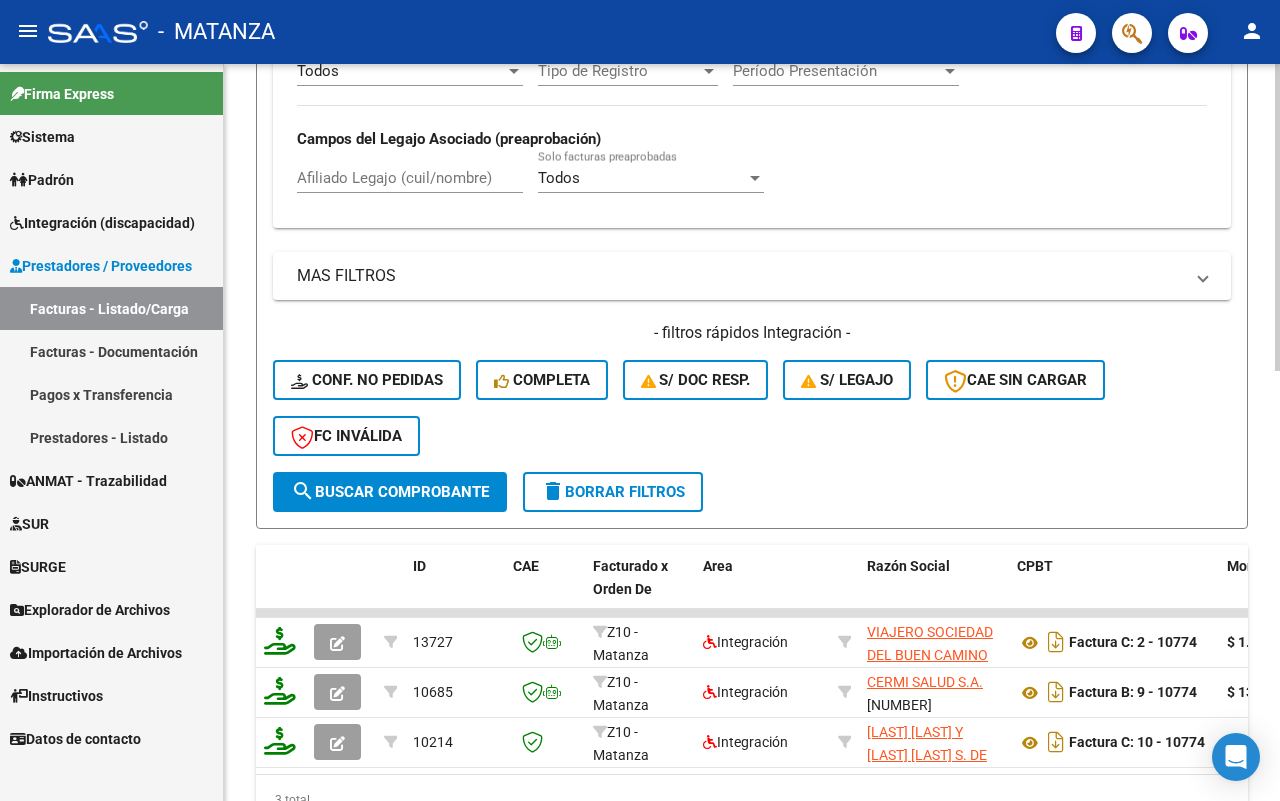 scroll, scrollTop: 1033, scrollLeft: 0, axis: vertical 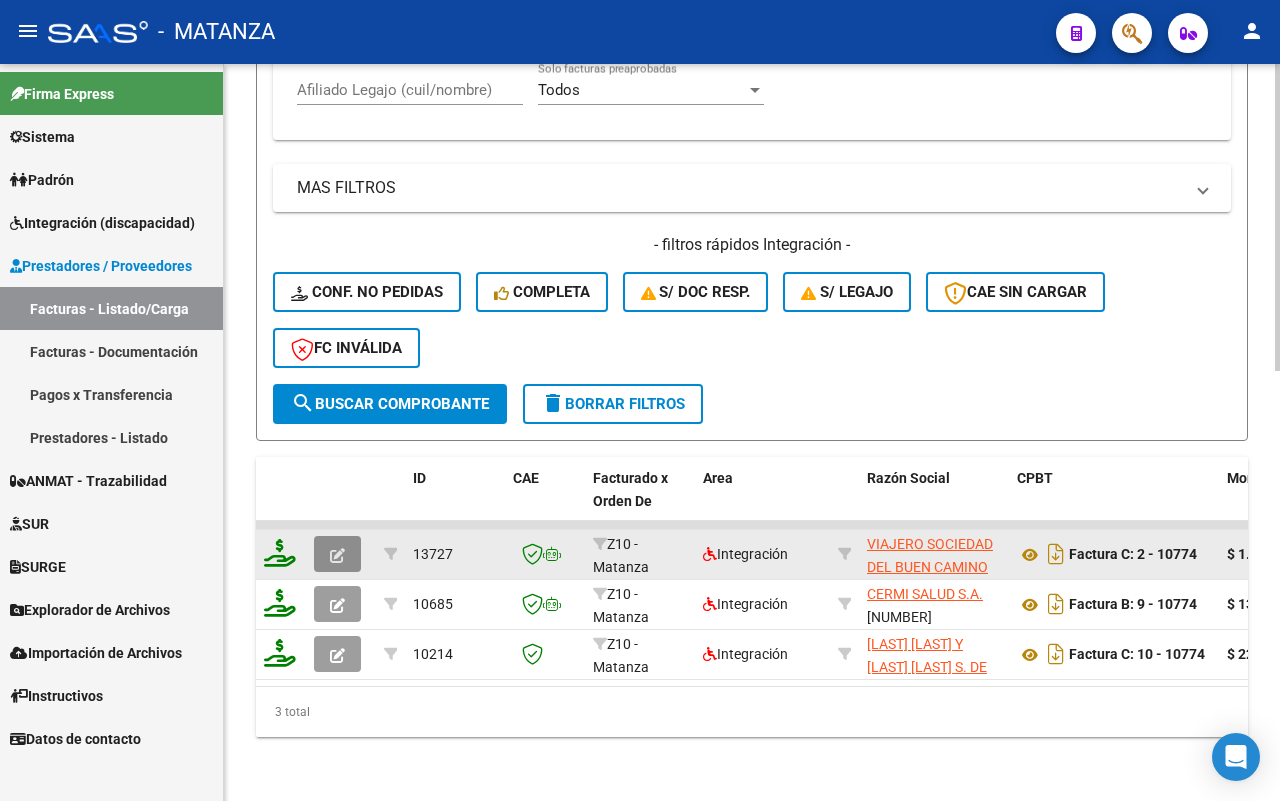 click 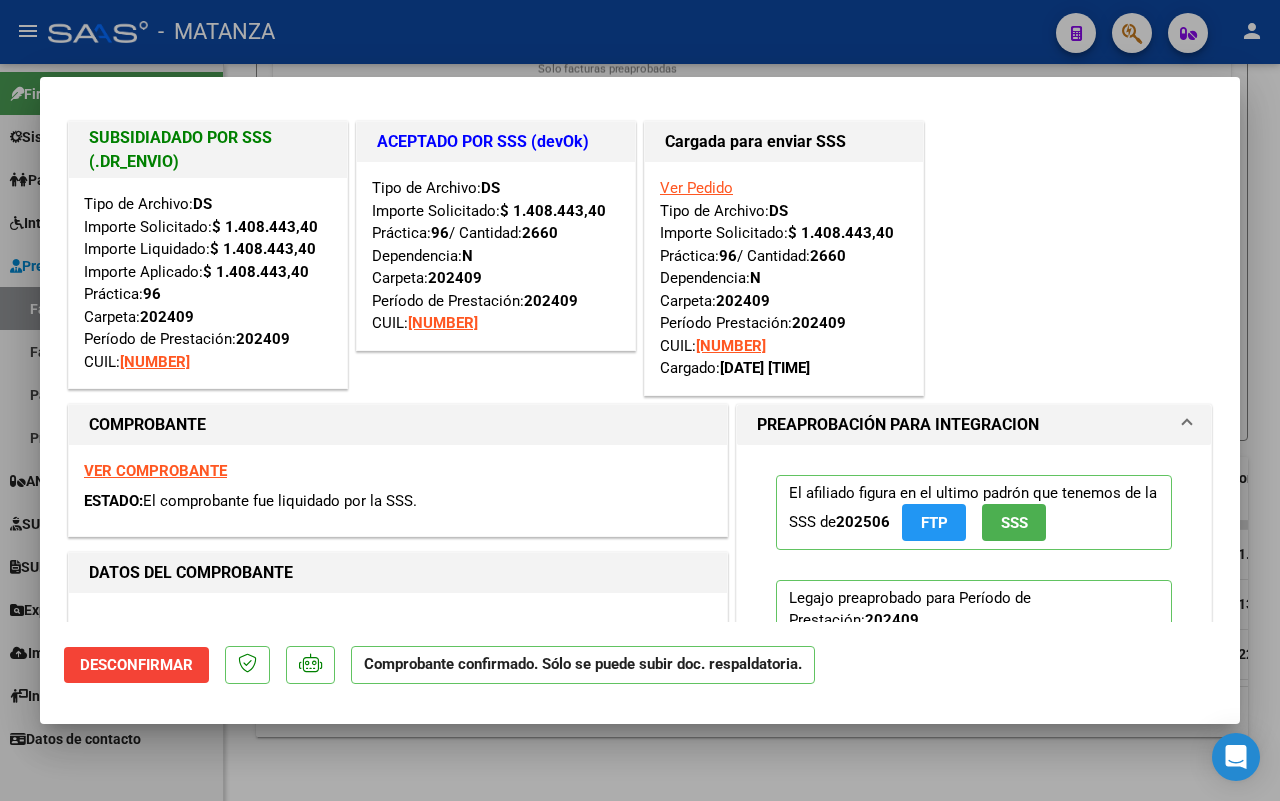 scroll, scrollTop: 0, scrollLeft: 0, axis: both 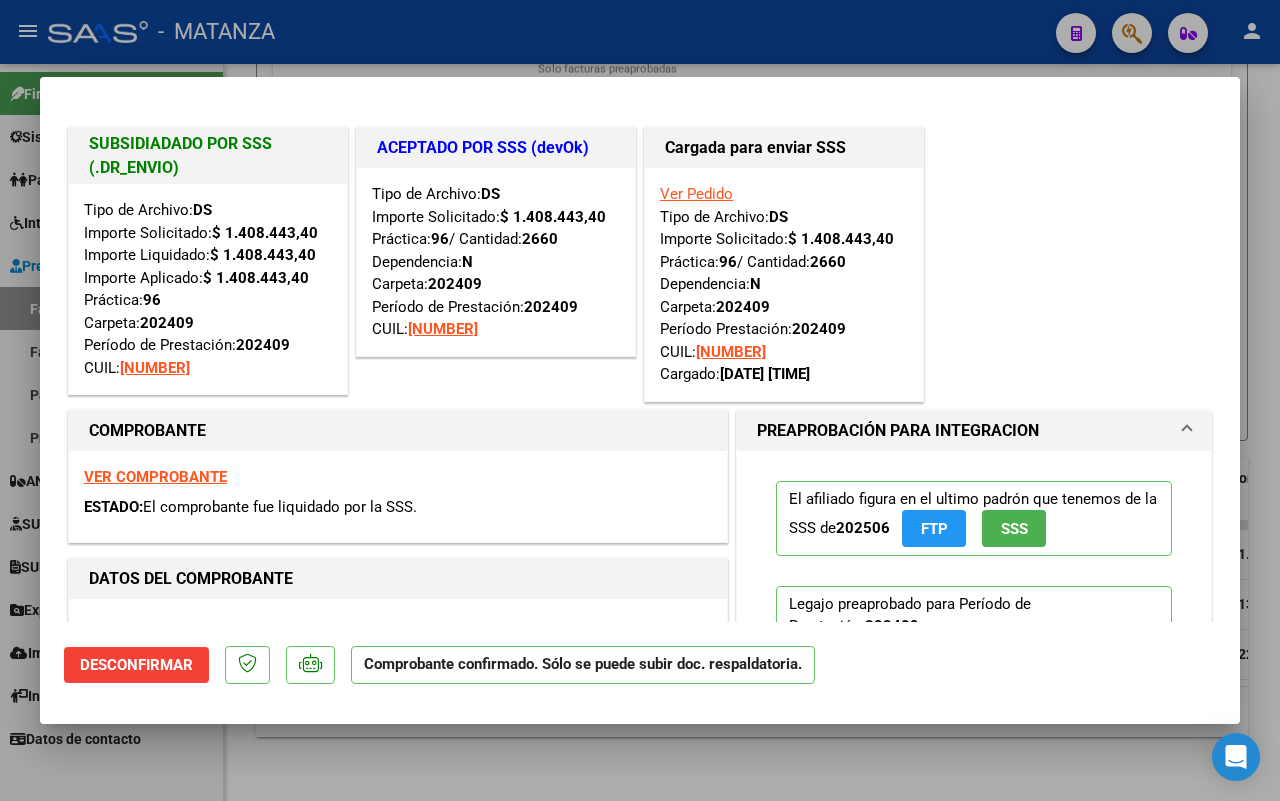 click on "VER COMPROBANTE" at bounding box center [155, 477] 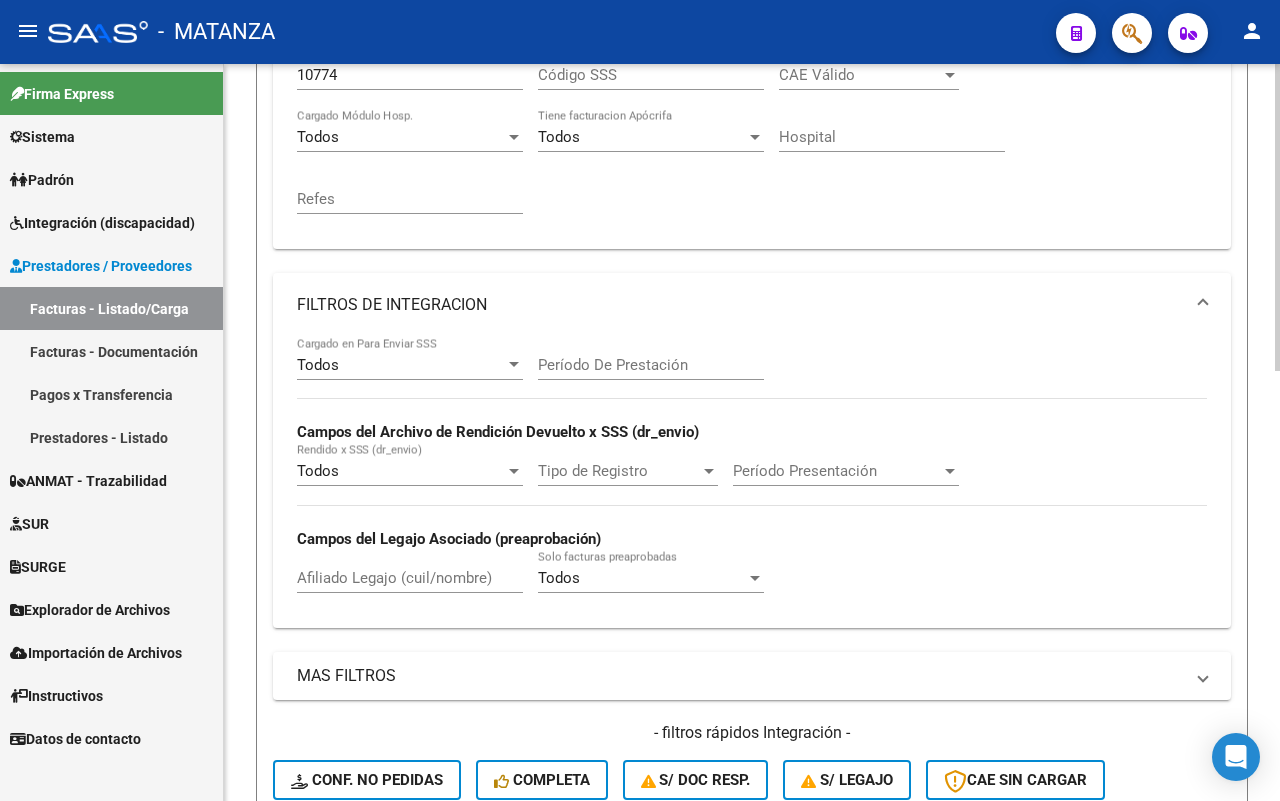 scroll, scrollTop: 408, scrollLeft: 0, axis: vertical 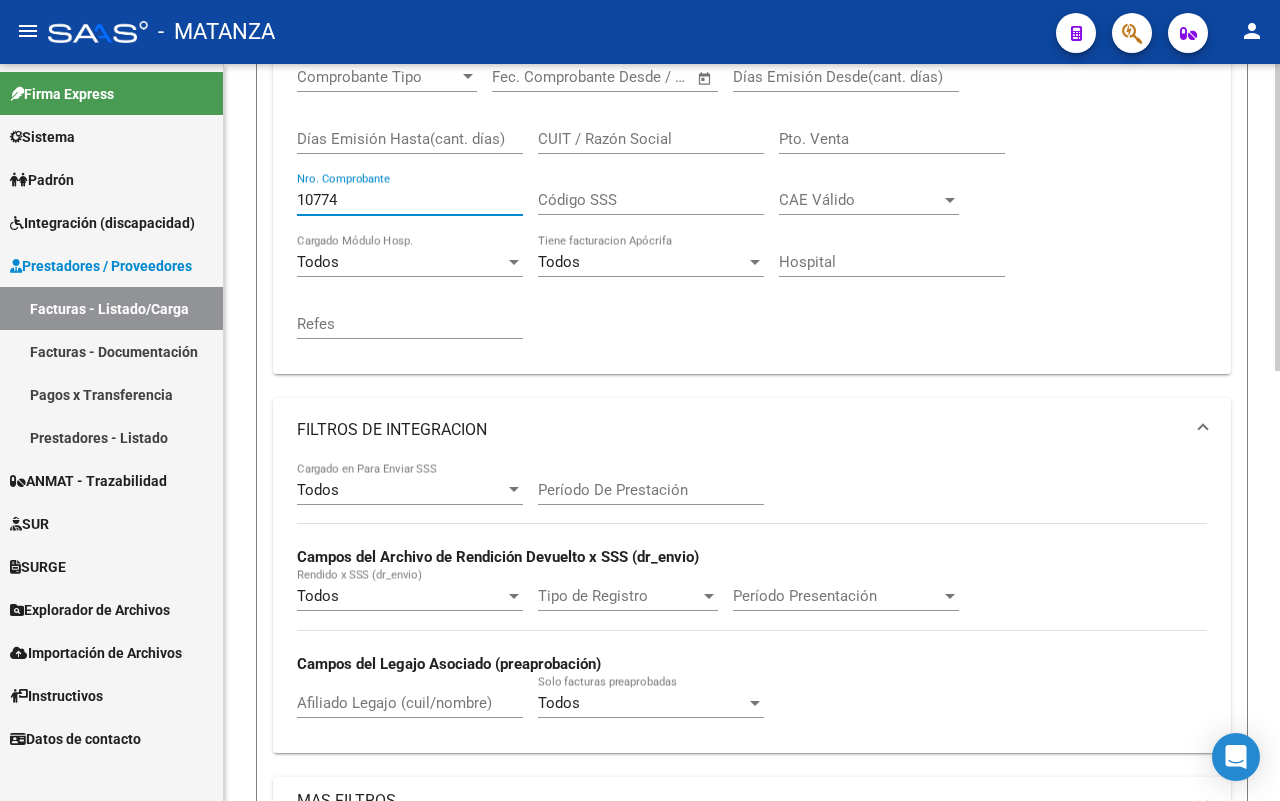 click on "10774" at bounding box center [410, 200] 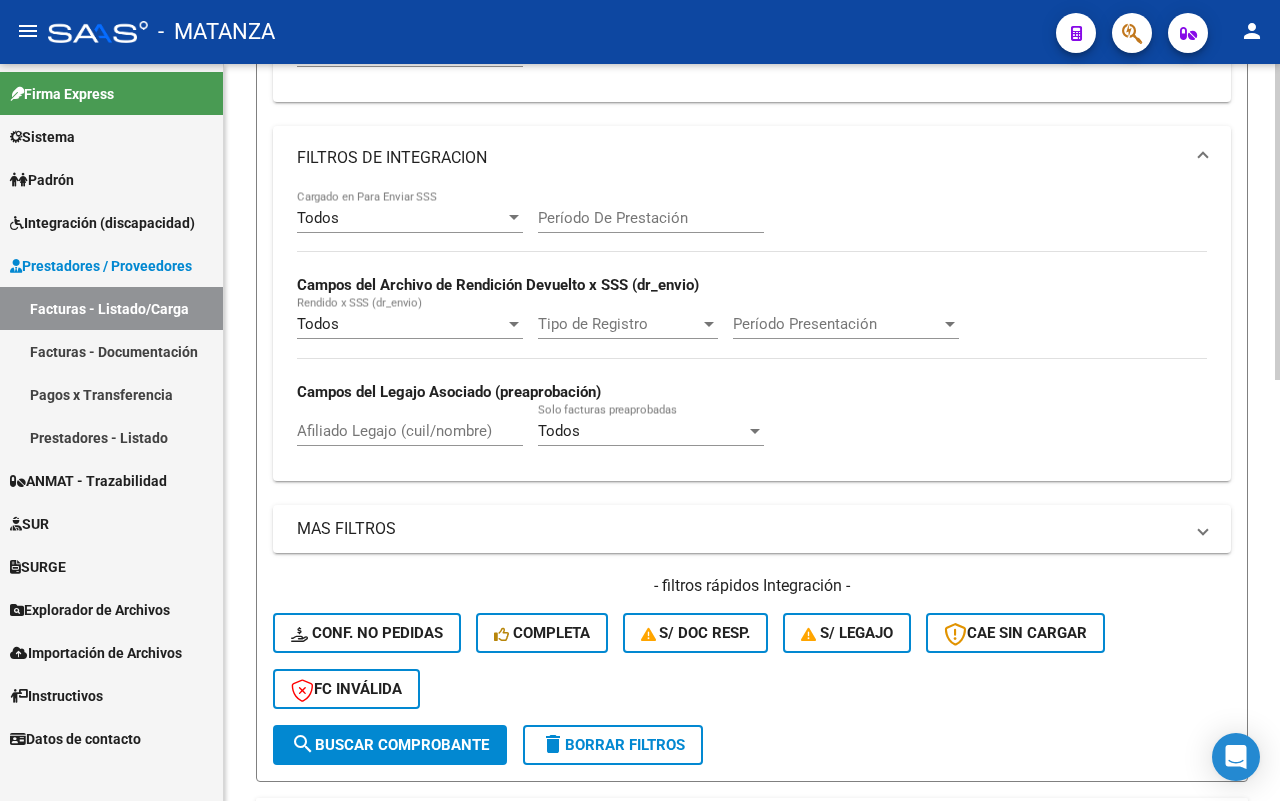 scroll, scrollTop: 875, scrollLeft: 0, axis: vertical 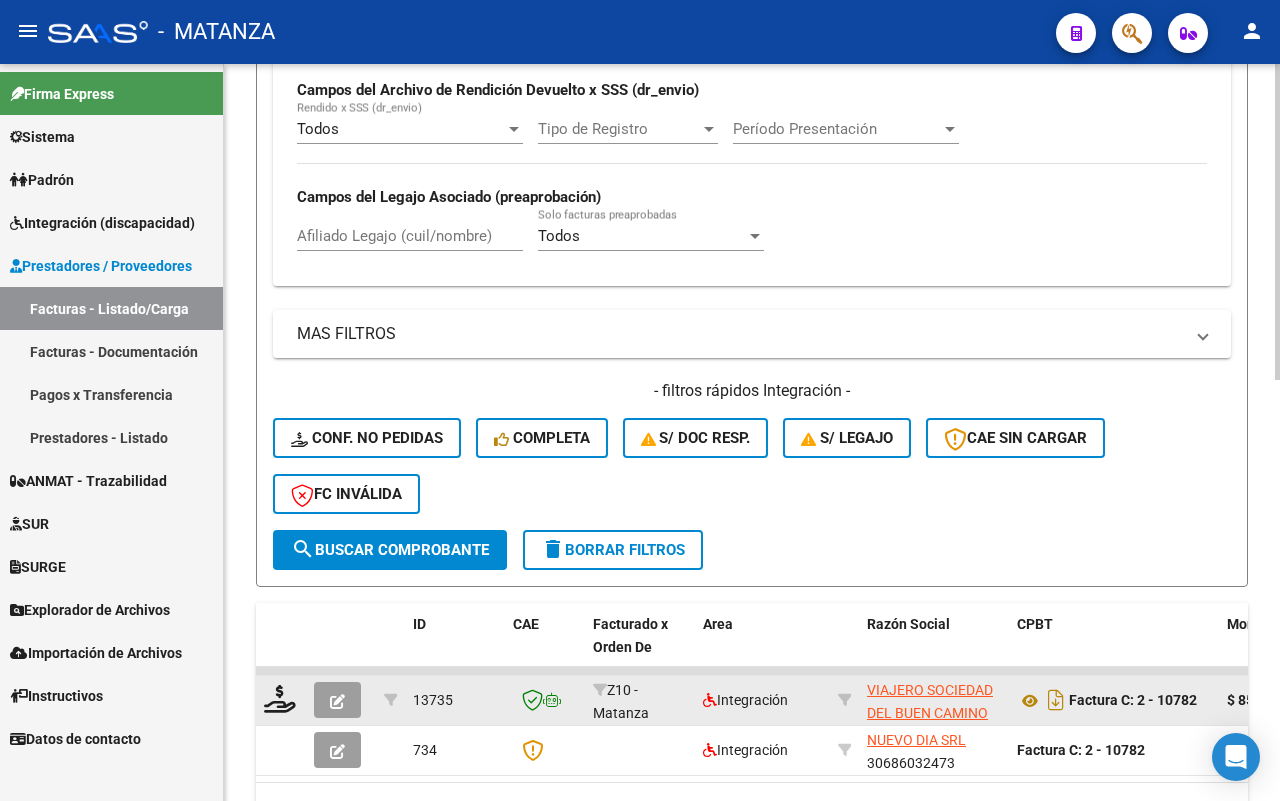 click 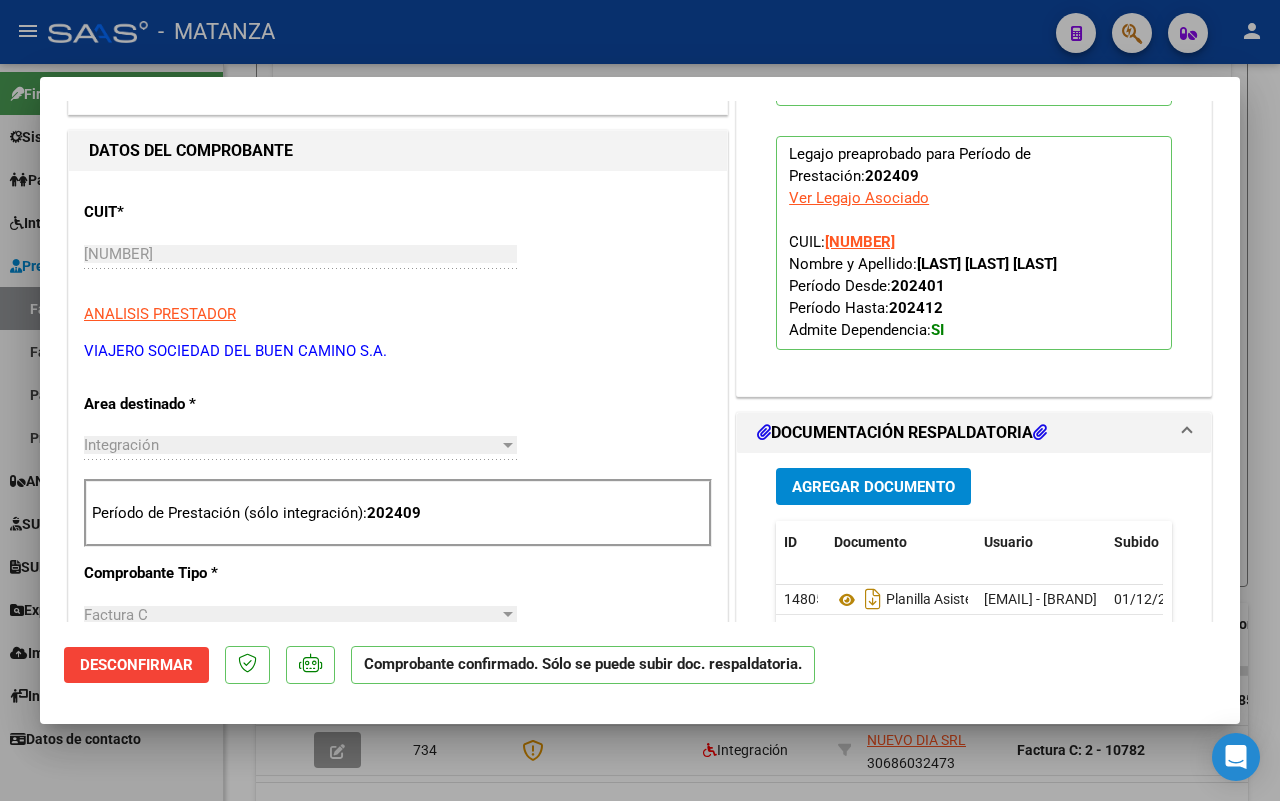 scroll, scrollTop: 750, scrollLeft: 0, axis: vertical 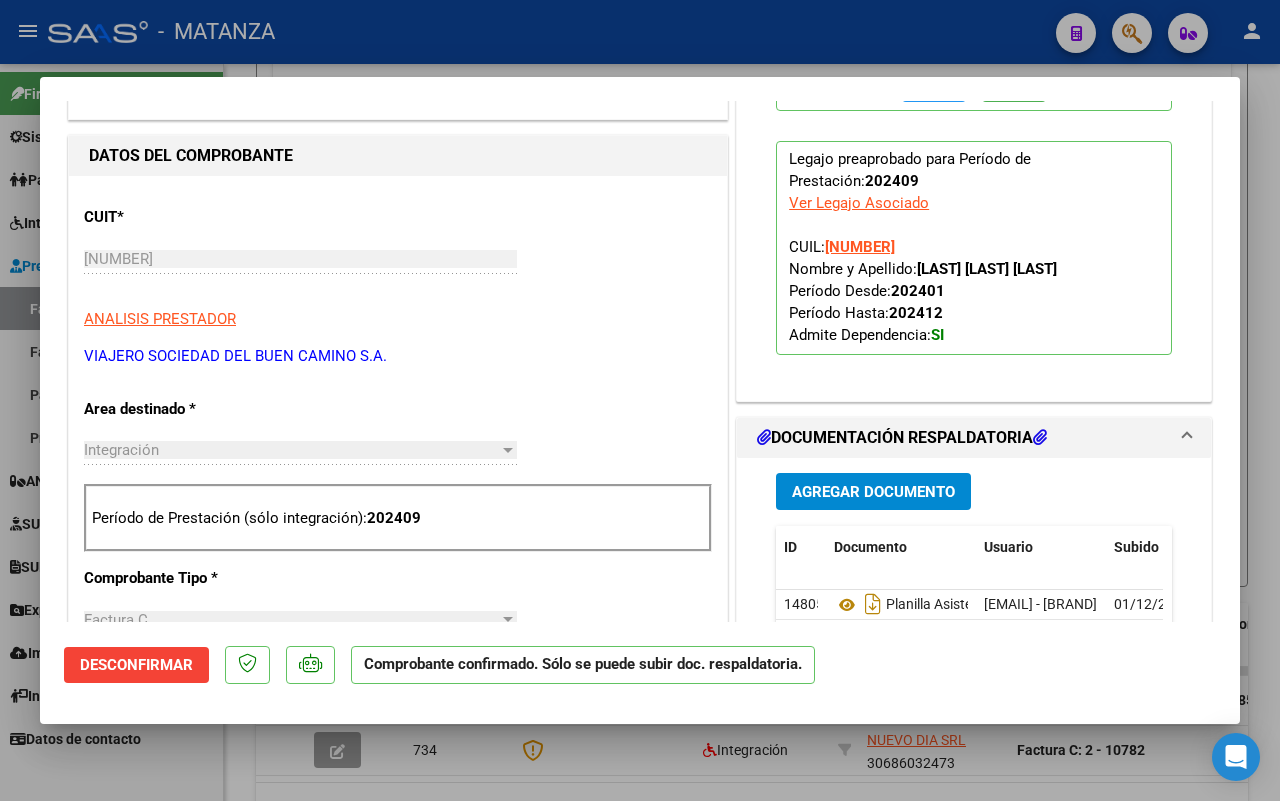 click at bounding box center [640, 400] 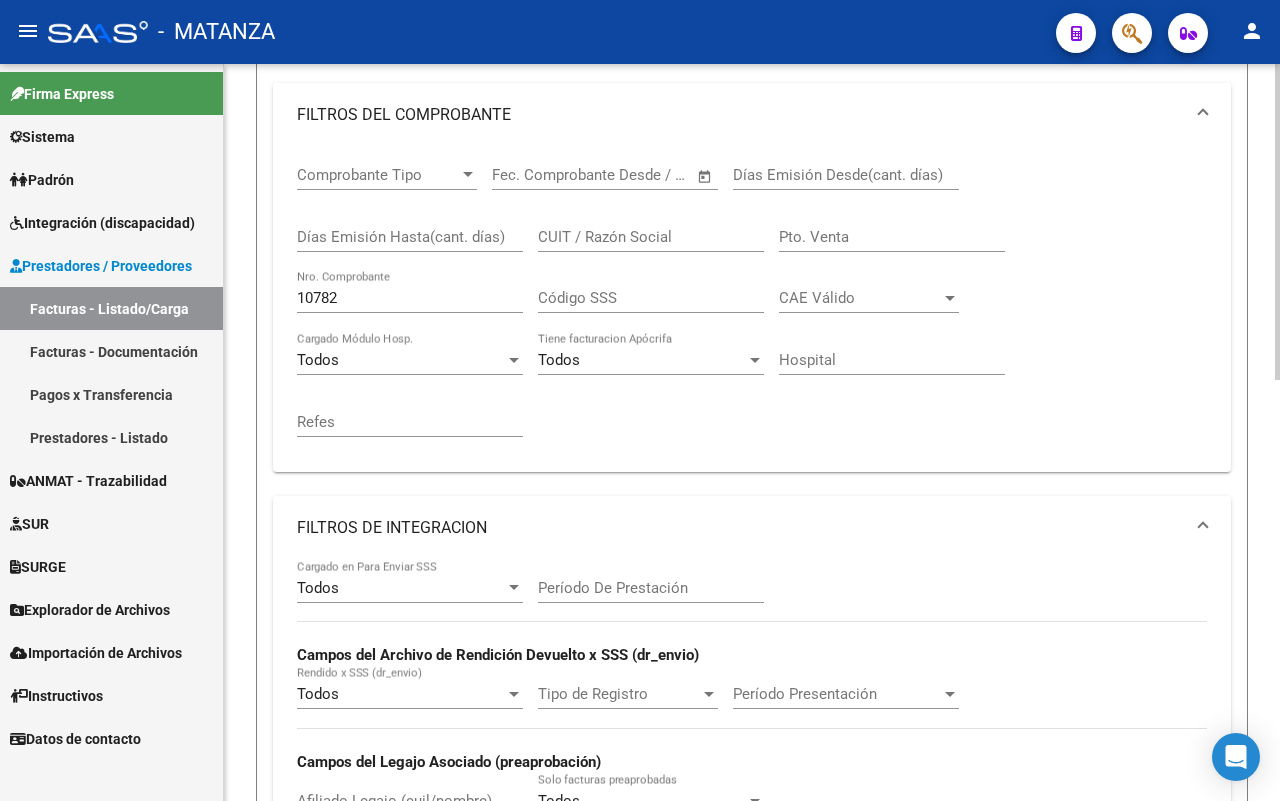 scroll, scrollTop: 250, scrollLeft: 0, axis: vertical 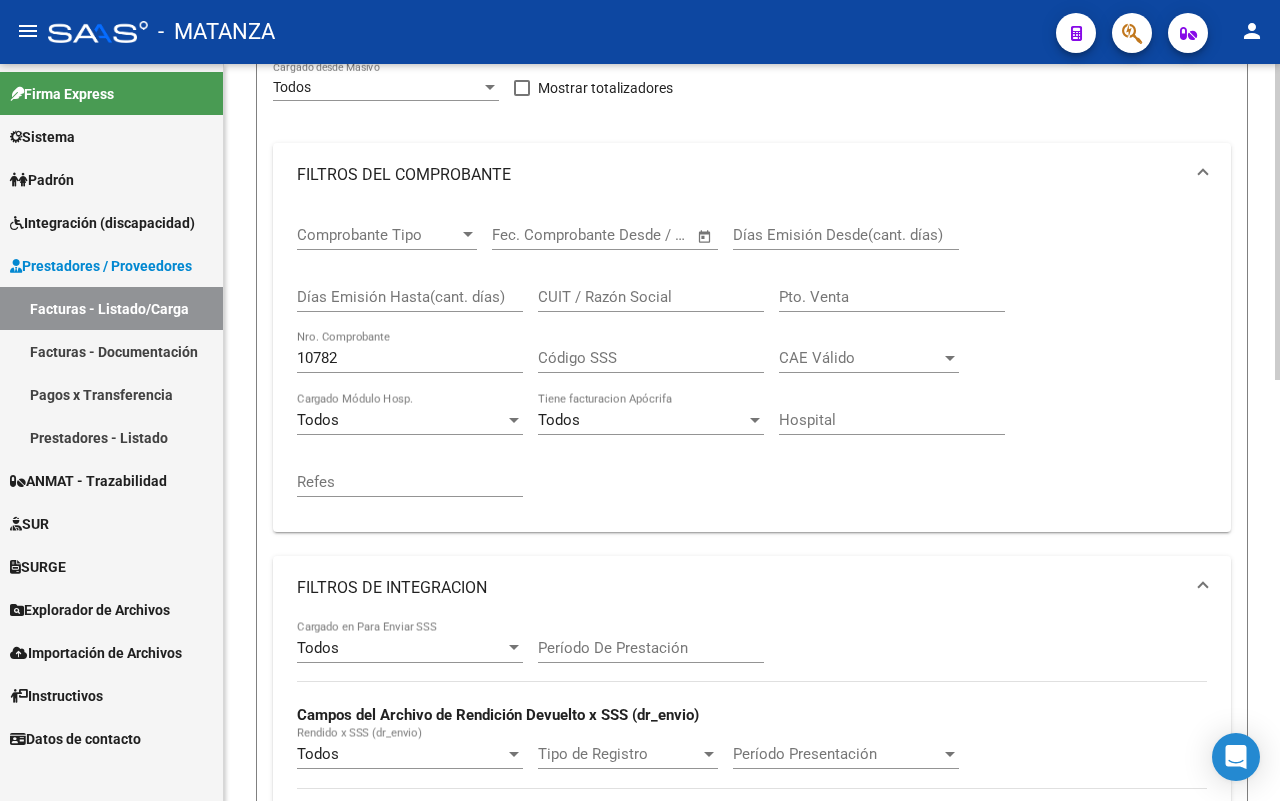 click on "10782" at bounding box center [410, 358] 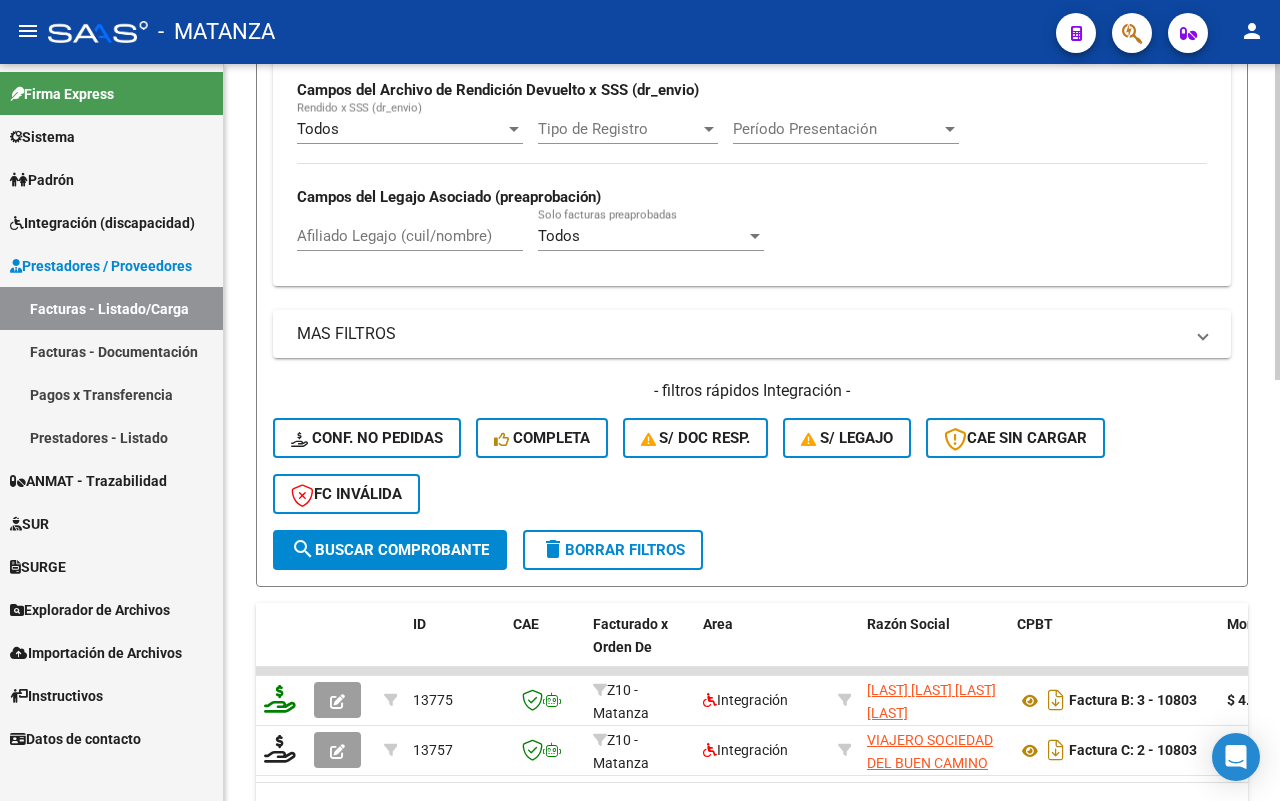 scroll, scrollTop: 983, scrollLeft: 0, axis: vertical 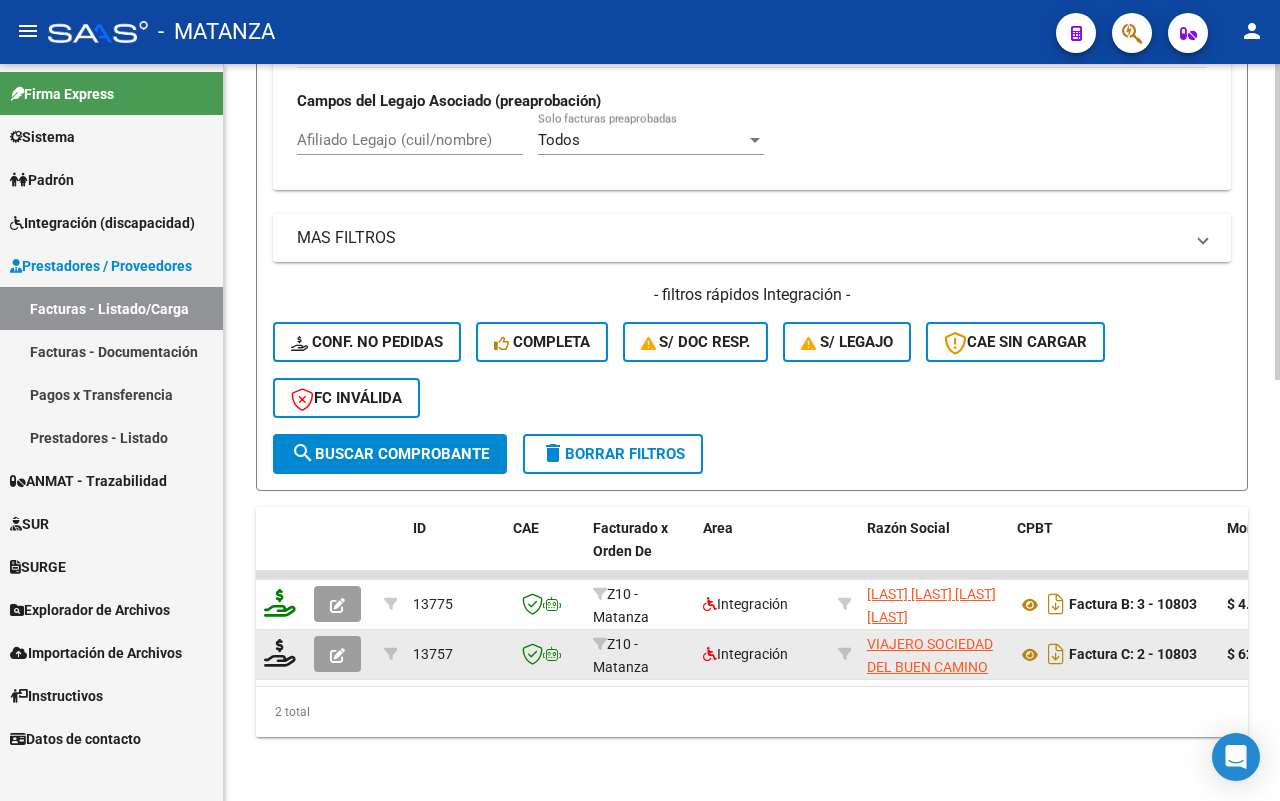 click 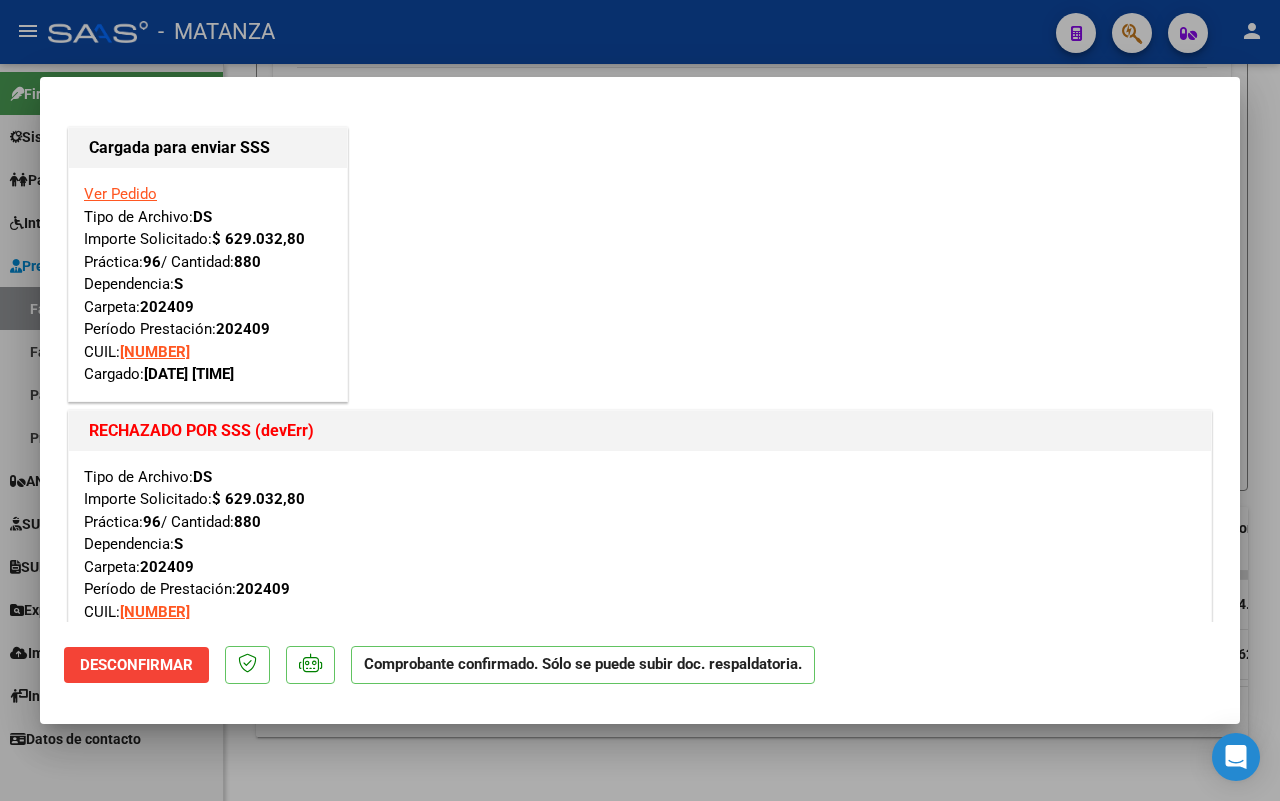 scroll, scrollTop: 500, scrollLeft: 0, axis: vertical 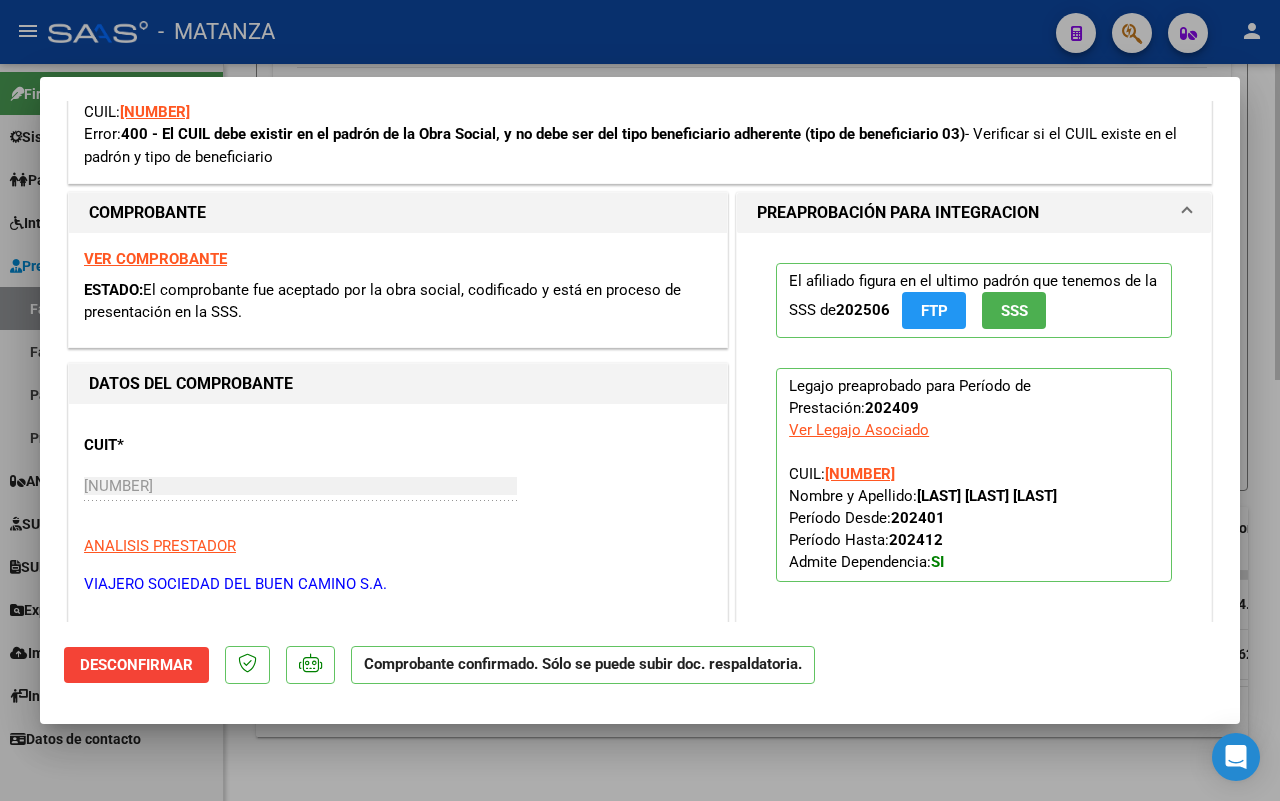 drag, startPoint x: 288, startPoint y: 791, endPoint x: 298, endPoint y: 782, distance: 13.453624 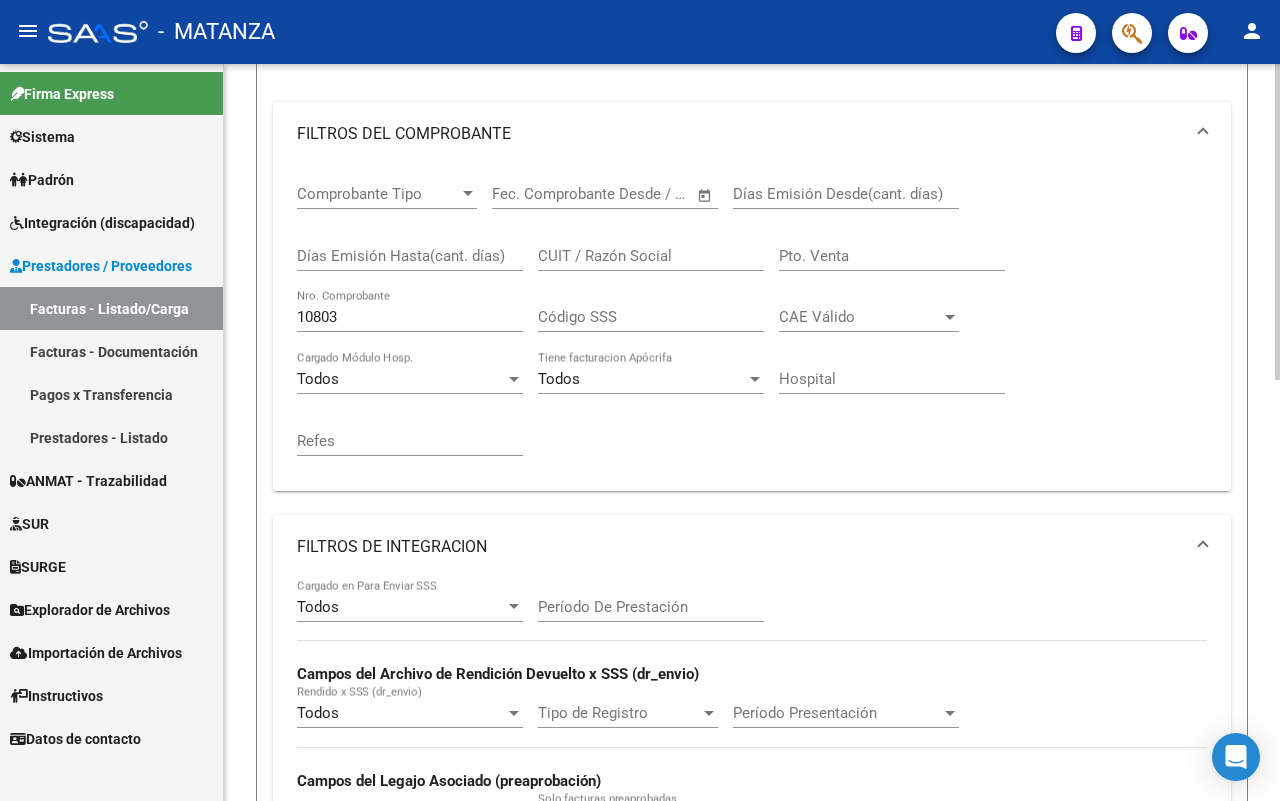 scroll, scrollTop: 233, scrollLeft: 0, axis: vertical 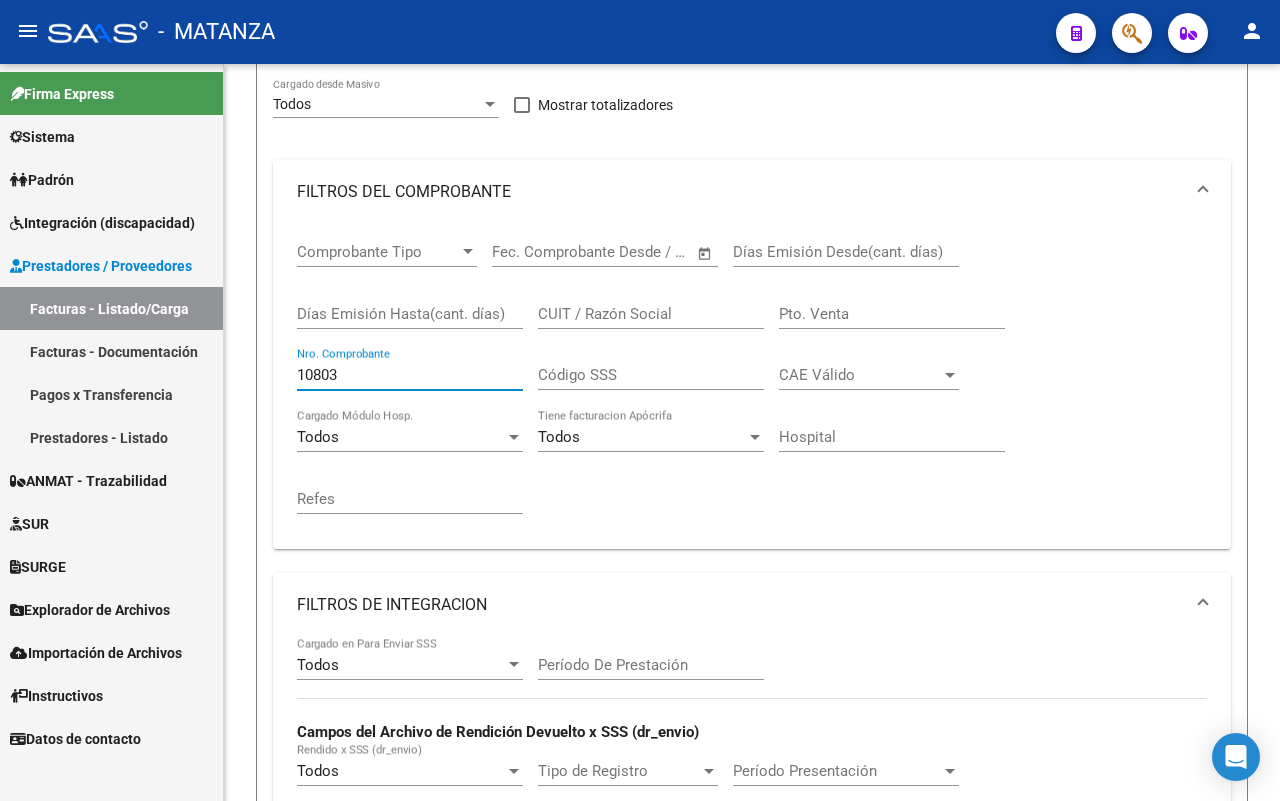 drag, startPoint x: 343, startPoint y: 368, endPoint x: 193, endPoint y: 366, distance: 150.01334 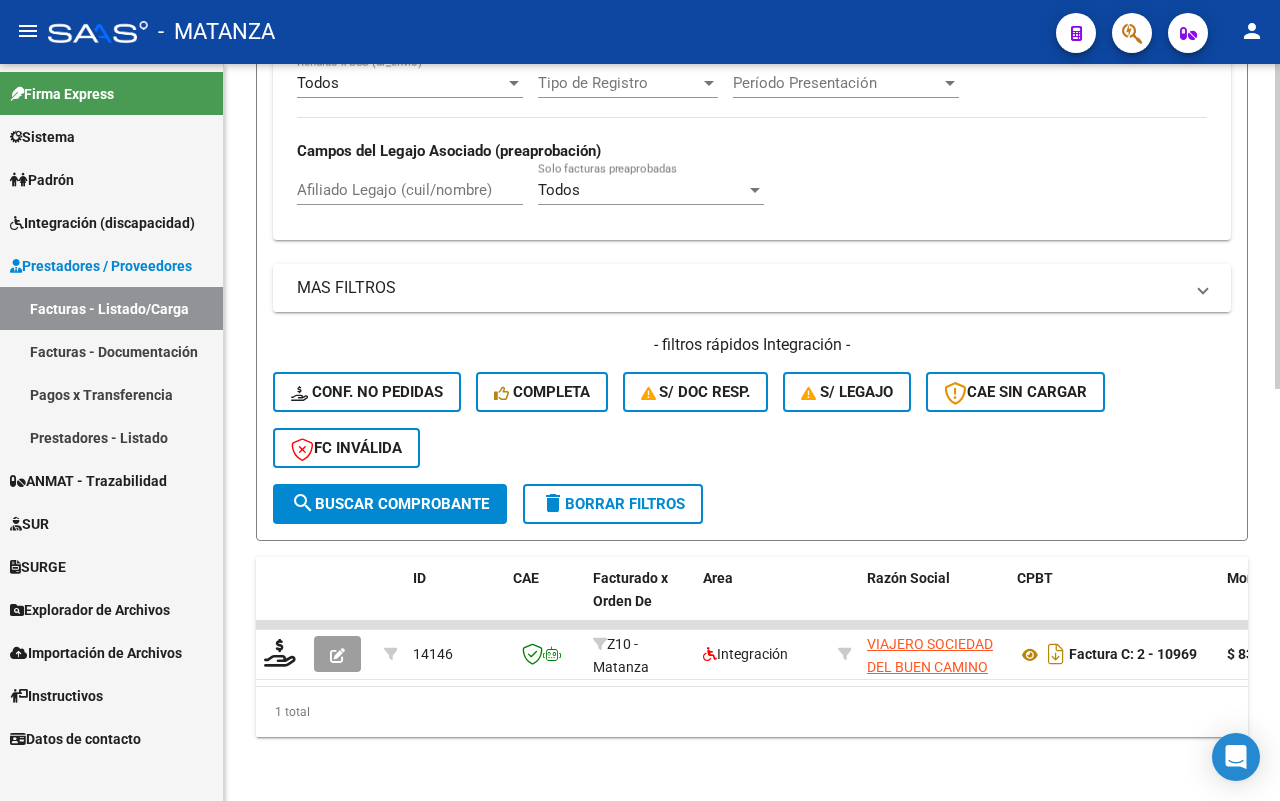 scroll, scrollTop: 933, scrollLeft: 0, axis: vertical 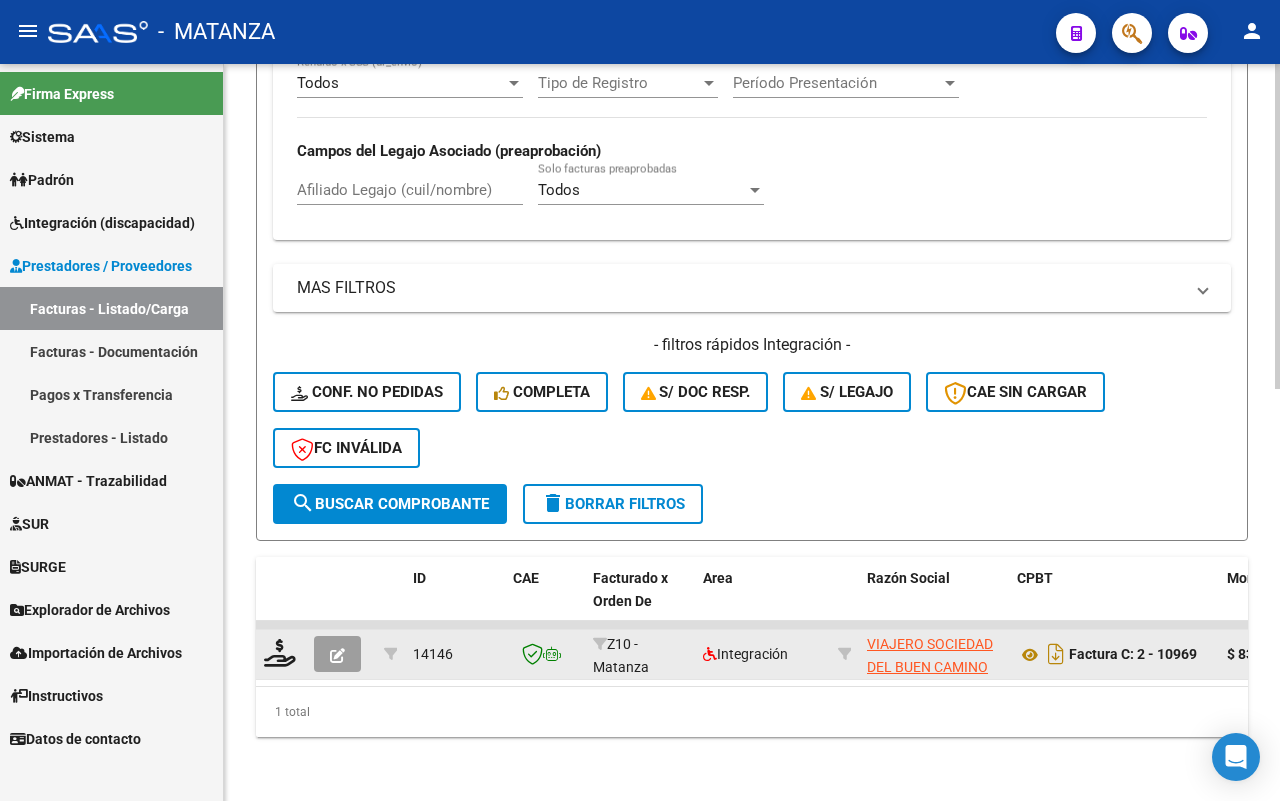 click 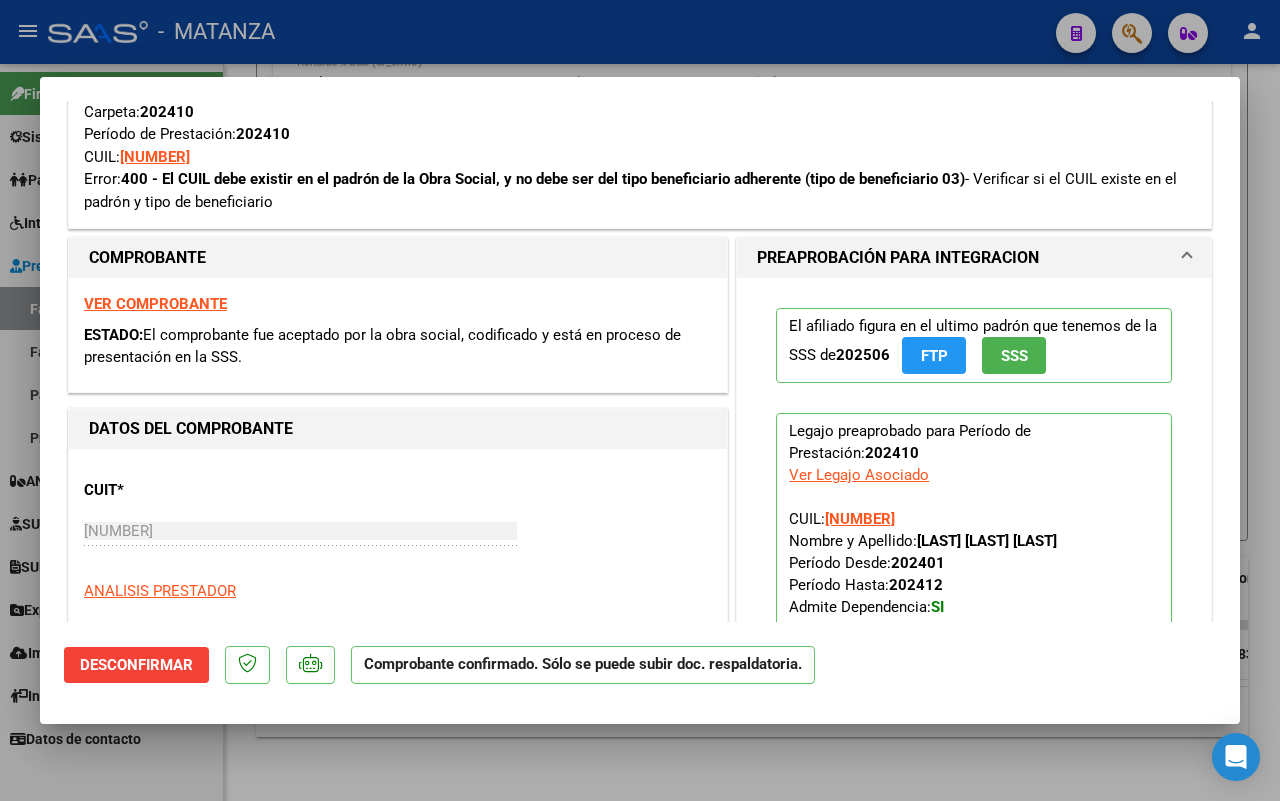 scroll, scrollTop: 625, scrollLeft: 0, axis: vertical 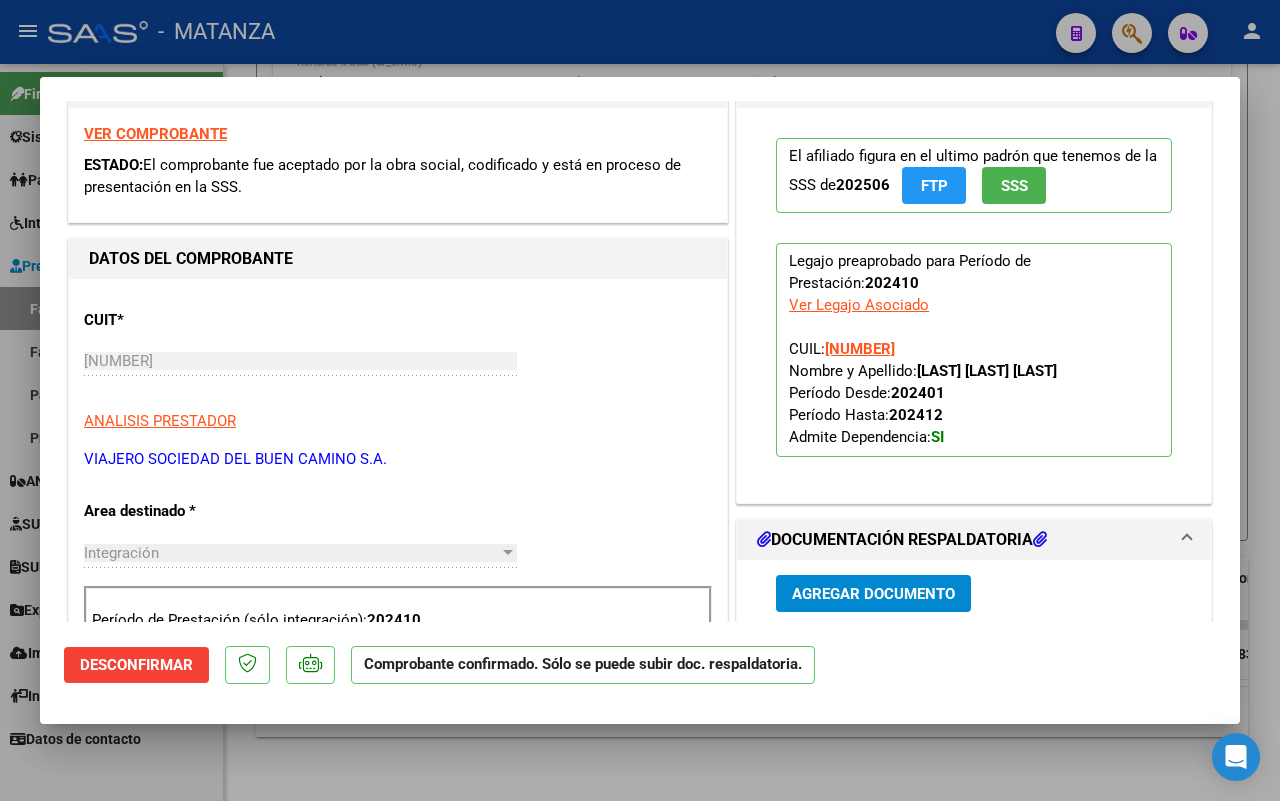 click at bounding box center (640, 400) 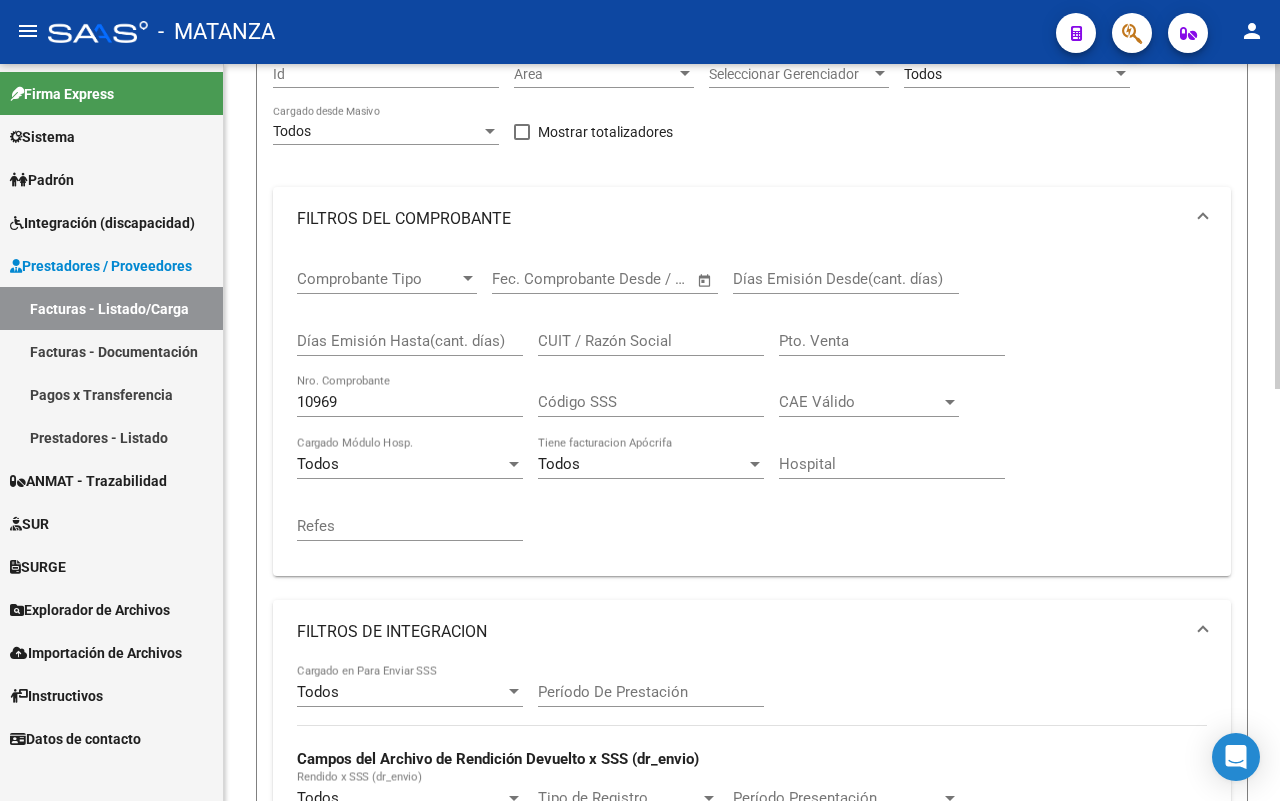 scroll, scrollTop: 183, scrollLeft: 0, axis: vertical 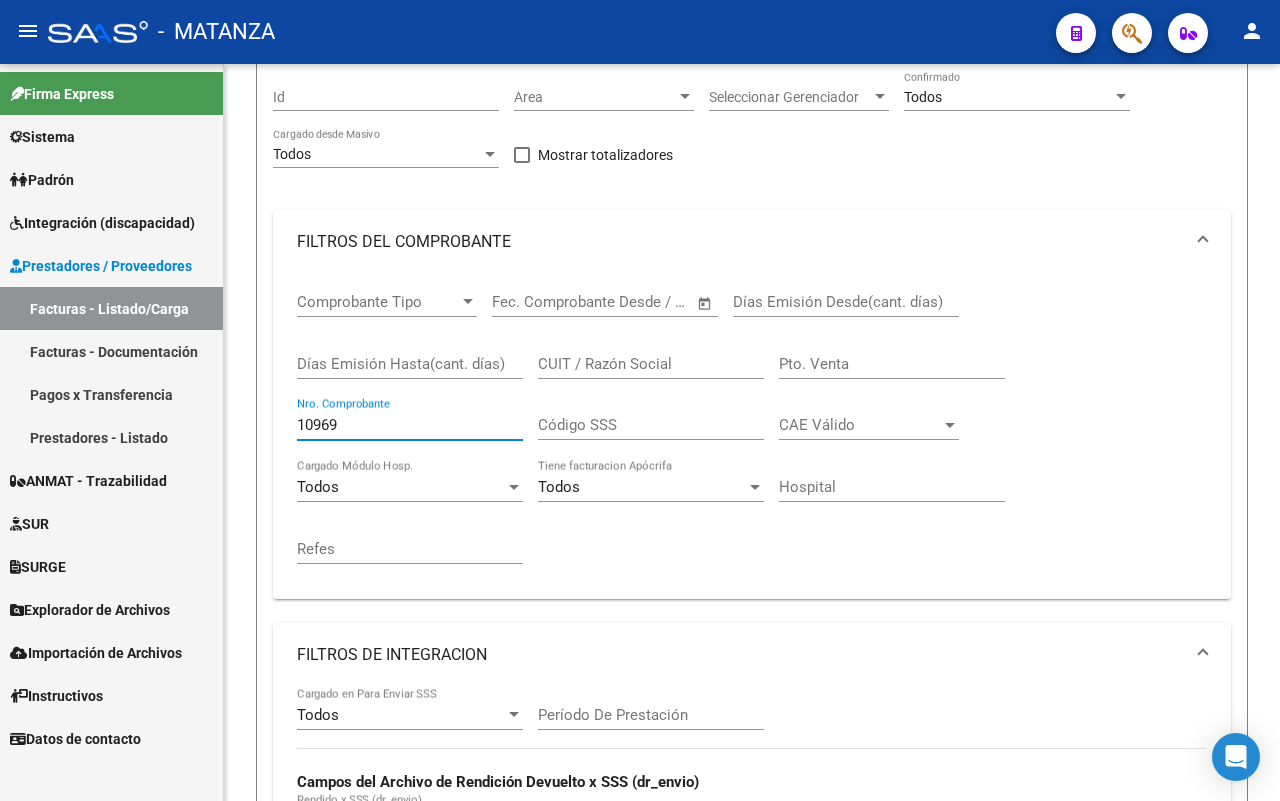 click on "Firma Express Sistema Usuarios Todos los Usuarios Todos los Roles Padrón Afiliados Empadronados Padrón Ágil Análisis Afiliado Integración (discapacidad) Estado Presentaciones SSS Rendición Certificado Discapacidad Pedido Integración a SSS Datos Contables de Facturas Facturas Liquidadas x SSS Legajos Legajos Documentación Prestadores / Proveedores Facturas - Listado/Carga Facturas - Documentación Pagos x Transferencia Prestadores - Listado ANMAT - Trazabilidad SUR Expedientes Internos Movimiento de Expte. SSS Doc. Respaldatoria SURGE Solicitudes - Todas Detracciones Solicitudes Pagadas Solicitudes Aceptadas Rechazos Totales Rechazos Parciales Solicitudes Pendientes Borradores Explorador de Archivos Integración DS.SUBSIDIO DR.ENVIO DS.DEVERR DS.DEVOK Importación de Archivos Integración DS.SUBSIDIO DR.ENVIO DS.DEVERR DS.DEVOK Instructivos Datos de contacto Video tutorial PRESTADORES -> Listado de CPBTs Emitidos por Prestadores / Proveedores (alt+q)" 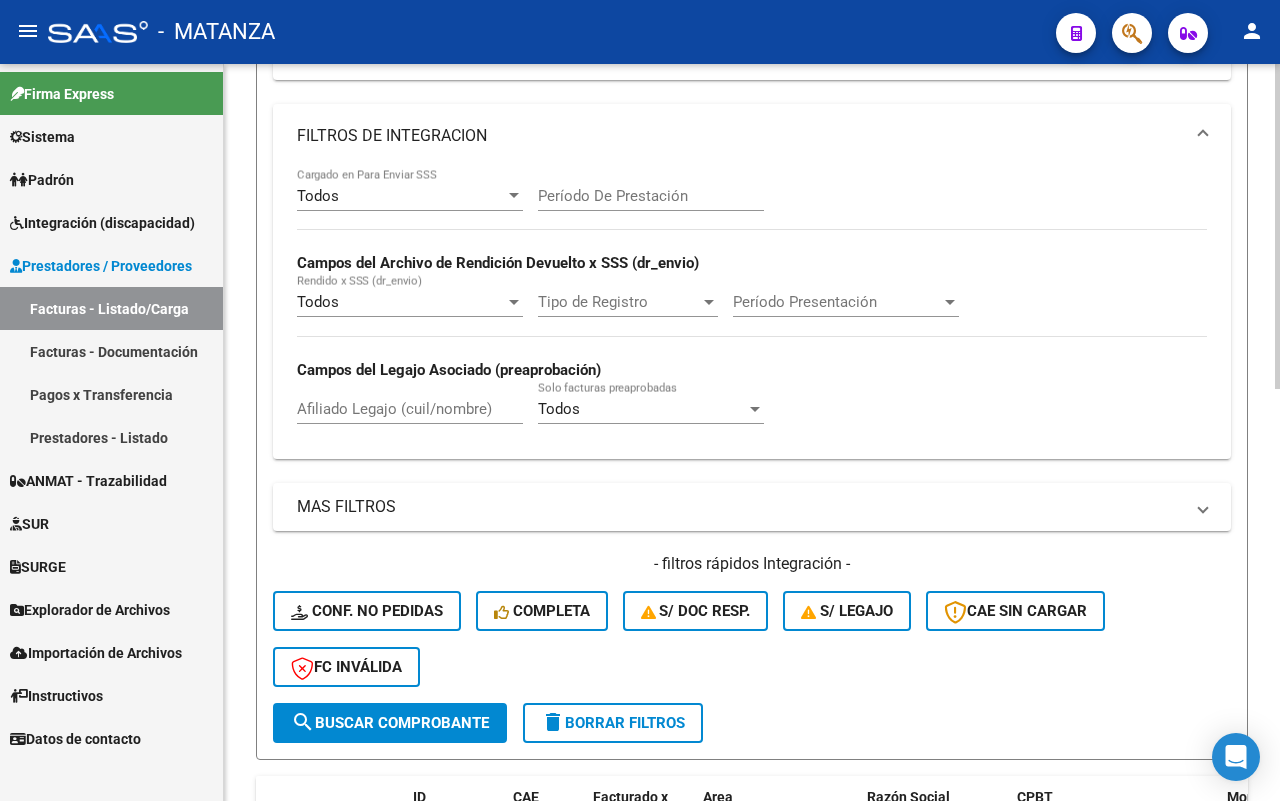 scroll, scrollTop: 933, scrollLeft: 0, axis: vertical 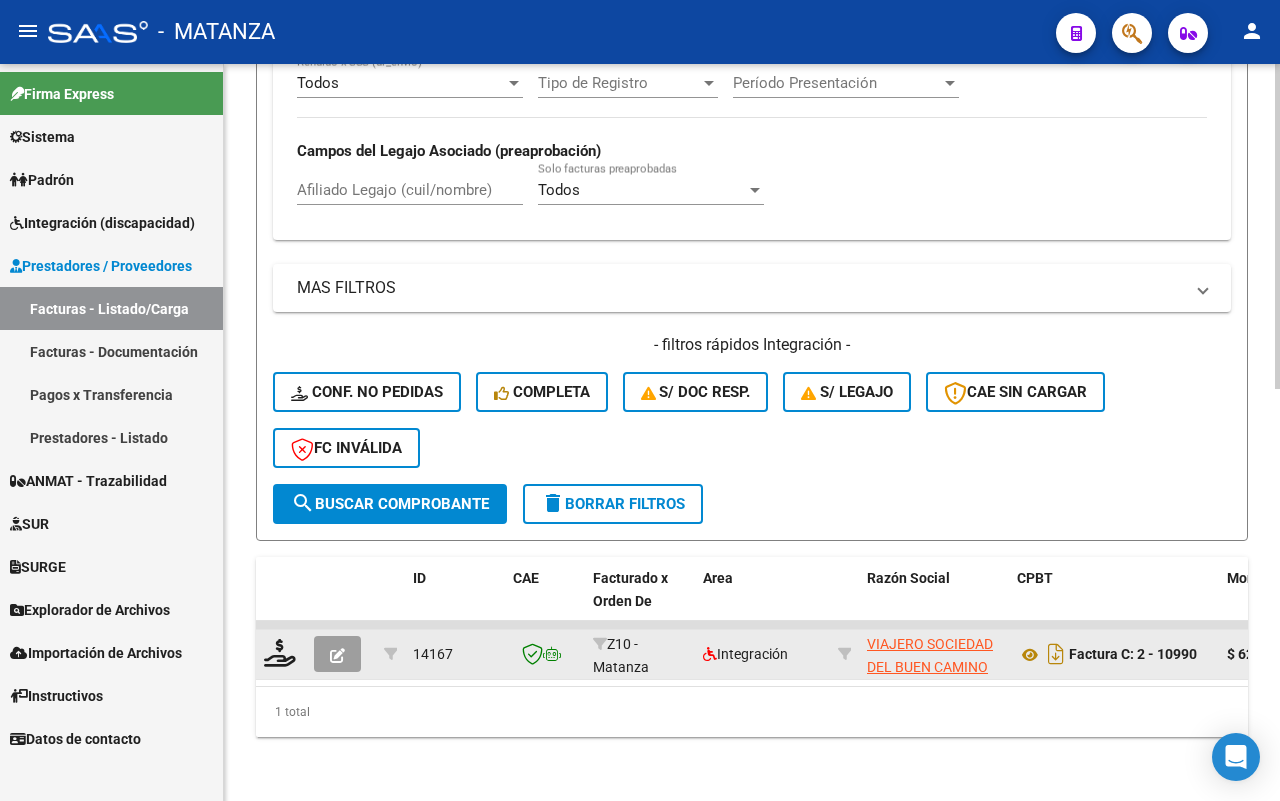click 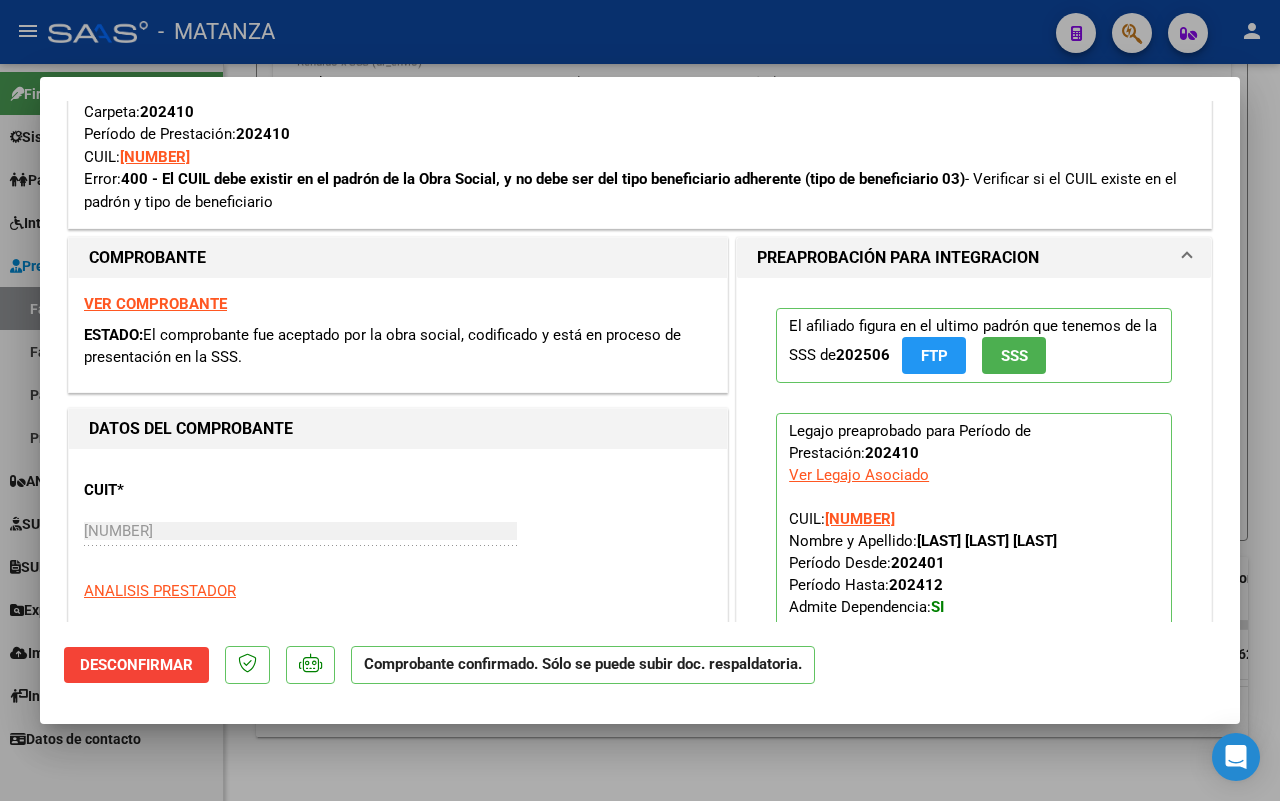 scroll, scrollTop: 625, scrollLeft: 0, axis: vertical 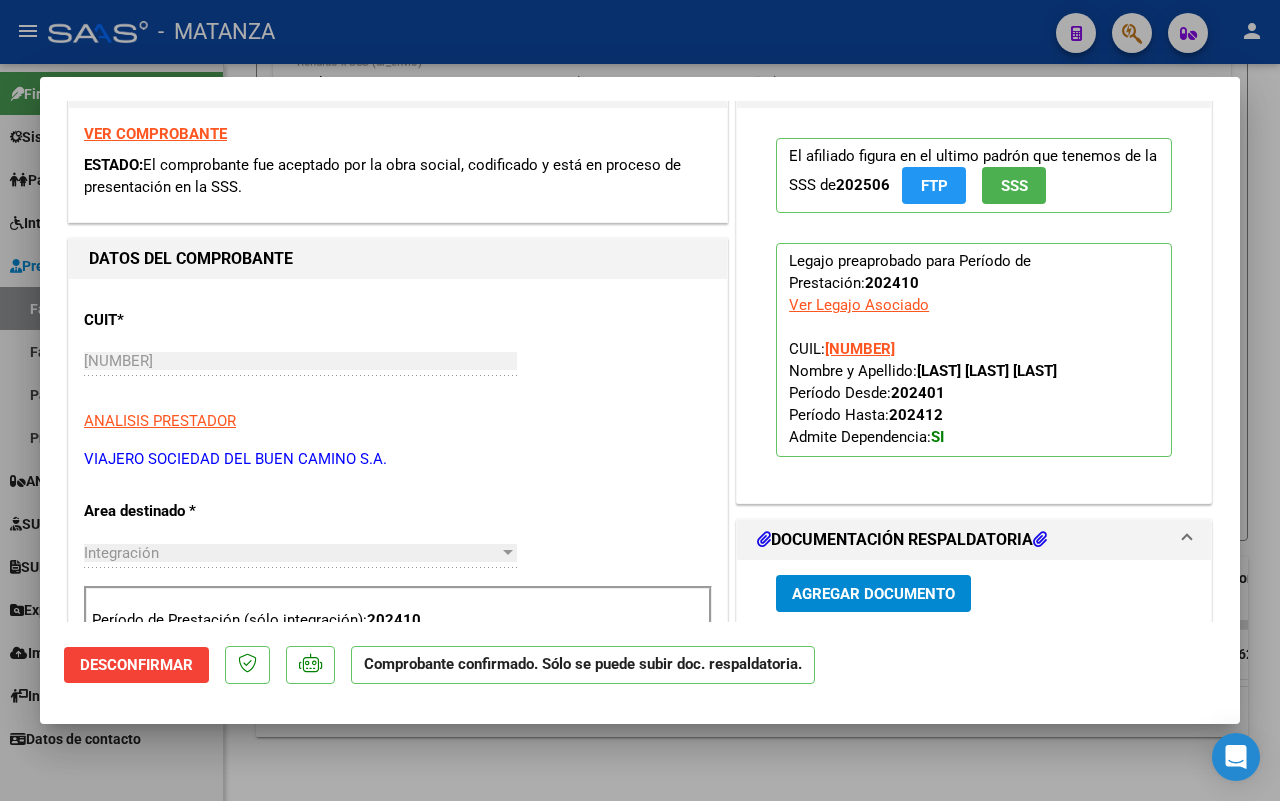 click at bounding box center (640, 400) 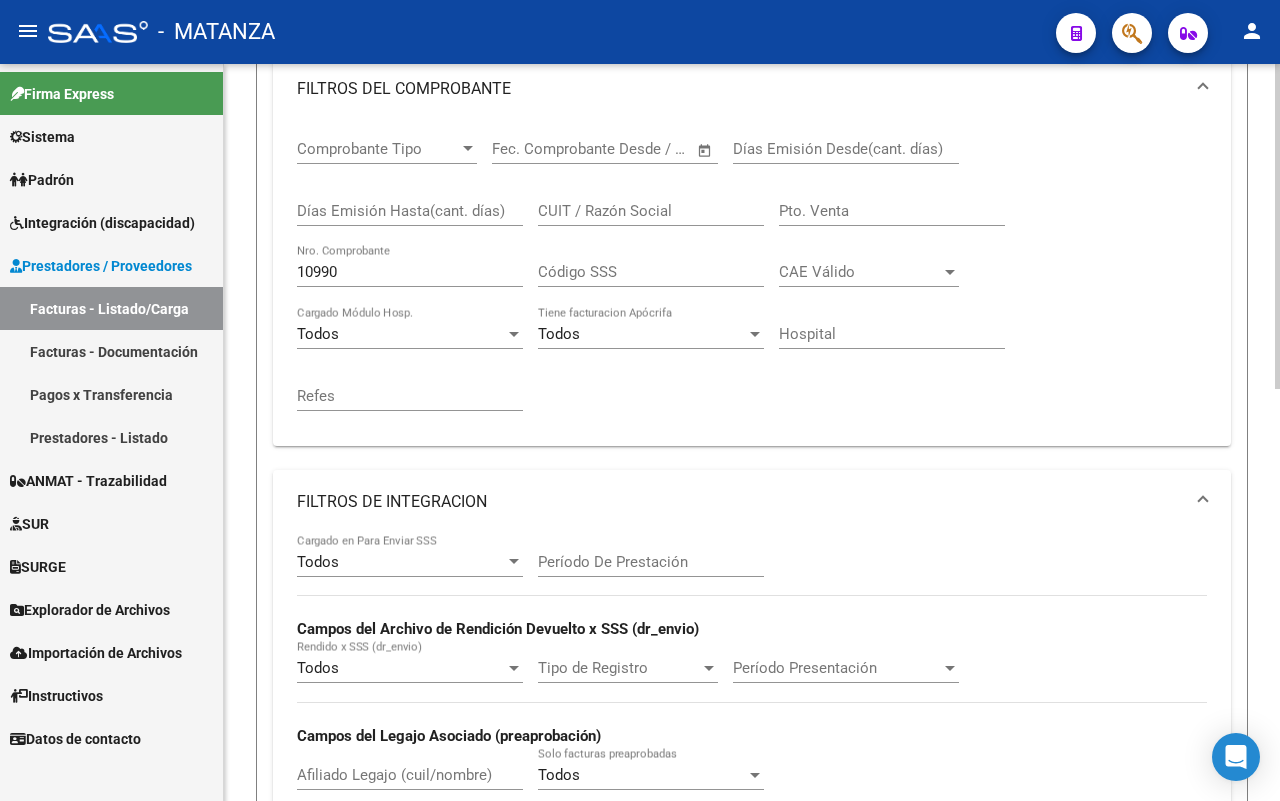 scroll, scrollTop: 308, scrollLeft: 0, axis: vertical 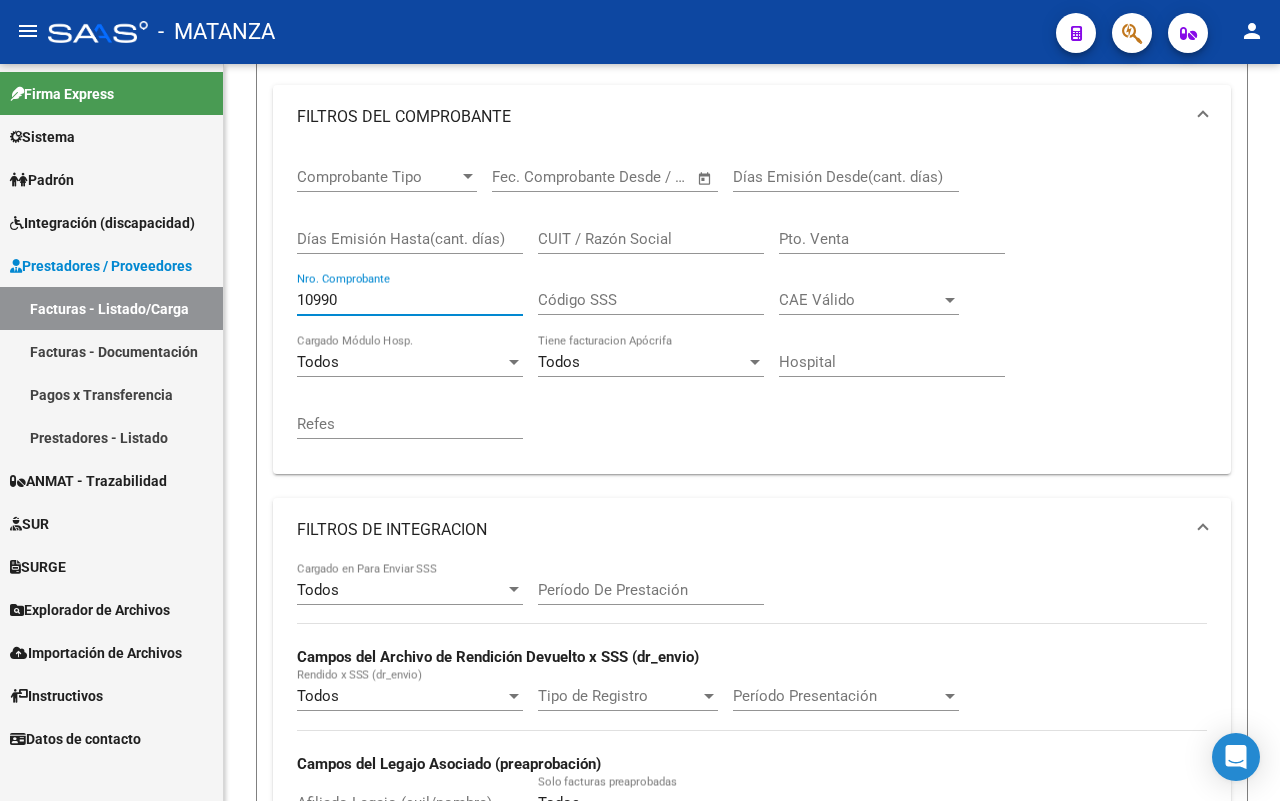 drag, startPoint x: 351, startPoint y: 293, endPoint x: 142, endPoint y: 293, distance: 209 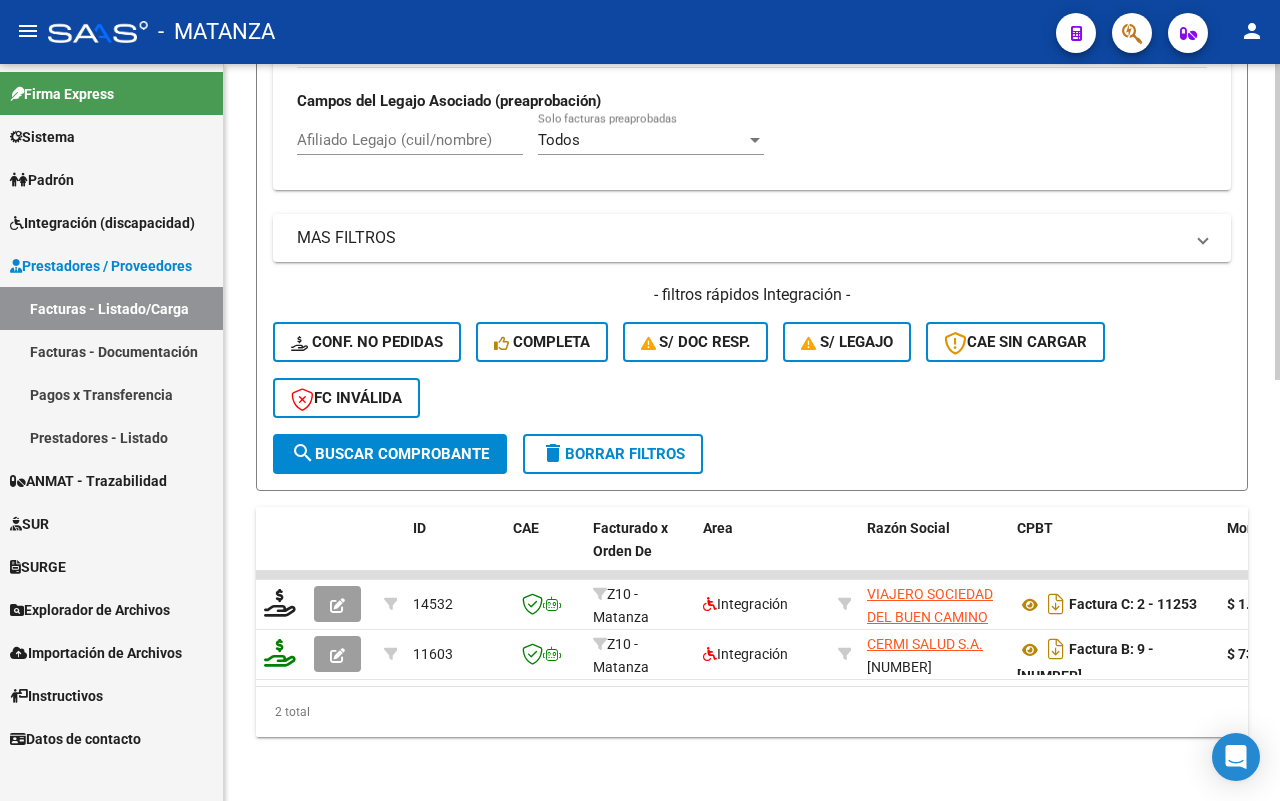 scroll, scrollTop: 983, scrollLeft: 0, axis: vertical 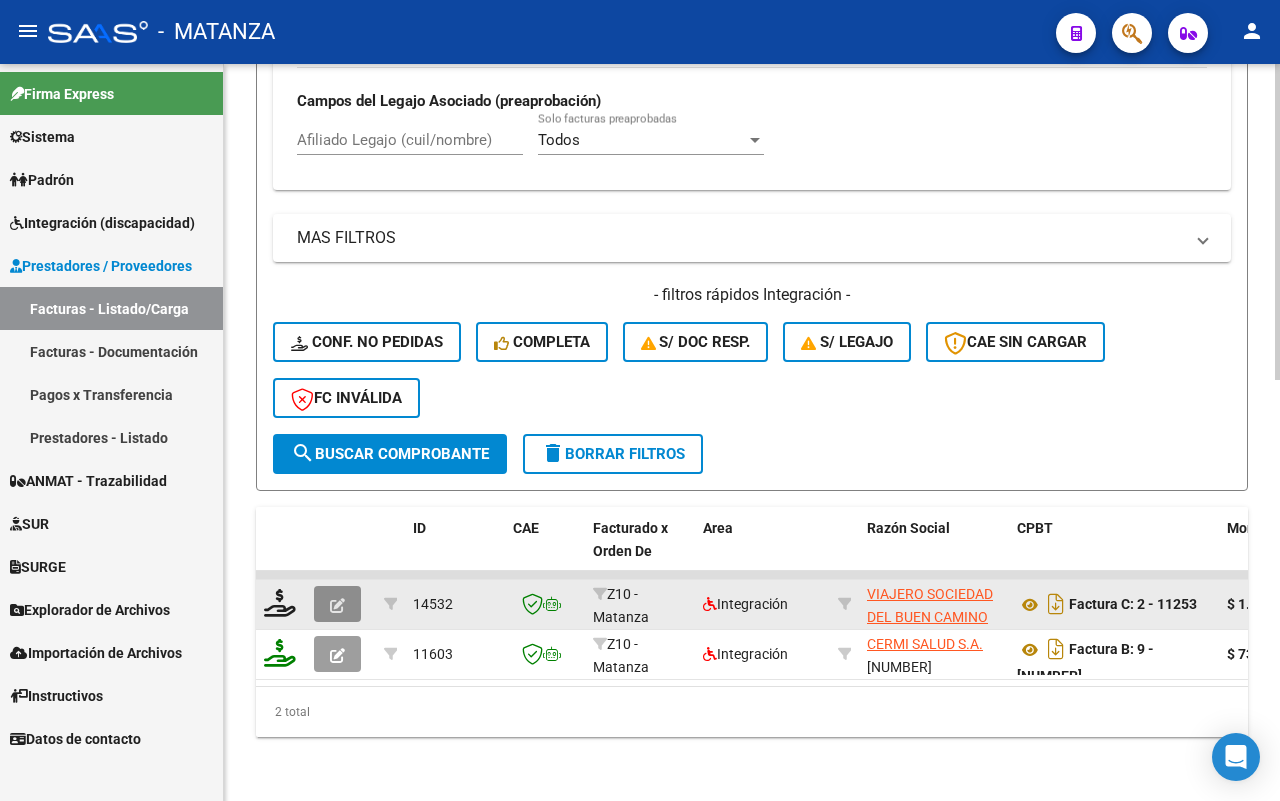 click 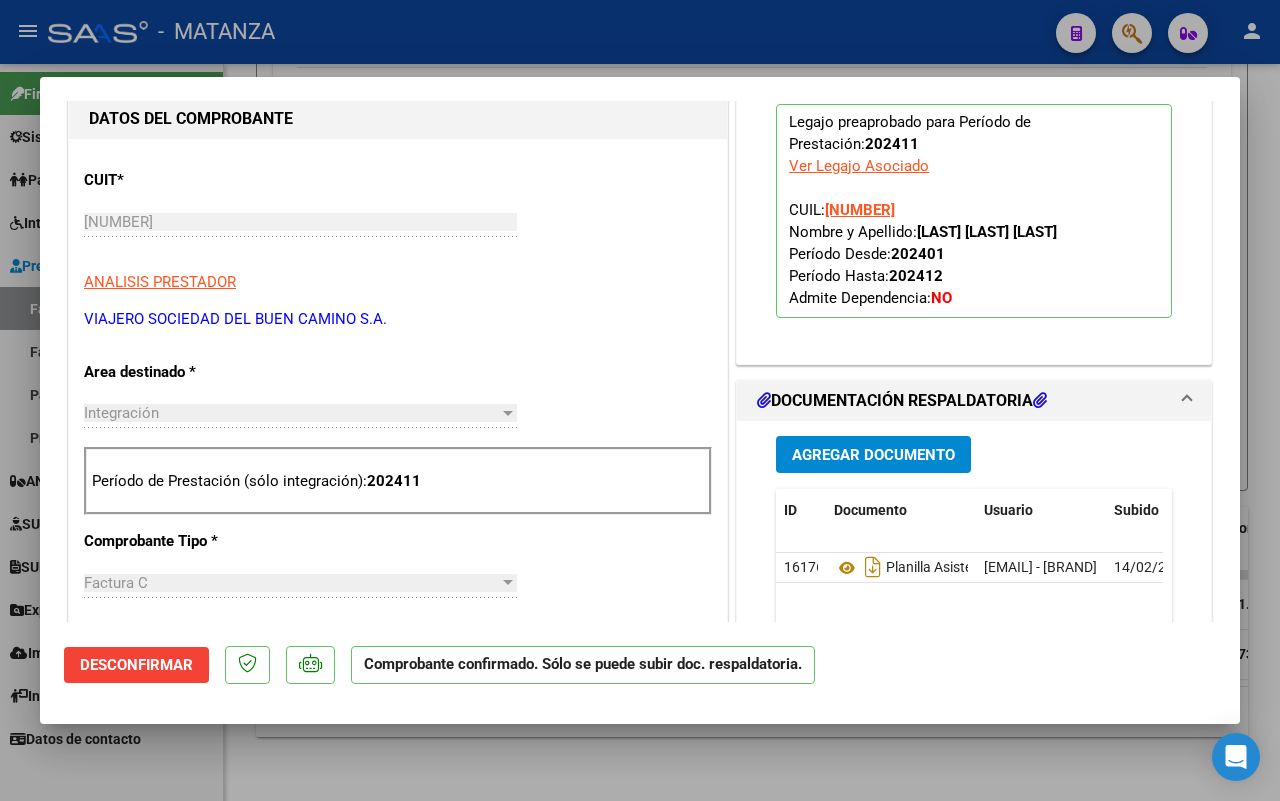 scroll, scrollTop: 875, scrollLeft: 0, axis: vertical 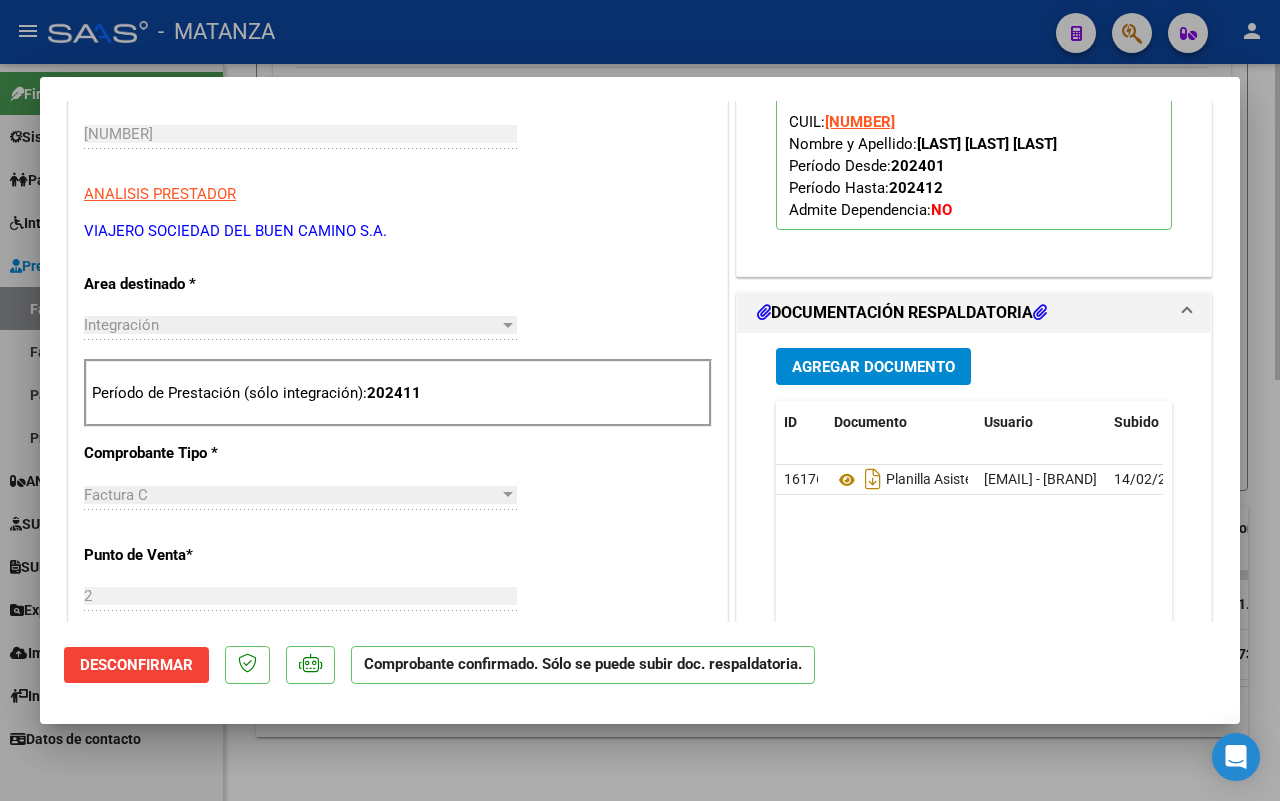 drag, startPoint x: 393, startPoint y: 772, endPoint x: 408, endPoint y: 725, distance: 49.335587 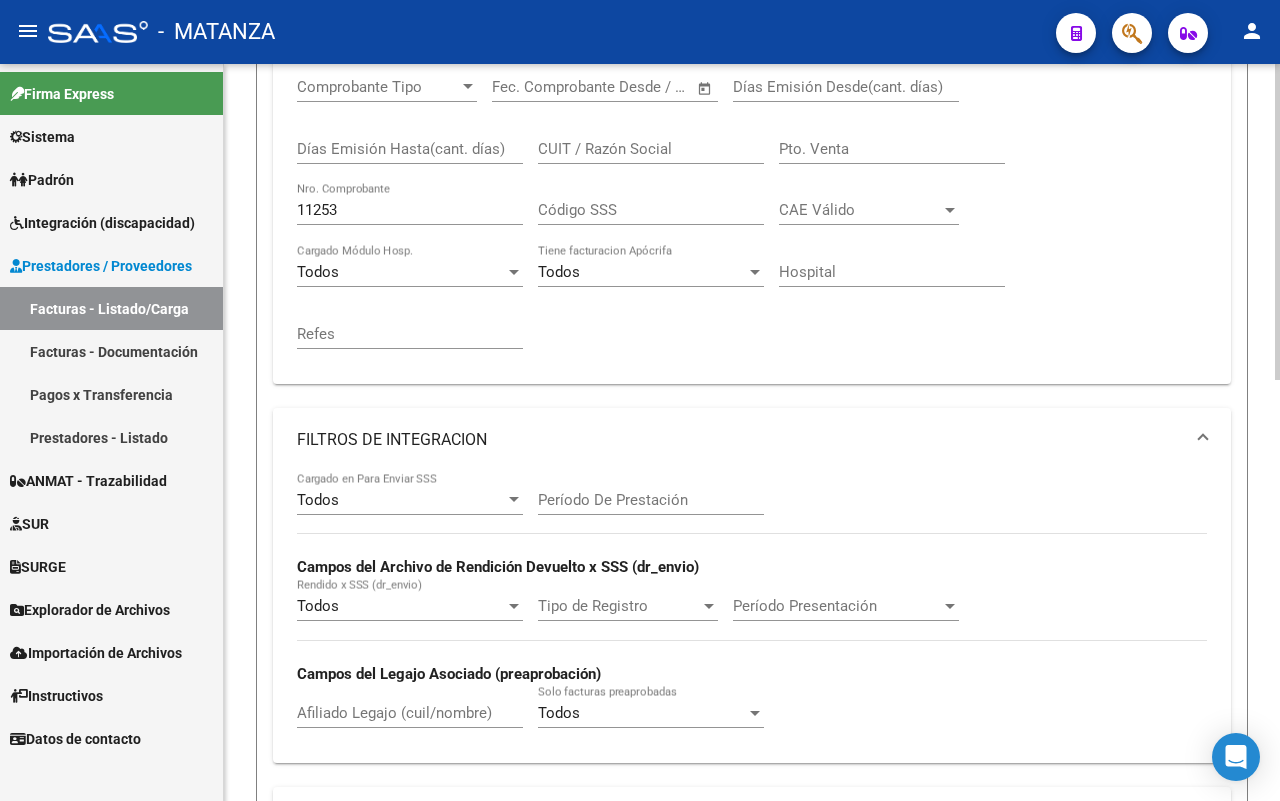 scroll, scrollTop: 358, scrollLeft: 0, axis: vertical 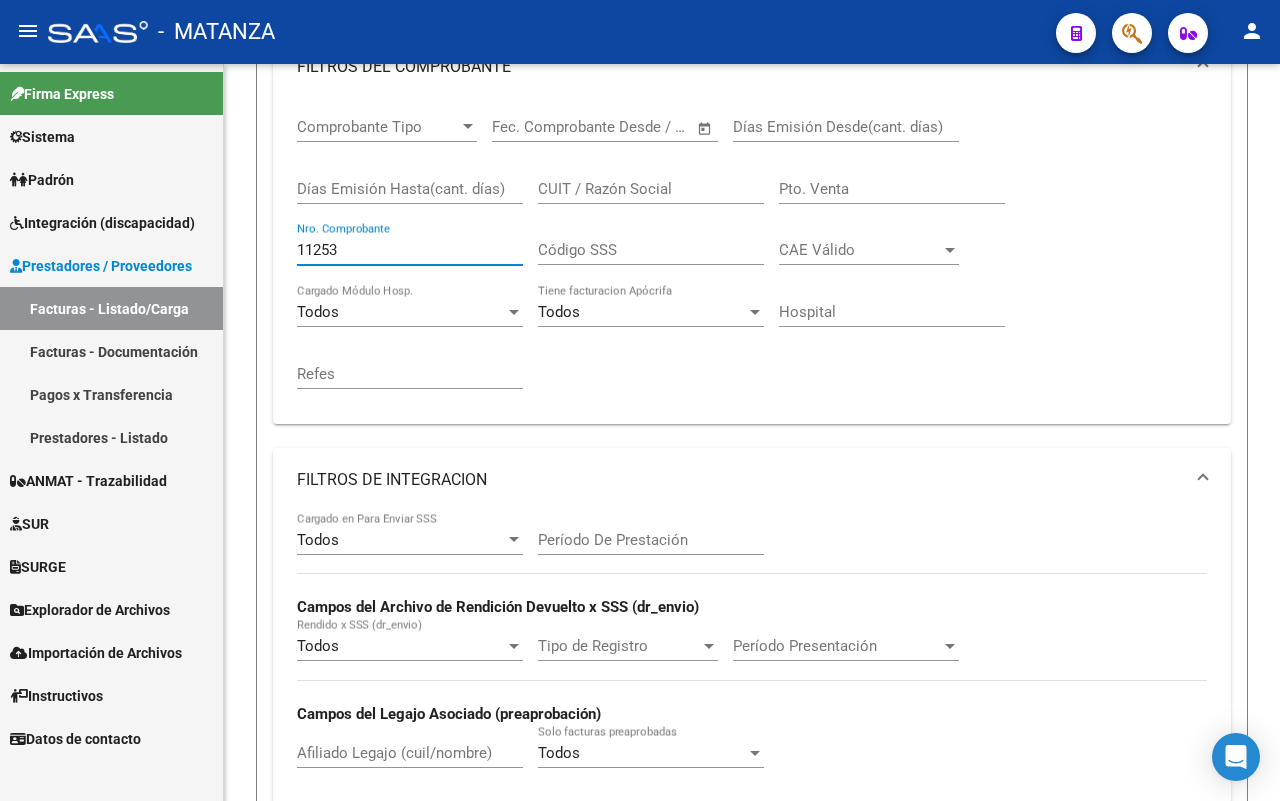 click on "Firma Express Sistema Usuarios Todos los Usuarios Todos los Roles Padrón Afiliados Empadronados Padrón Ágil Análisis Afiliado Integración (discapacidad) Estado Presentaciones SSS Rendición Certificado Discapacidad Pedido Integración a SSS Datos Contables de Facturas Facturas Liquidadas x SSS Legajos Legajos Documentación Prestadores / Proveedores Facturas - Listado/Carga Facturas - Documentación Pagos x Transferencia Prestadores - Listado ANMAT - Trazabilidad SUR Expedientes Internos Movimiento de Expte. SSS Doc. Respaldatoria SURGE Solicitudes - Todas Detracciones Solicitudes Pagadas Solicitudes Aceptadas Rechazos Totales Rechazos Parciales Solicitudes Pendientes Borradores Explorador de Archivos Integración DS.SUBSIDIO DR.ENVIO DS.DEVERR DS.DEVOK Importación de Archivos Integración DS.SUBSIDIO DR.ENVIO DS.DEVERR DS.DEVOK Instructivos Datos de contacto Video tutorial PRESTADORES -> Listado de CPBTs Emitidos por Prestadores / Proveedores (alt+q)" 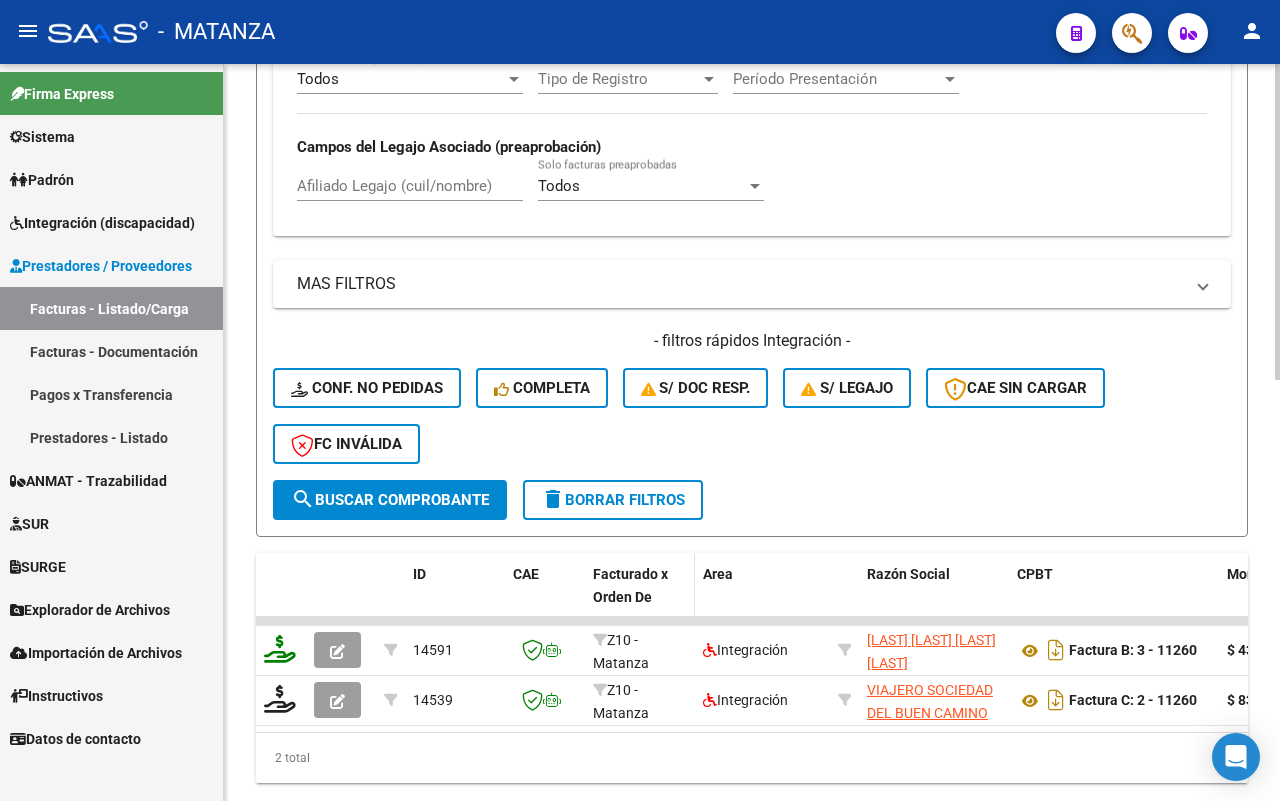 scroll, scrollTop: 983, scrollLeft: 0, axis: vertical 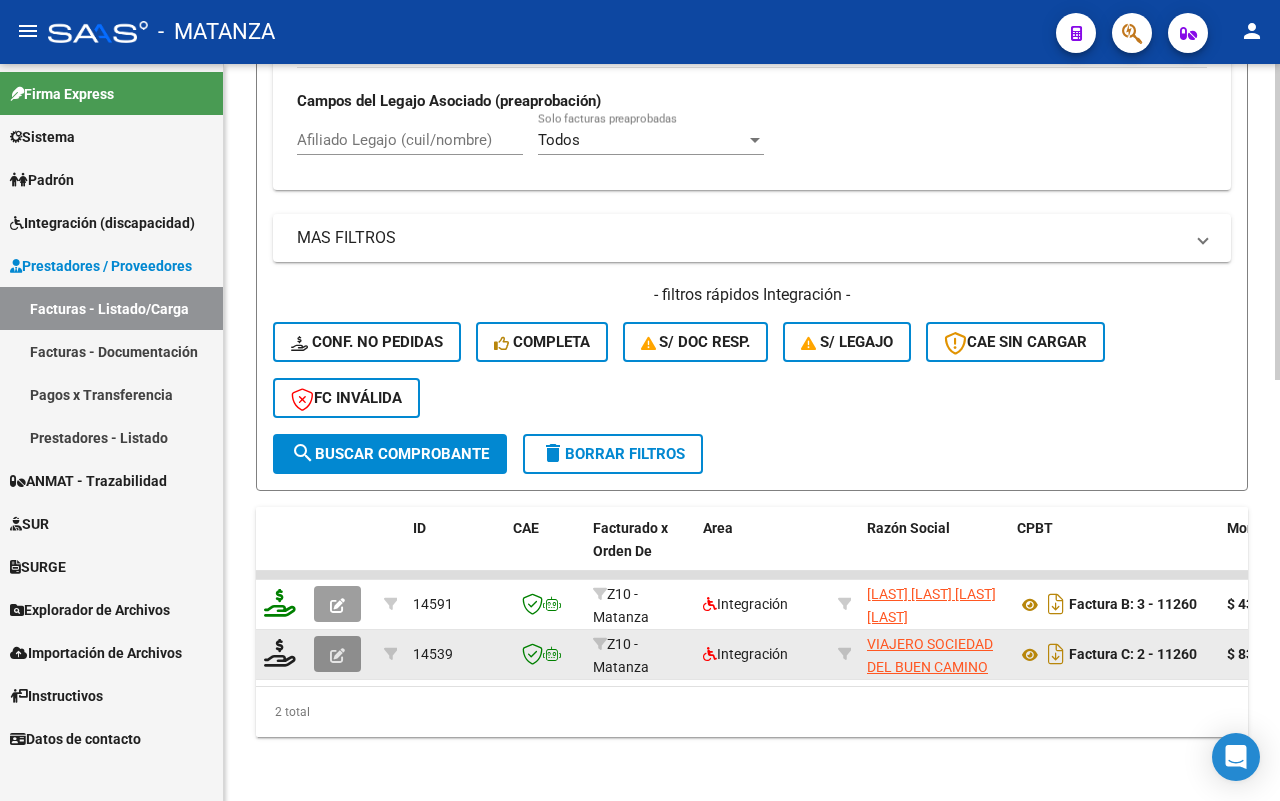 click 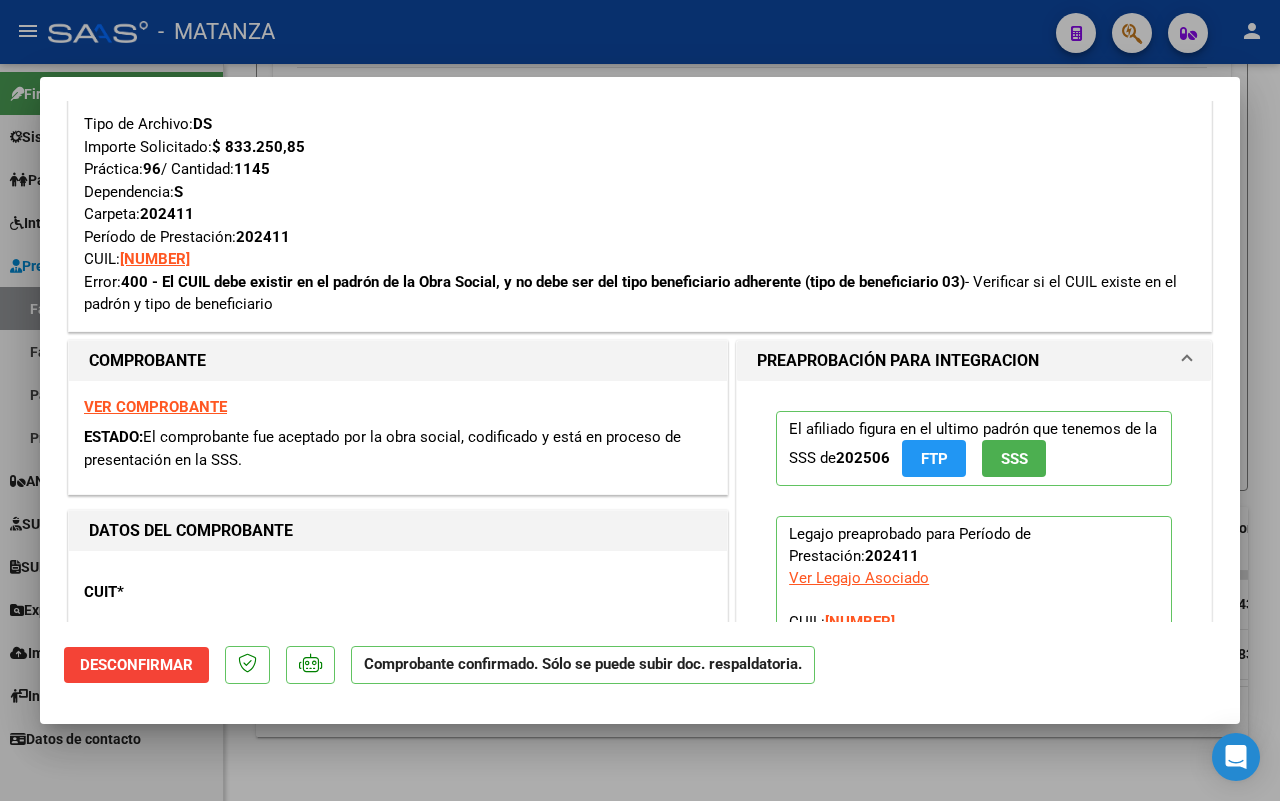 scroll, scrollTop: 500, scrollLeft: 0, axis: vertical 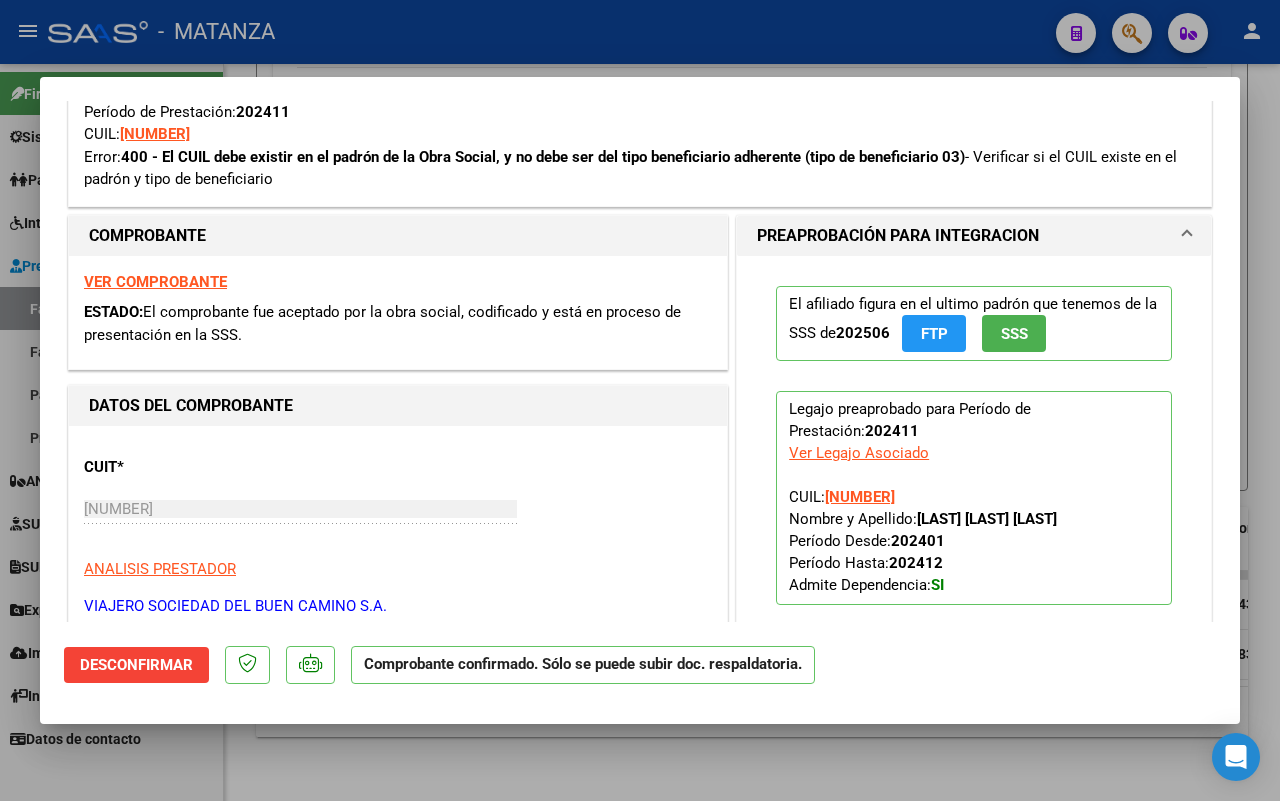 click at bounding box center [640, 400] 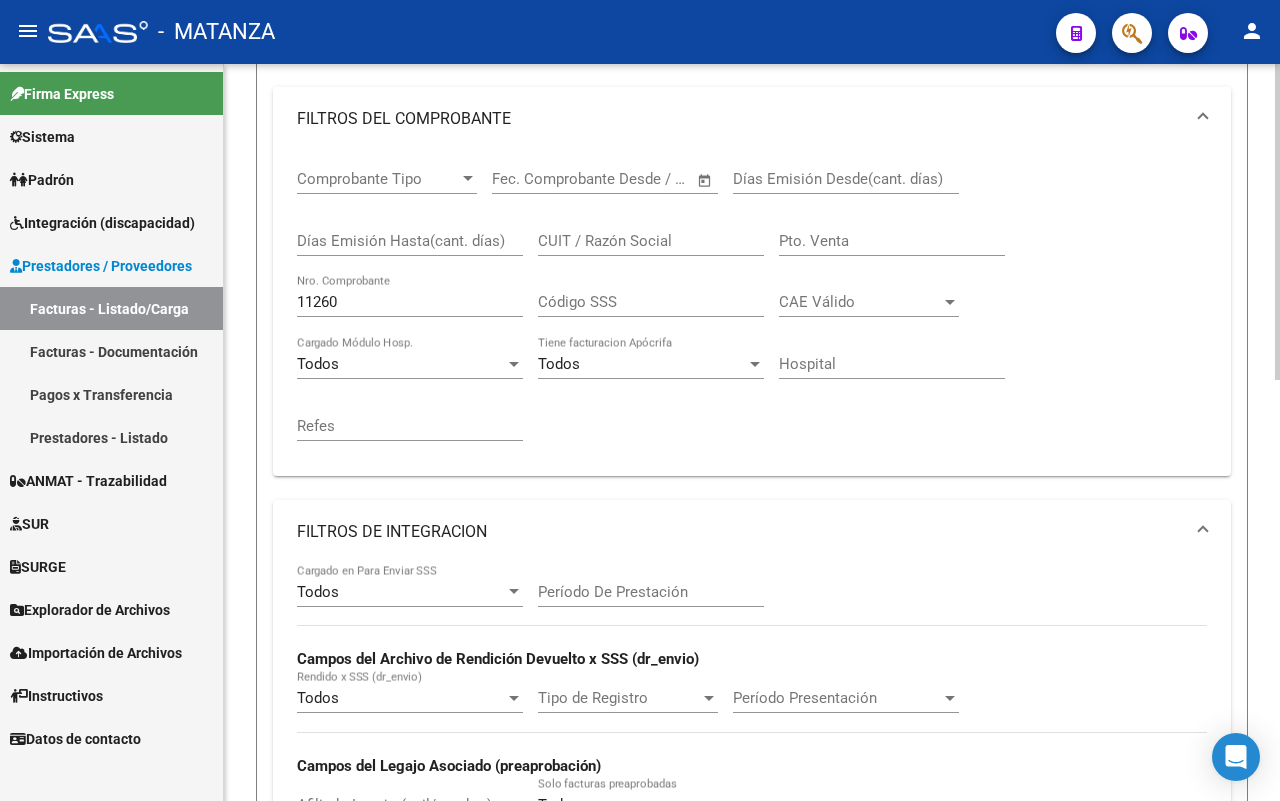 scroll, scrollTop: 233, scrollLeft: 0, axis: vertical 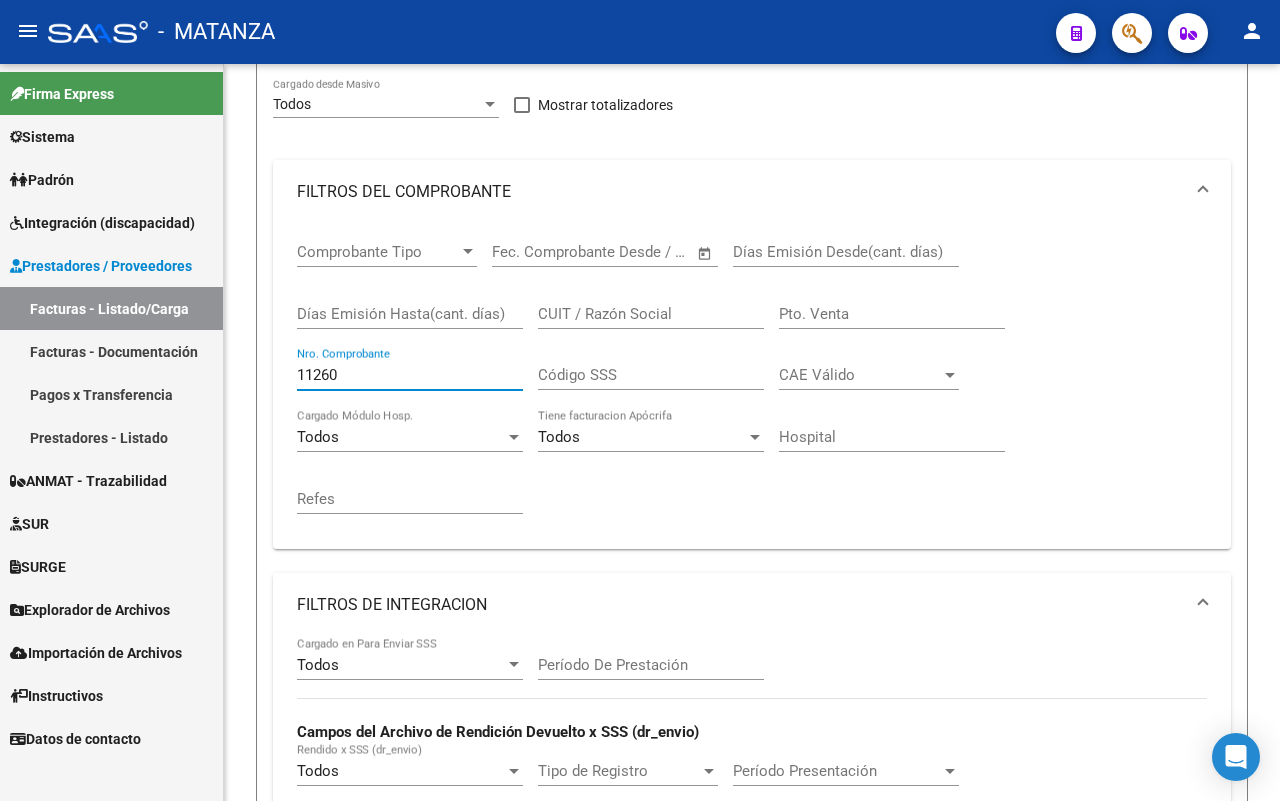 click on "Firma Express Sistema Usuarios Todos los Usuarios Todos los Roles Padrón Afiliados Empadronados Padrón Ágil Análisis Afiliado Integración (discapacidad) Estado Presentaciones SSS Rendición Certificado Discapacidad Pedido Integración a SSS Datos Contables de Facturas Facturas Liquidadas x SSS Legajos Legajos Documentación Prestadores / Proveedores Facturas - Listado/Carga Facturas - Documentación Pagos x Transferencia Prestadores - Listado ANMAT - Trazabilidad SUR Expedientes Internos Movimiento de Expte. SSS Doc. Respaldatoria SURGE Solicitudes - Todas Detracciones Solicitudes Pagadas Solicitudes Aceptadas Rechazos Totales Rechazos Parciales Solicitudes Pendientes Borradores Explorador de Archivos Integración DS.SUBSIDIO DR.ENVIO DS.DEVERR DS.DEVOK Importación de Archivos Integración DS.SUBSIDIO DR.ENVIO DS.DEVERR DS.DEVOK Instructivos Datos de contacto Video tutorial PRESTADORES -> Listado de CPBTs Emitidos por Prestadores / Proveedores (alt+q)" 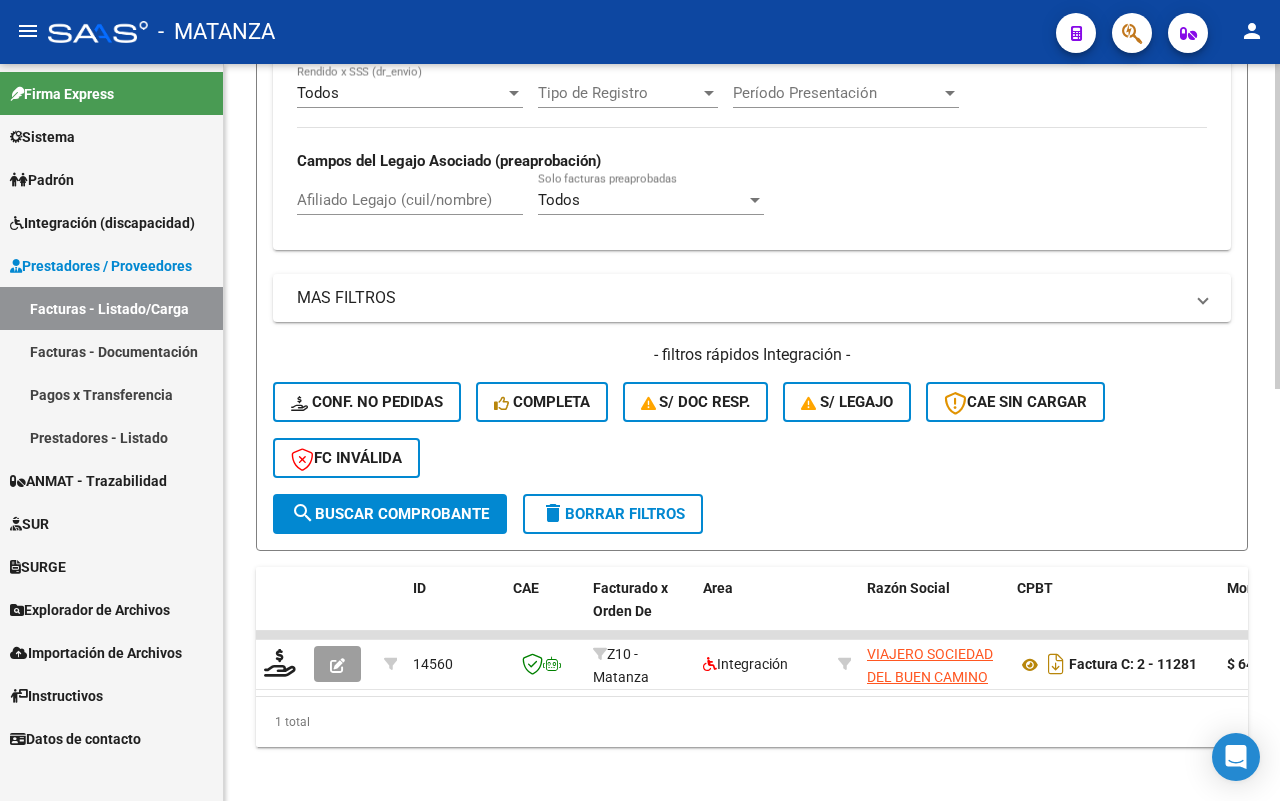 scroll, scrollTop: 933, scrollLeft: 0, axis: vertical 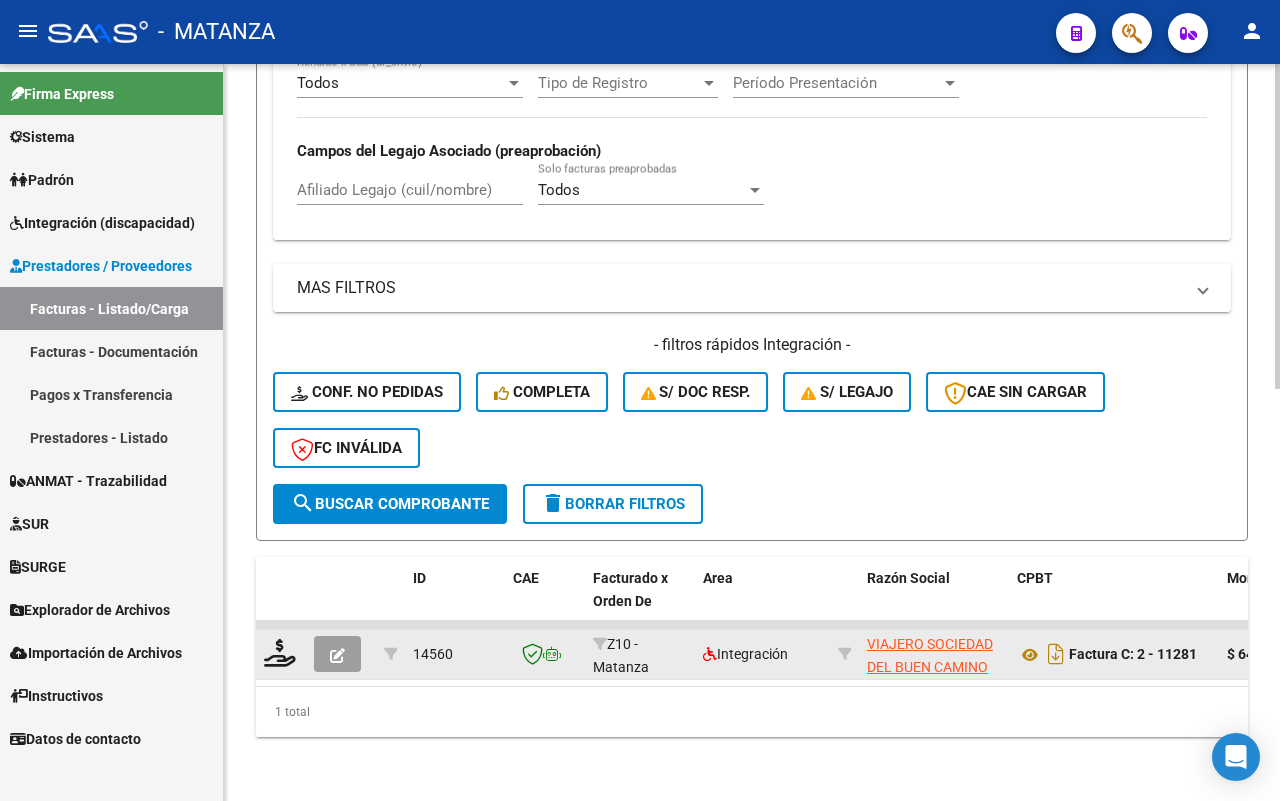 type on "11281" 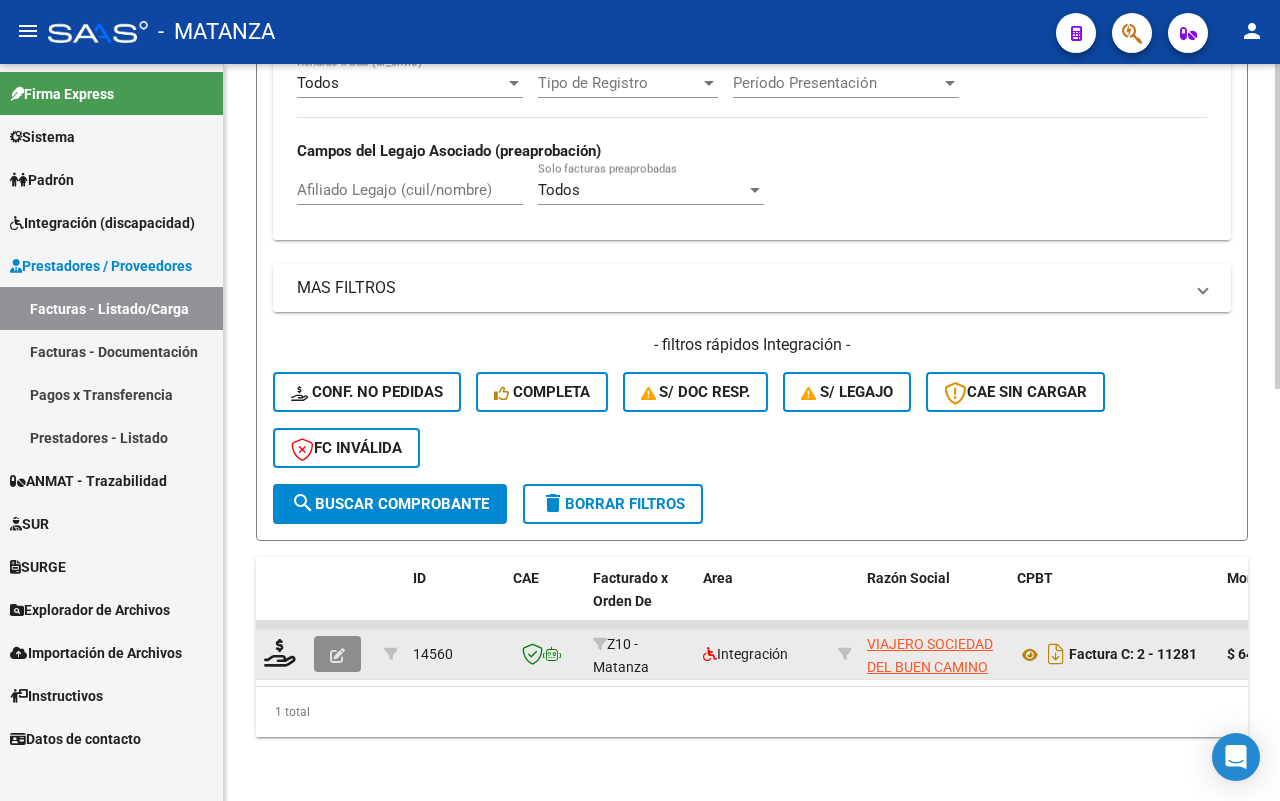 click 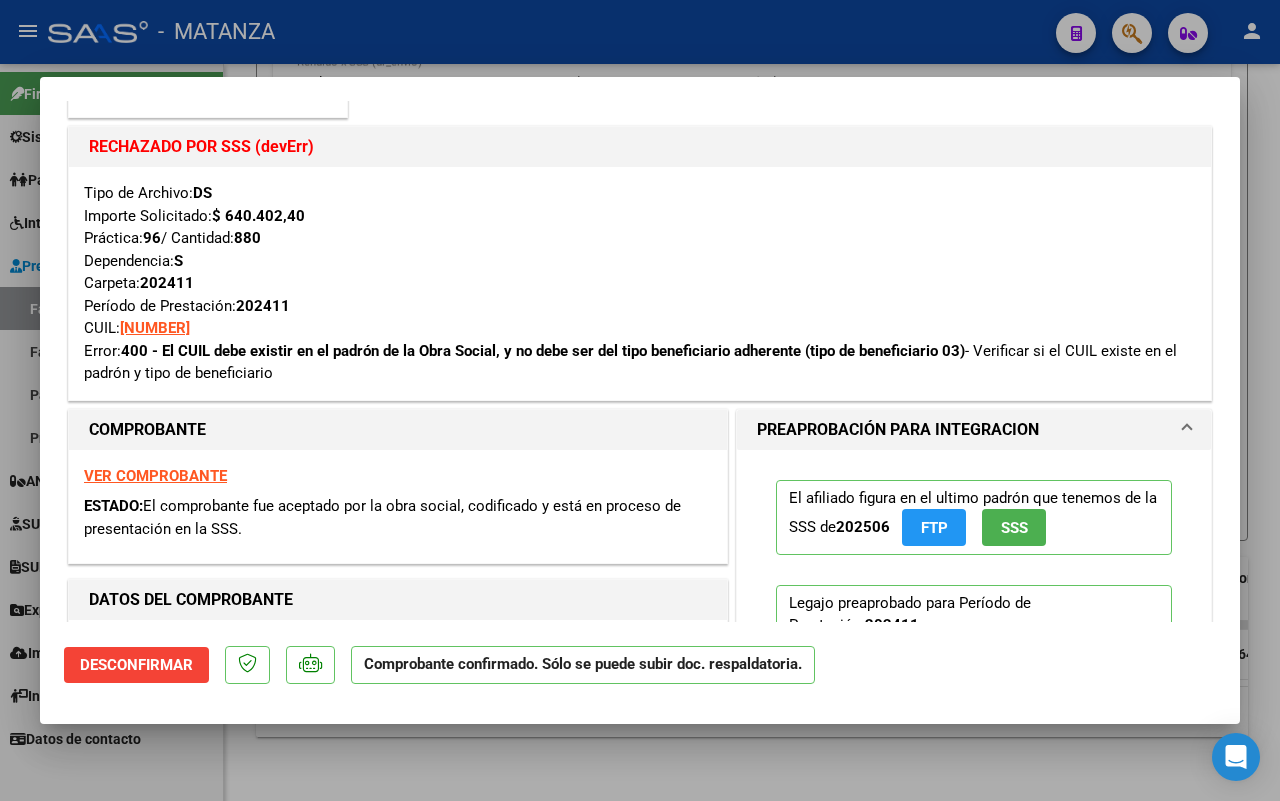 scroll, scrollTop: 500, scrollLeft: 0, axis: vertical 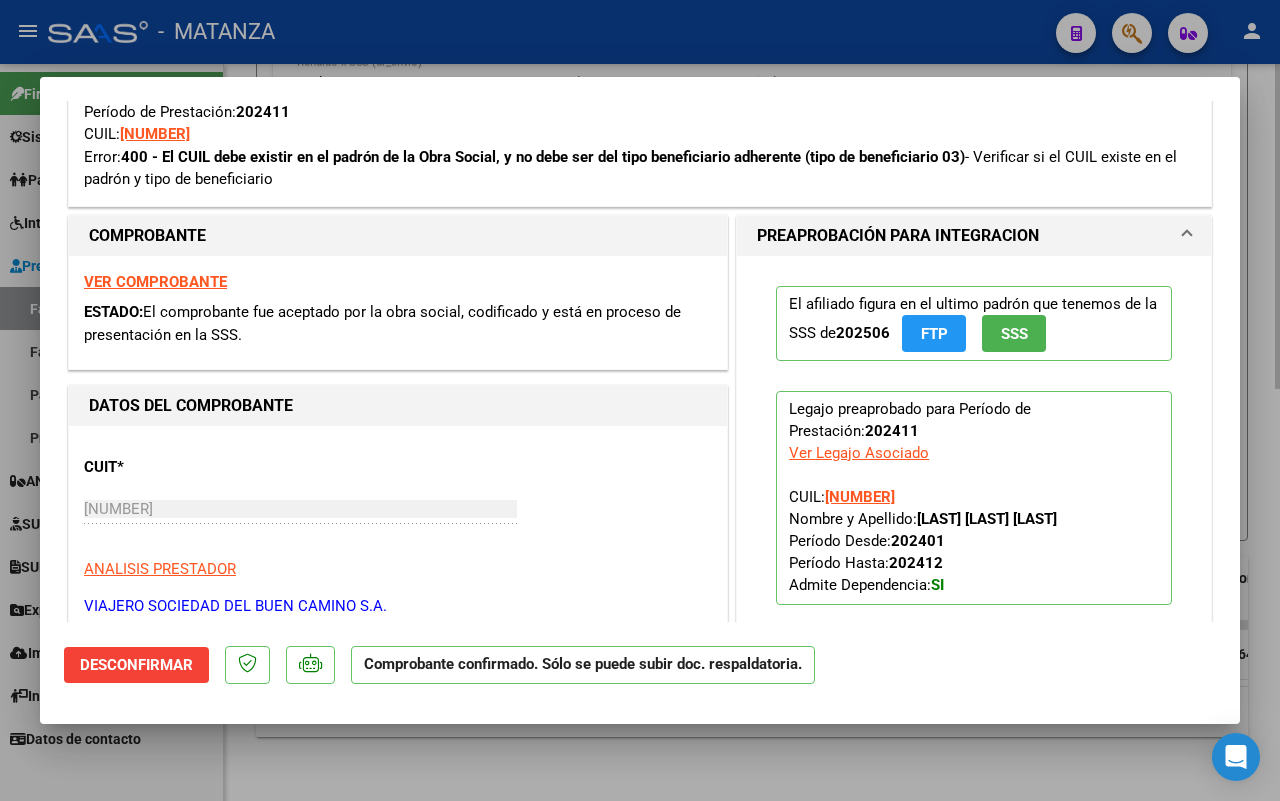 drag, startPoint x: 491, startPoint y: 752, endPoint x: 503, endPoint y: 742, distance: 15.6205 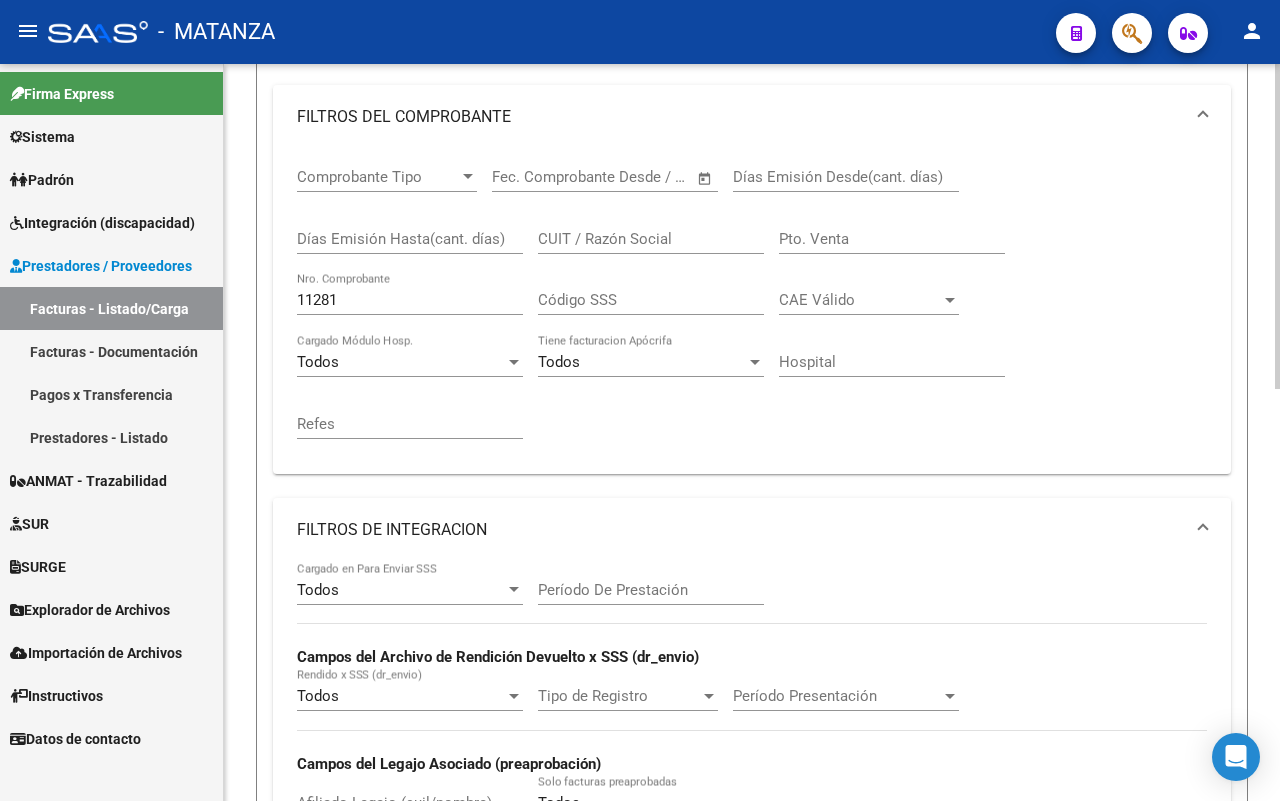 scroll, scrollTop: 183, scrollLeft: 0, axis: vertical 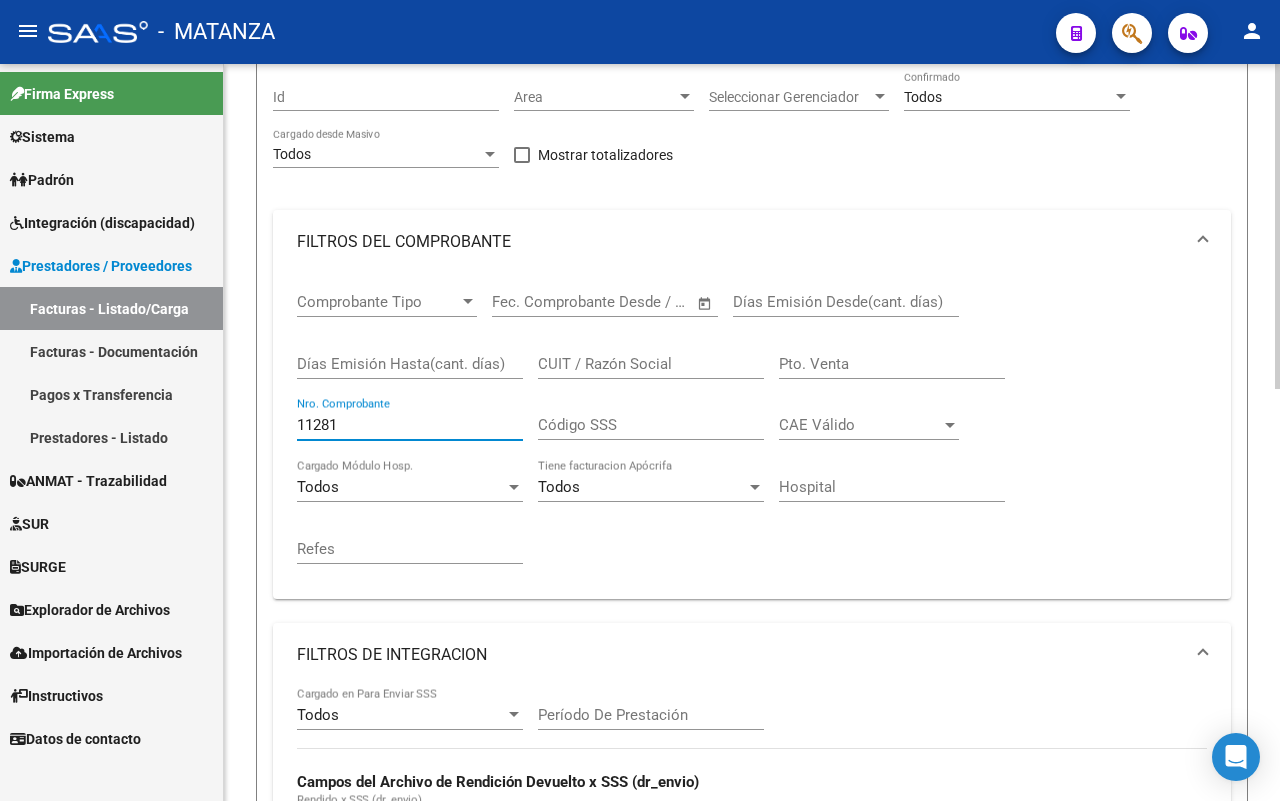 drag, startPoint x: 342, startPoint y: 422, endPoint x: 231, endPoint y: 422, distance: 111 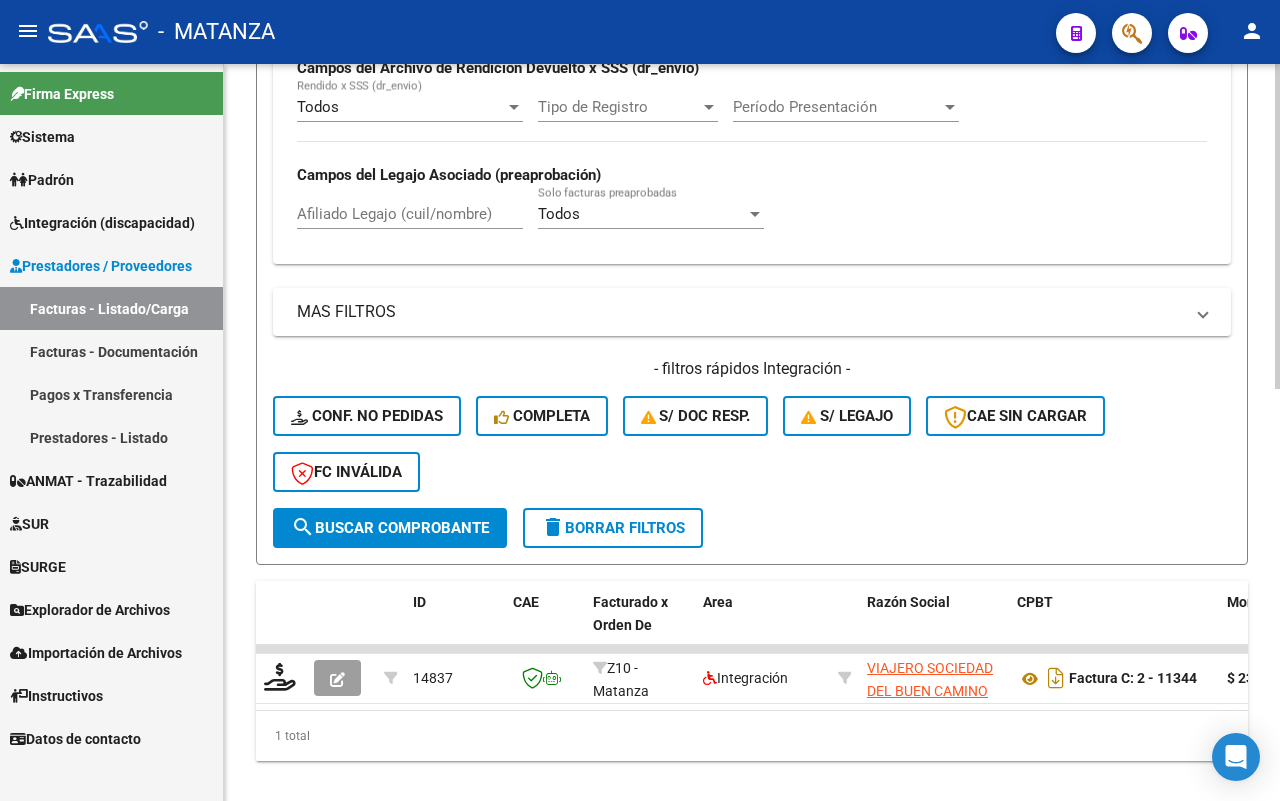 scroll, scrollTop: 933, scrollLeft: 0, axis: vertical 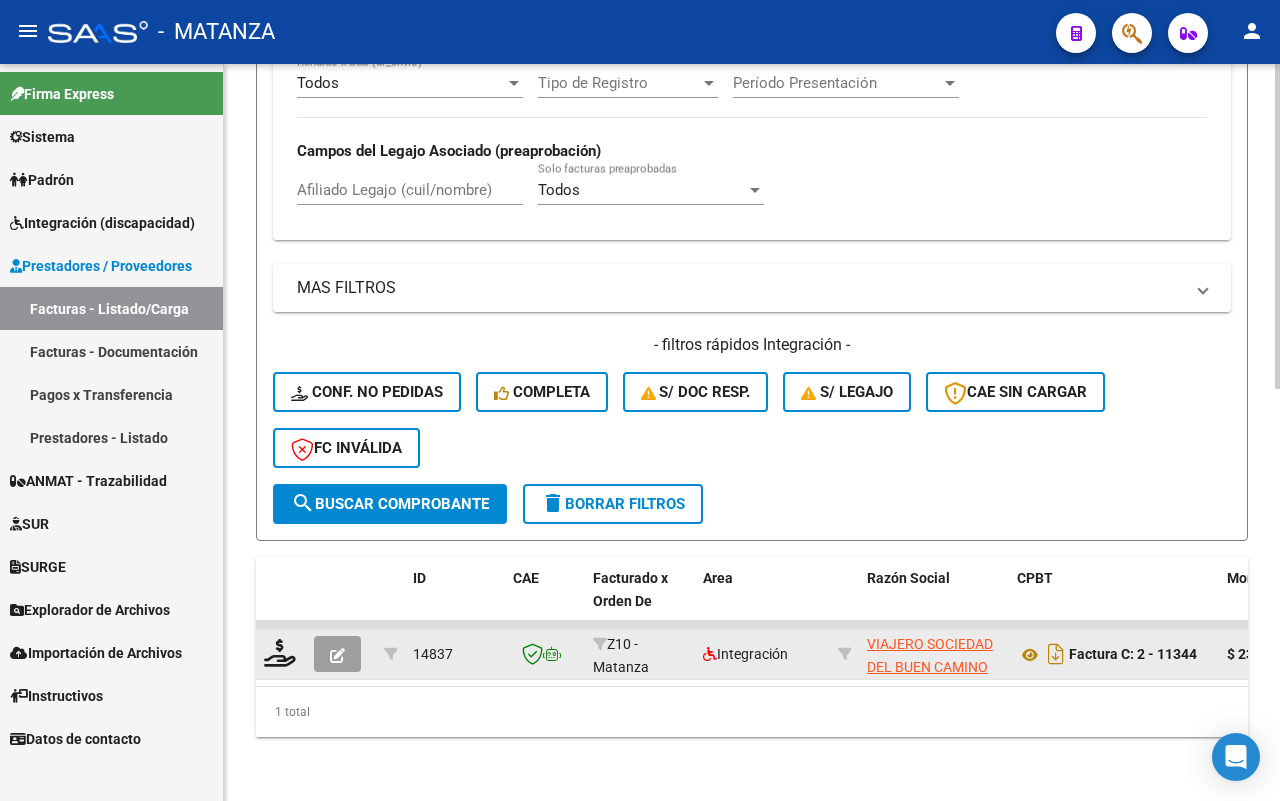 click 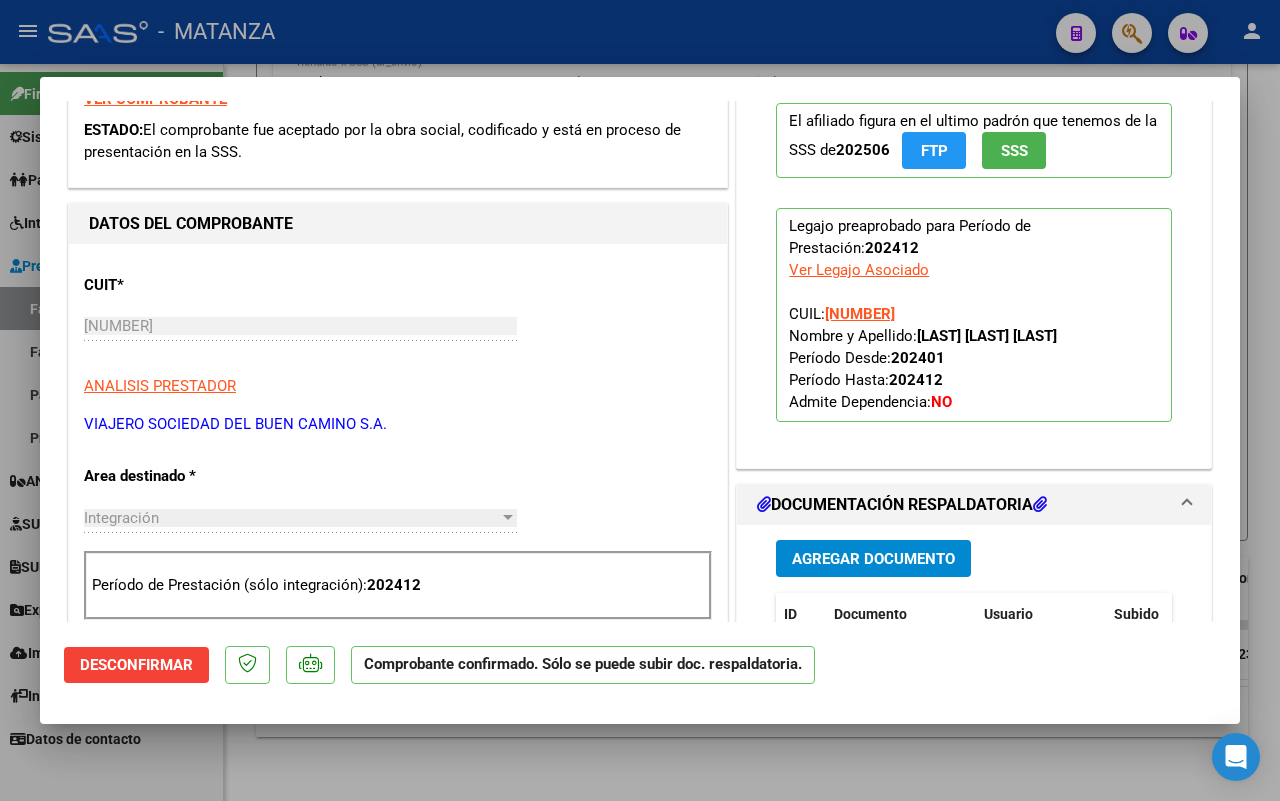 scroll, scrollTop: 375, scrollLeft: 0, axis: vertical 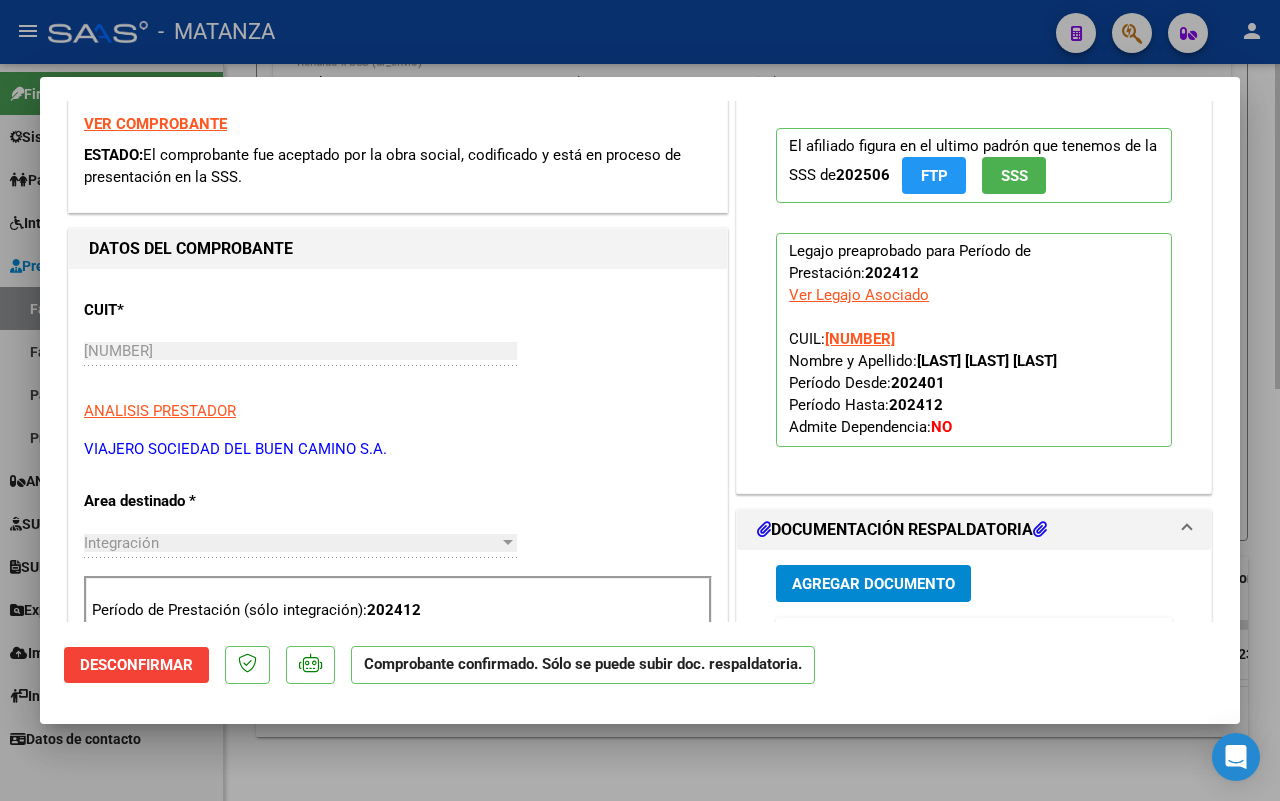 drag, startPoint x: 386, startPoint y: 747, endPoint x: 446, endPoint y: 731, distance: 62.0967 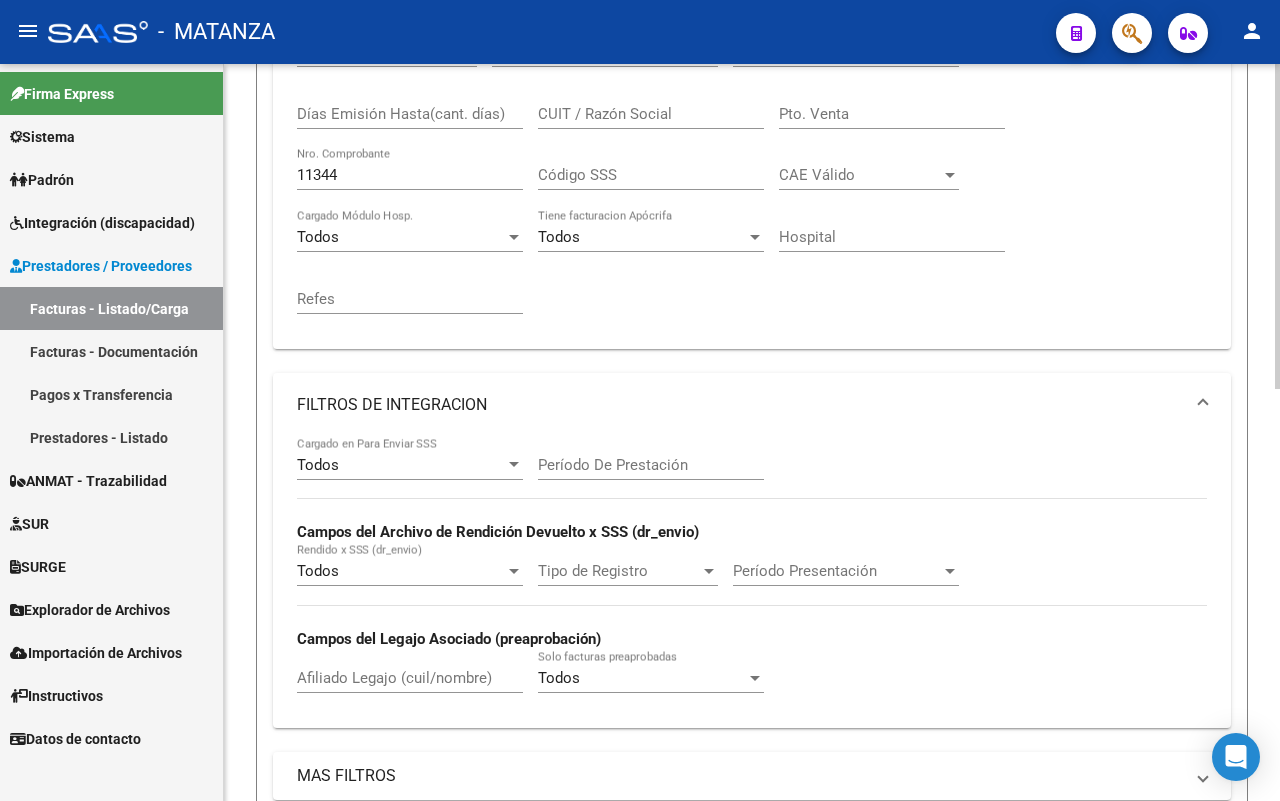 scroll, scrollTop: 308, scrollLeft: 0, axis: vertical 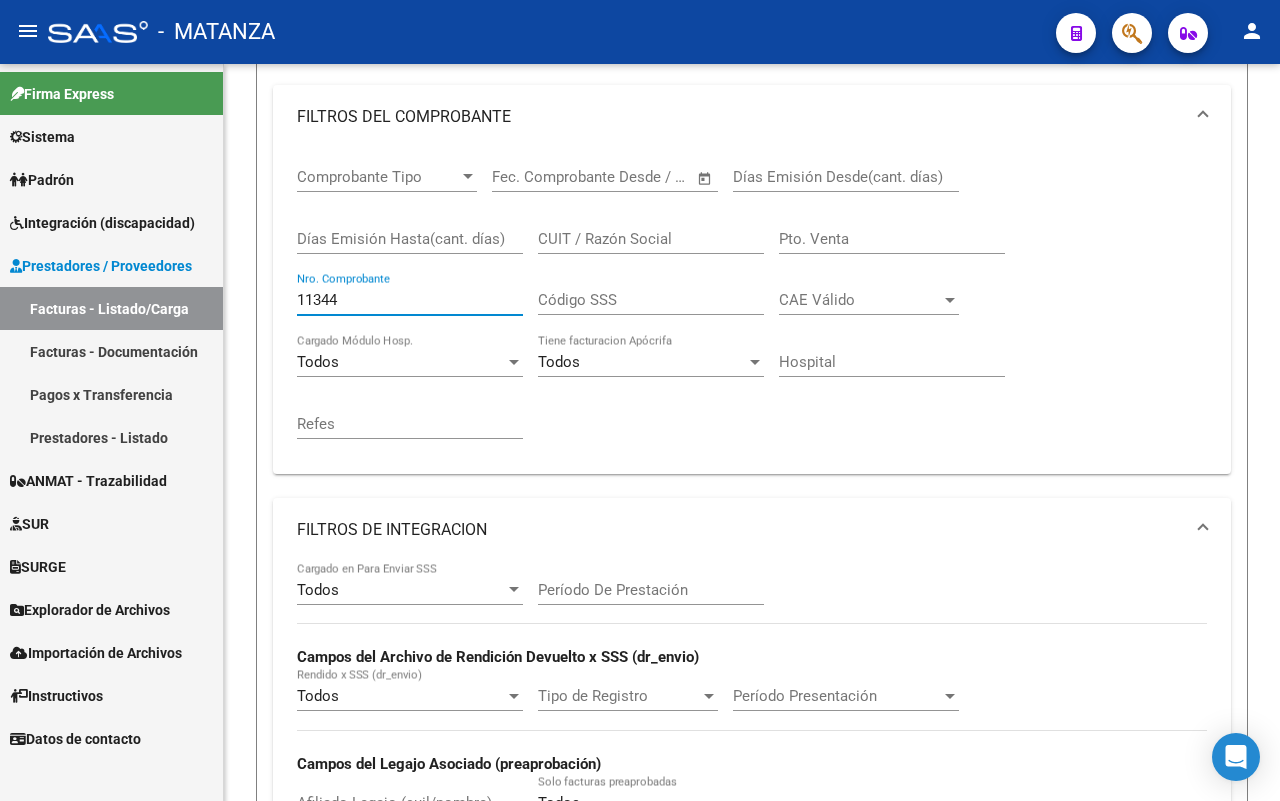 drag, startPoint x: 311, startPoint y: 298, endPoint x: 197, endPoint y: 298, distance: 114 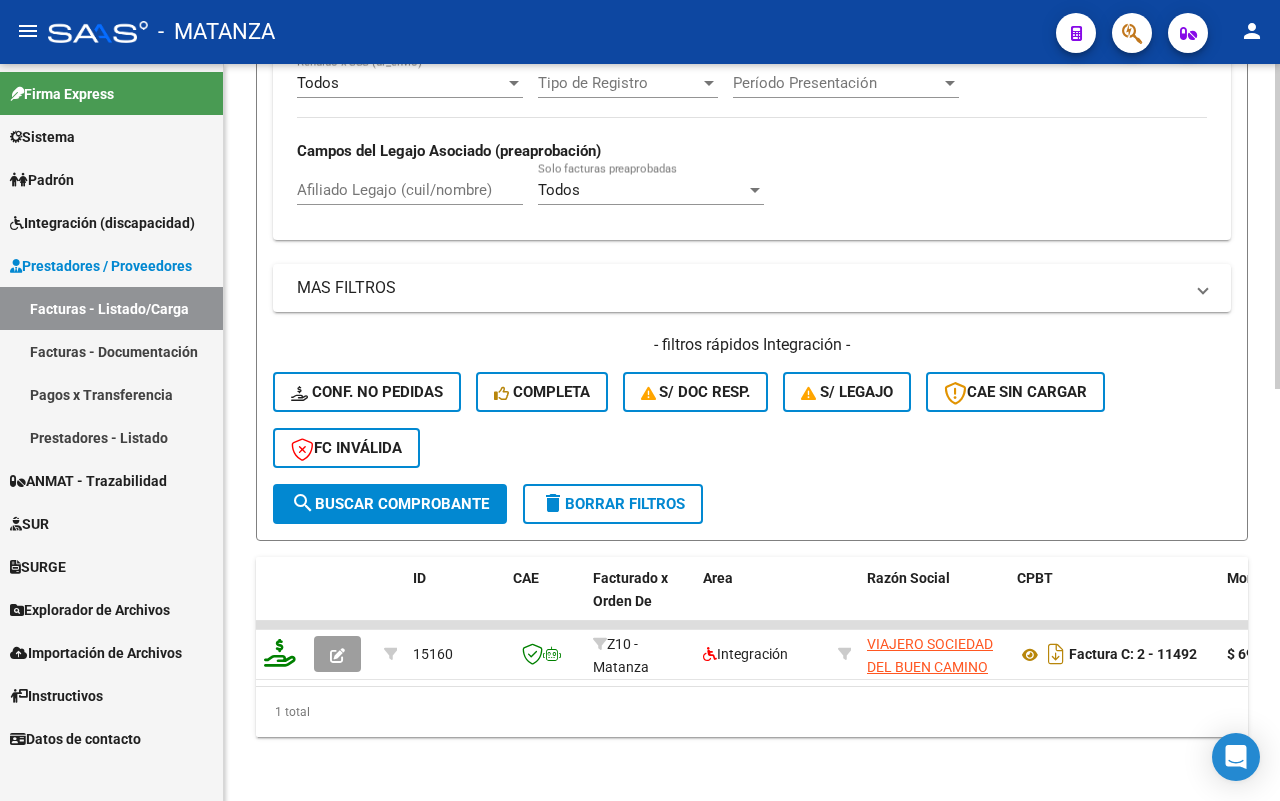 scroll, scrollTop: 933, scrollLeft: 0, axis: vertical 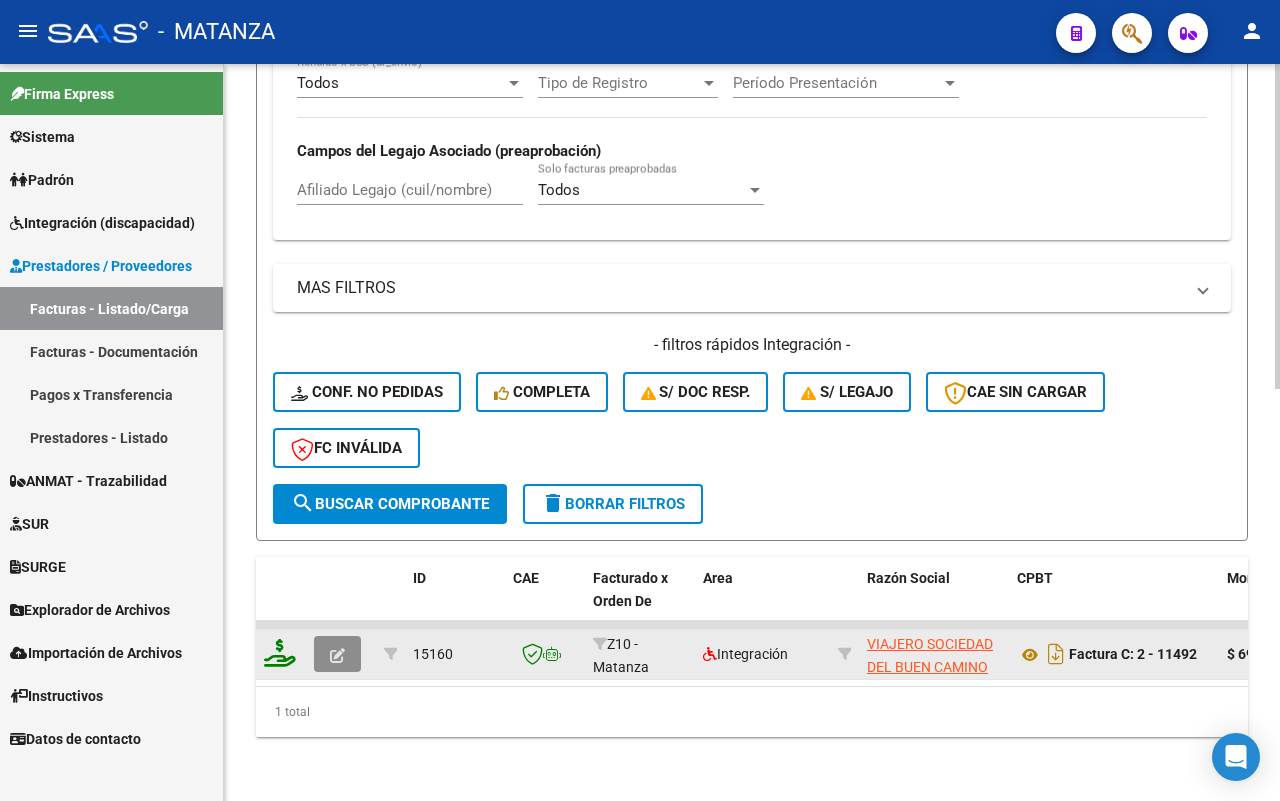 click 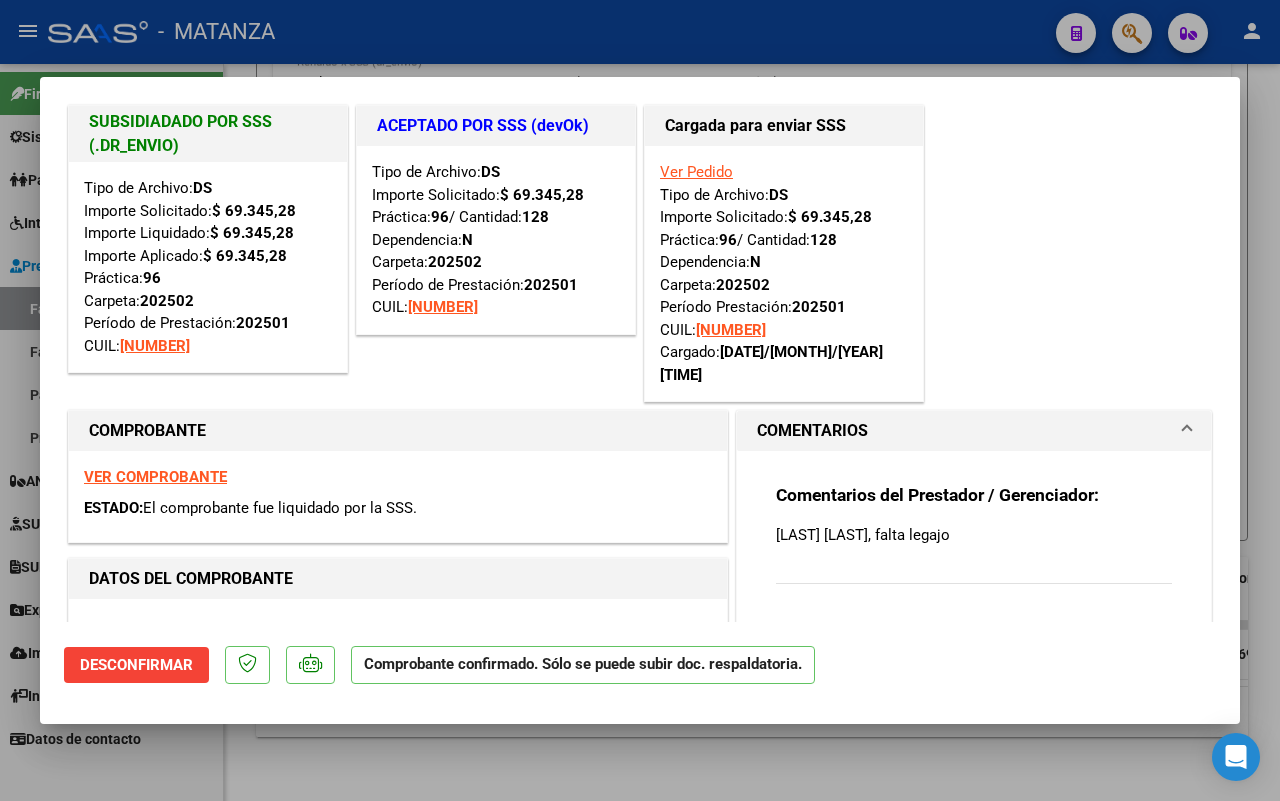 scroll, scrollTop: 0, scrollLeft: 0, axis: both 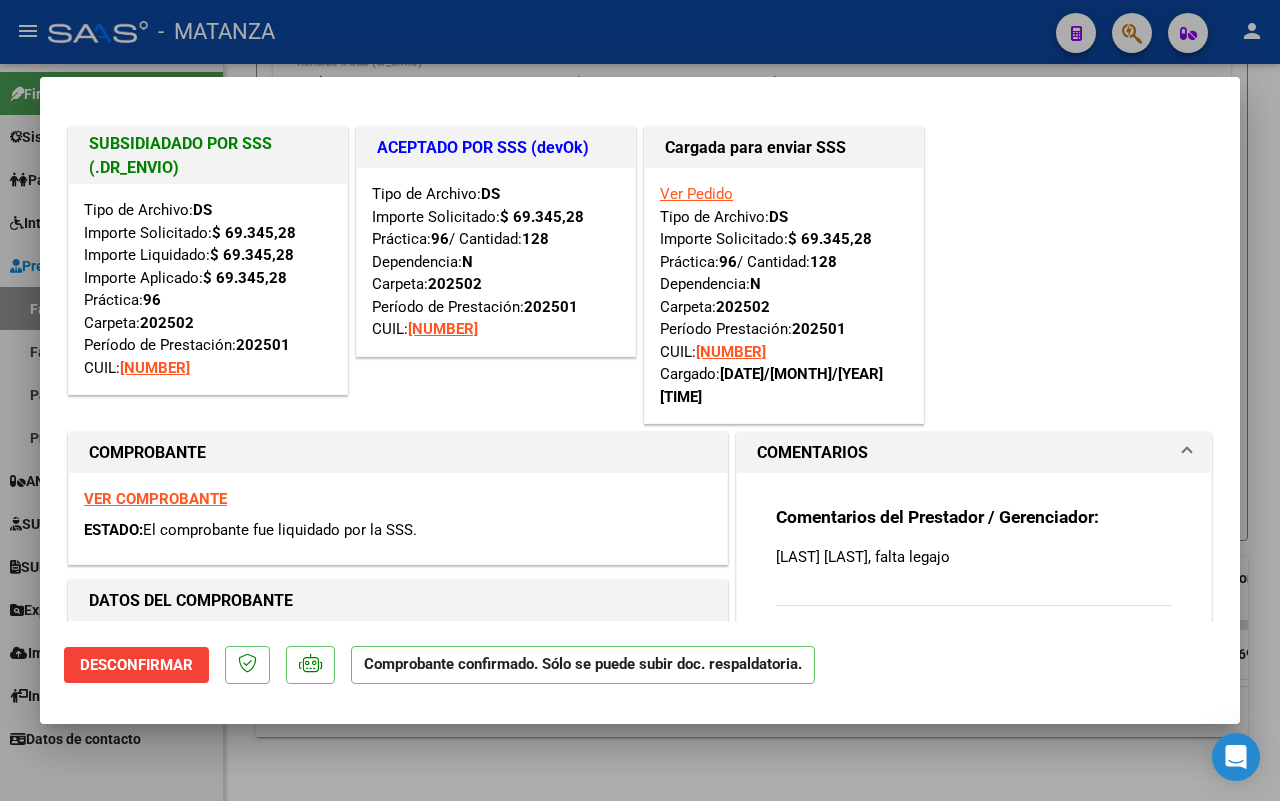 click at bounding box center (640, 400) 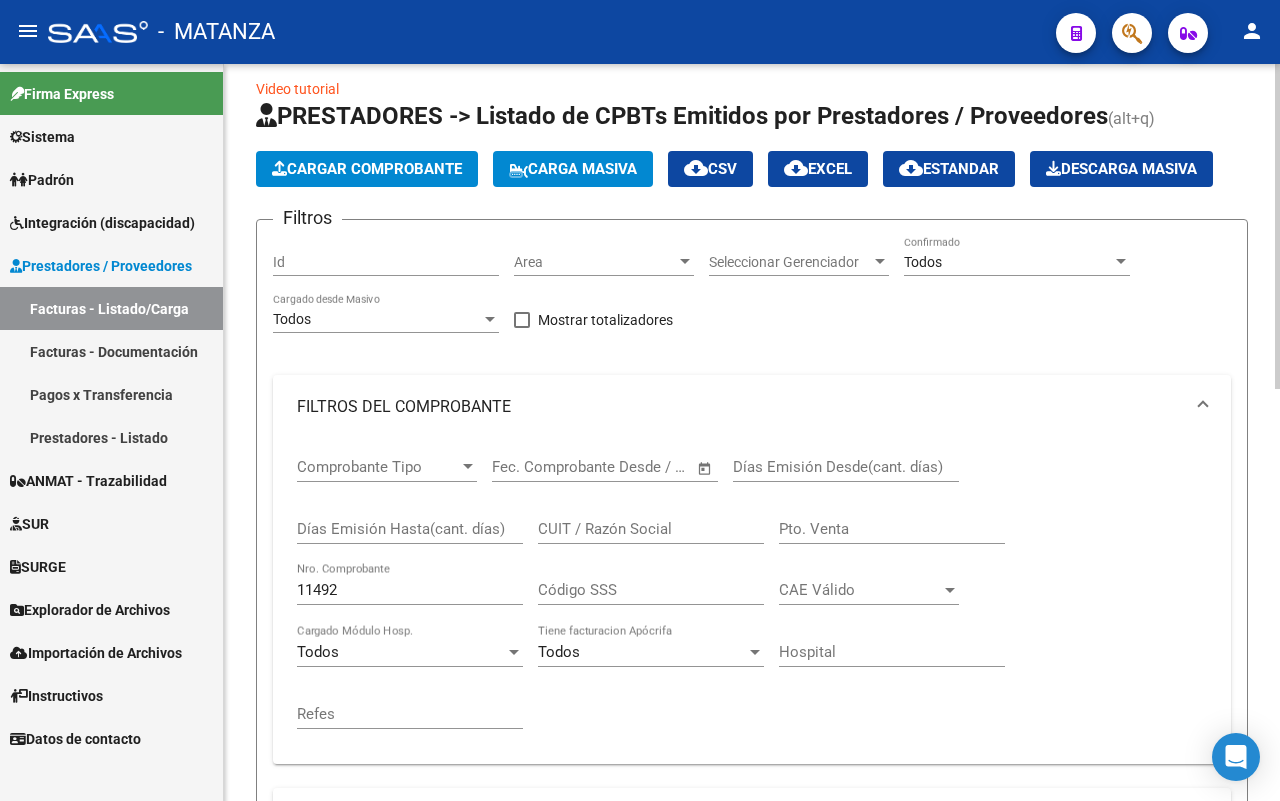 scroll, scrollTop: 0, scrollLeft: 0, axis: both 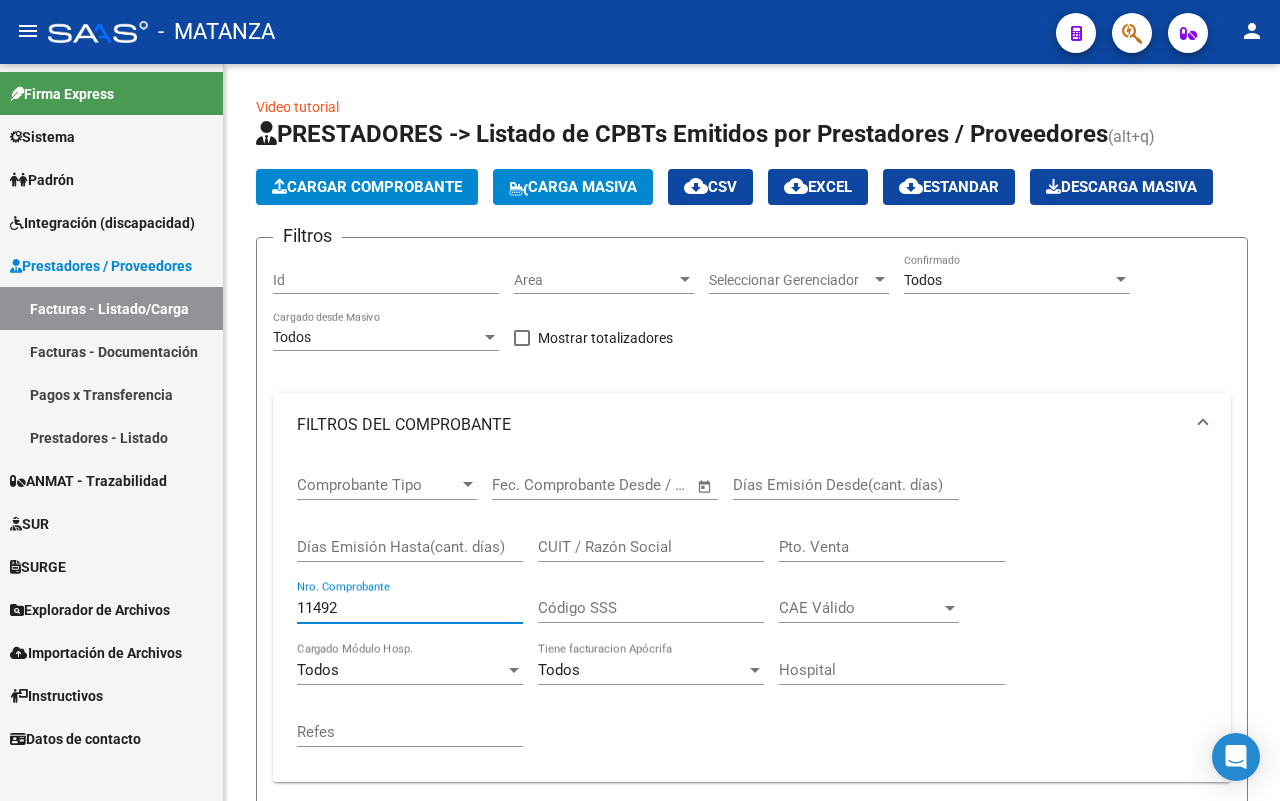 drag, startPoint x: 246, startPoint y: 597, endPoint x: 191, endPoint y: 597, distance: 55 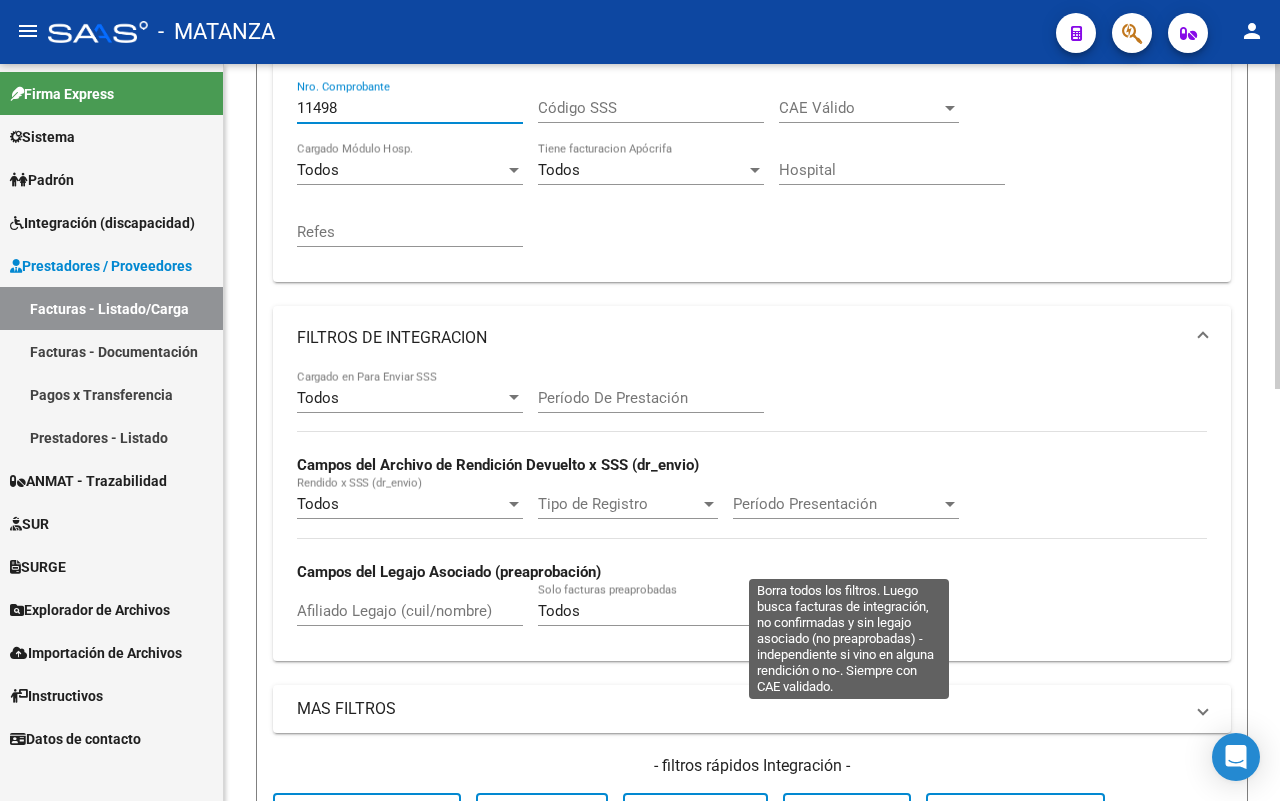 scroll, scrollTop: 933, scrollLeft: 0, axis: vertical 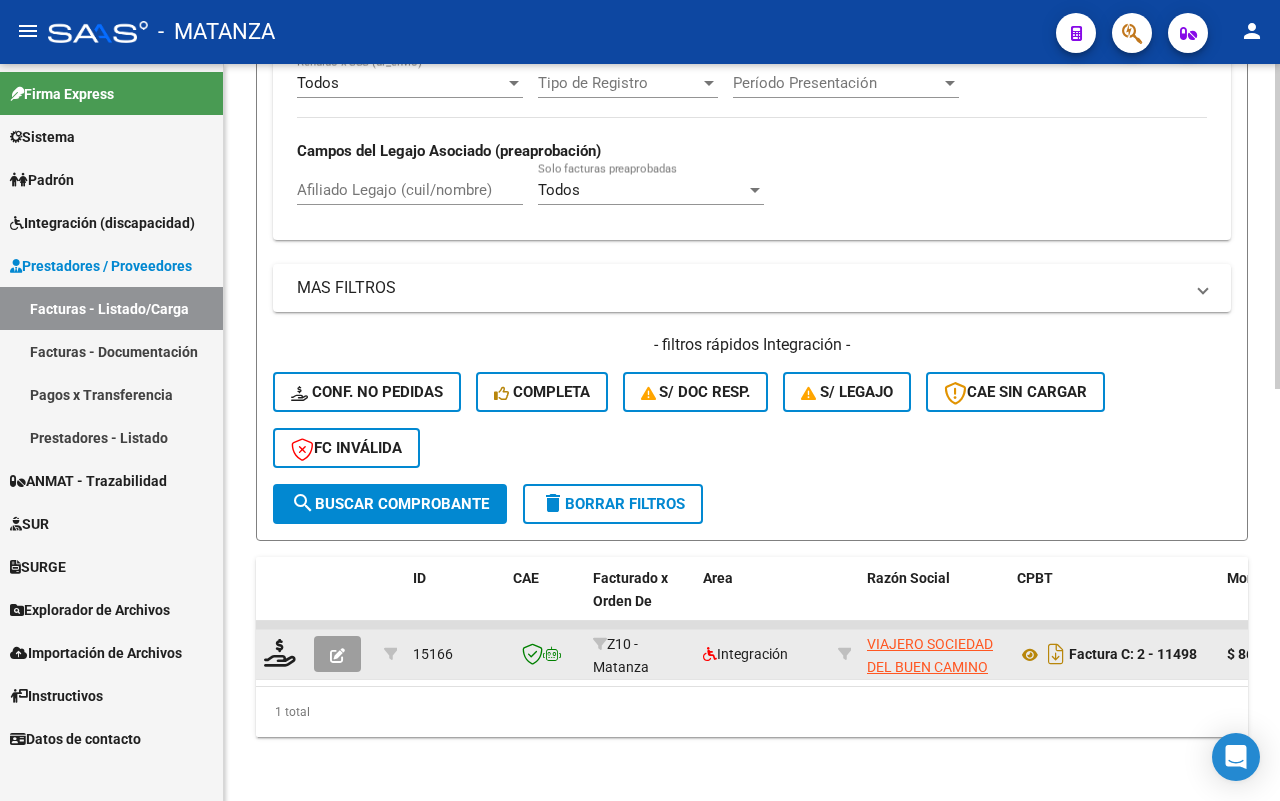 click 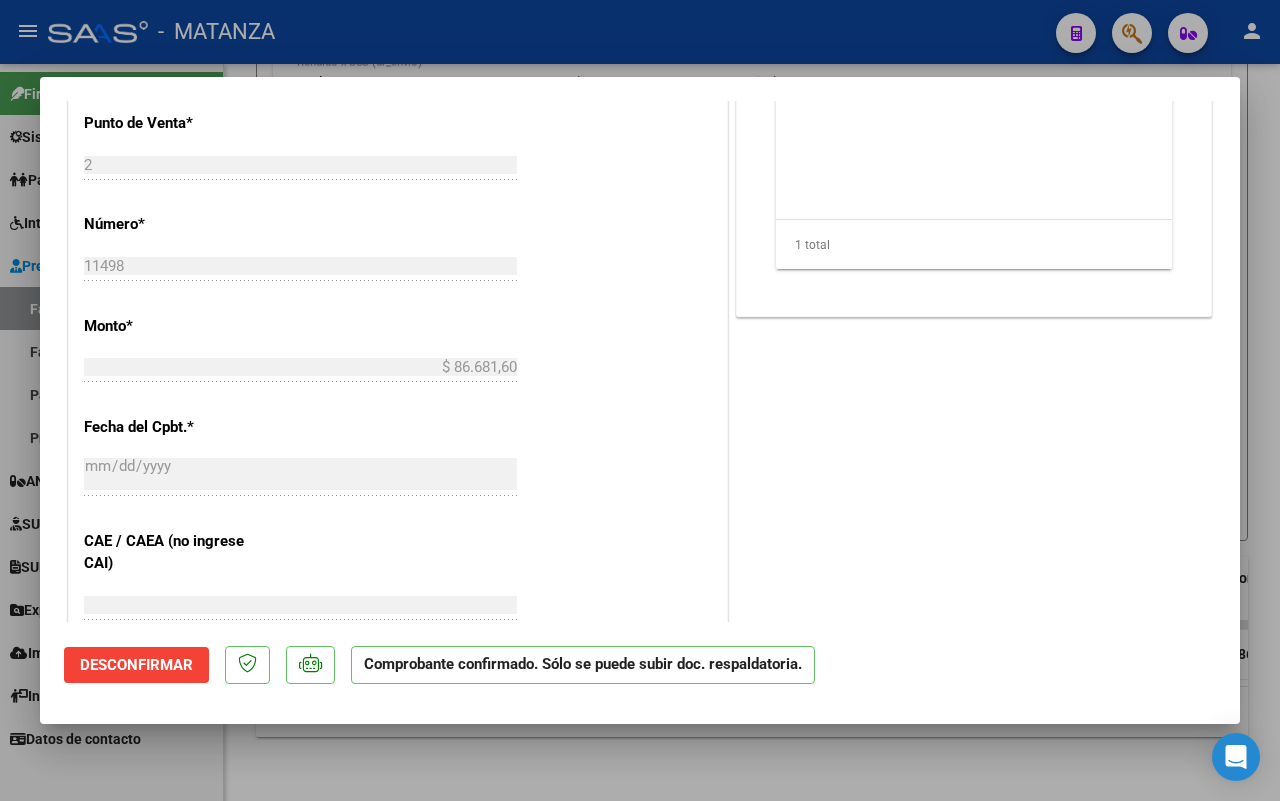 scroll, scrollTop: 1625, scrollLeft: 0, axis: vertical 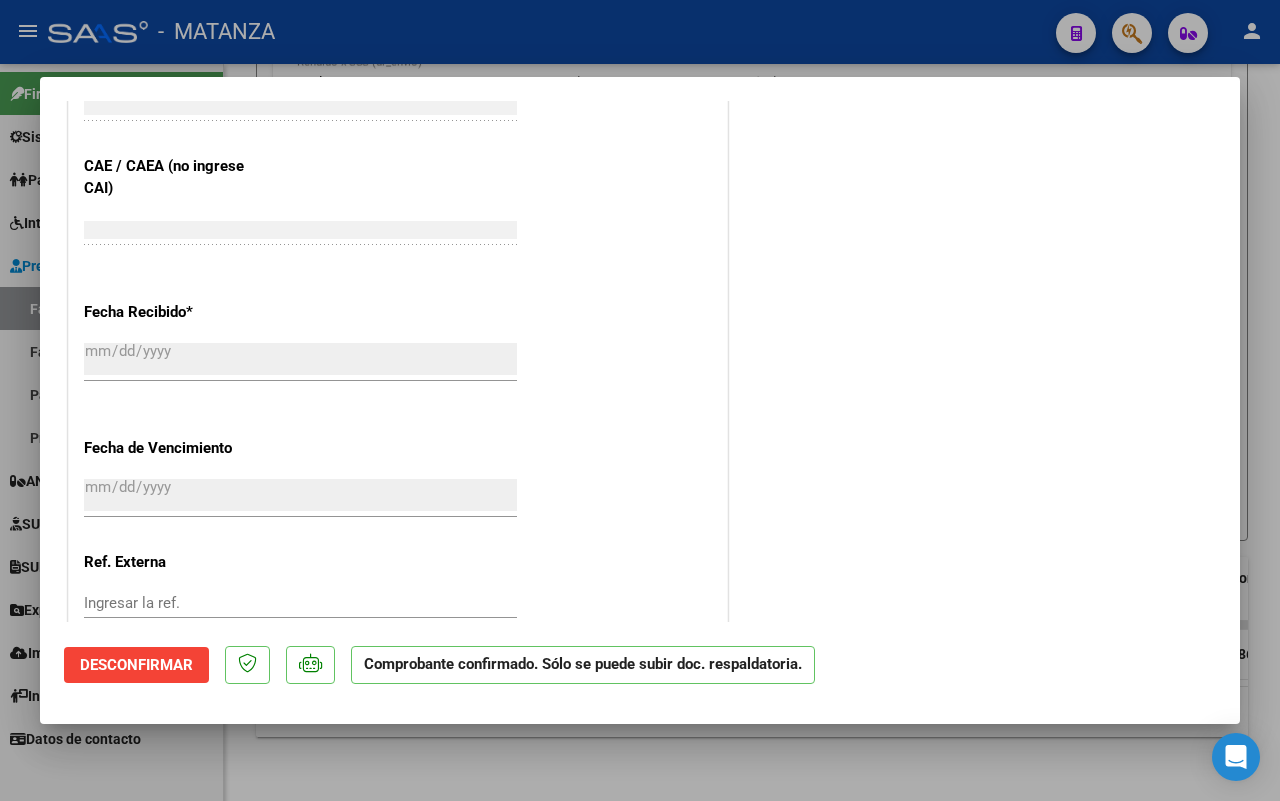 click at bounding box center (640, 400) 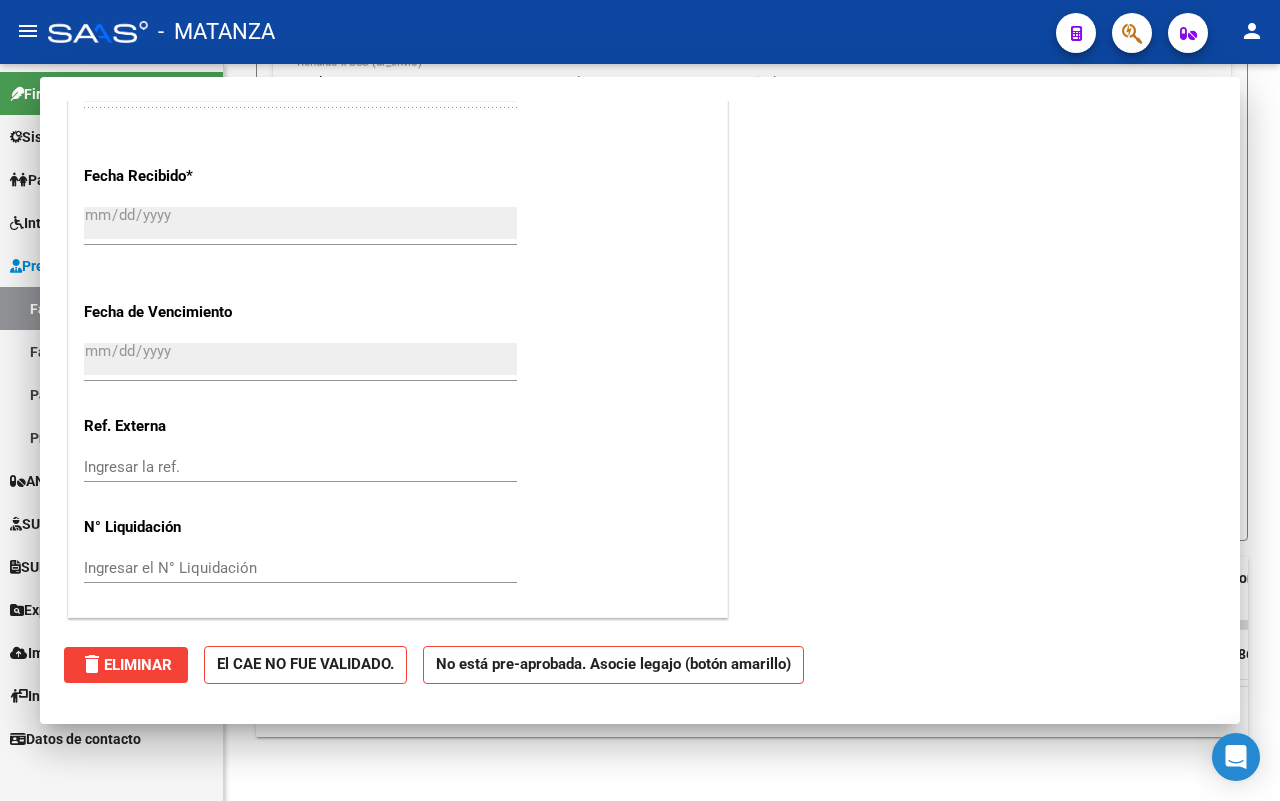 scroll, scrollTop: 0, scrollLeft: 0, axis: both 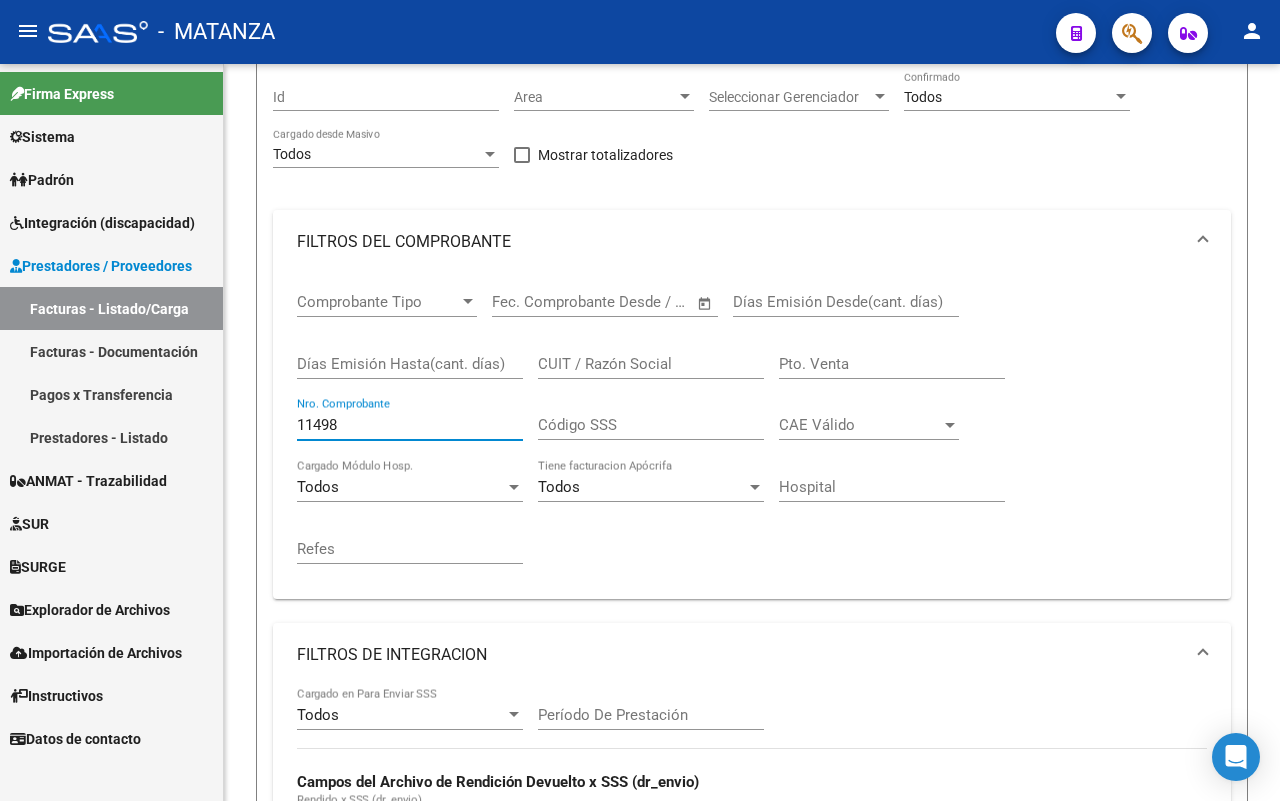 click on "Firma Express Sistema Usuarios Todos los Usuarios Todos los Roles Padrón Afiliados Empadronados Padrón Ágil Análisis Afiliado Integración (discapacidad) Estado Presentaciones SSS Rendición Certificado Discapacidad Pedido Integración a SSS Datos Contables de Facturas Facturas Liquidadas x SSS Legajos Legajos Documentación Prestadores / Proveedores Facturas - Listado/Carga Facturas - Documentación Pagos x Transferencia Prestadores - Listado ANMAT - Trazabilidad SUR Expedientes Internos Movimiento de Expte. SSS Doc. Respaldatoria SURGE Solicitudes - Todas Detracciones Solicitudes Pagadas Solicitudes Aceptadas Rechazos Totales Rechazos Parciales Solicitudes Pendientes Borradores Explorador de Archivos Integración DS.SUBSIDIO DR.ENVIO DS.DEVERR DS.DEVOK Importación de Archivos Integración DS.SUBSIDIO DR.ENVIO DS.DEVERR DS.DEVOK Instructivos Datos de contacto Video tutorial PRESTADORES -> Listado de CPBTs Emitidos por Prestadores / Proveedores (alt+q)" 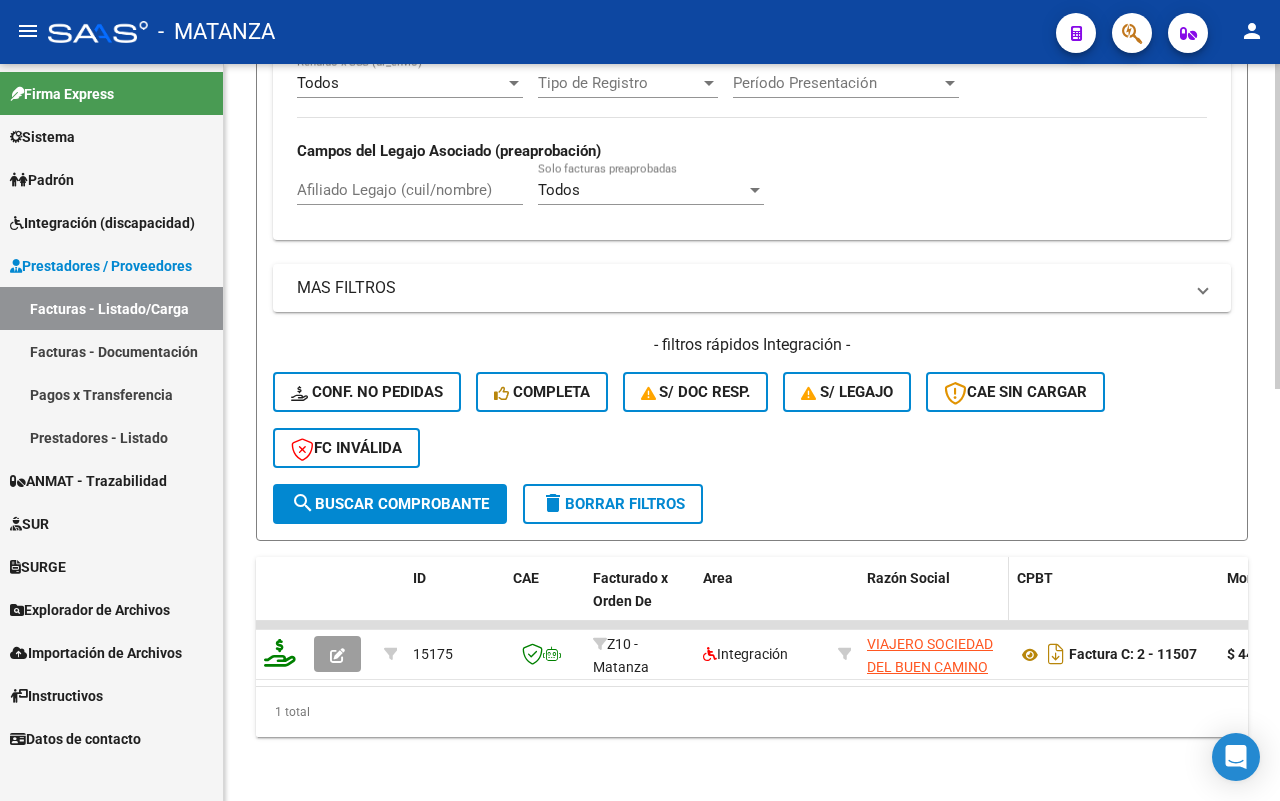 scroll, scrollTop: 933, scrollLeft: 0, axis: vertical 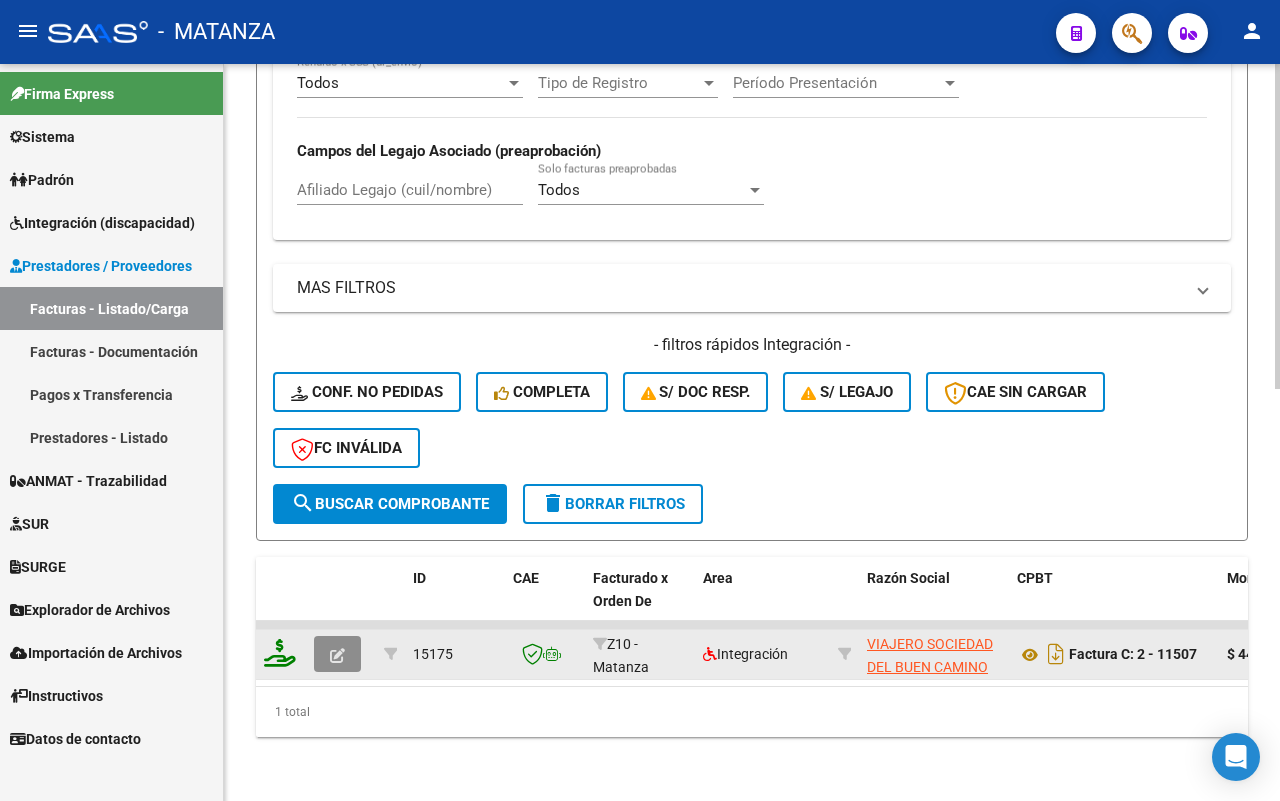 click 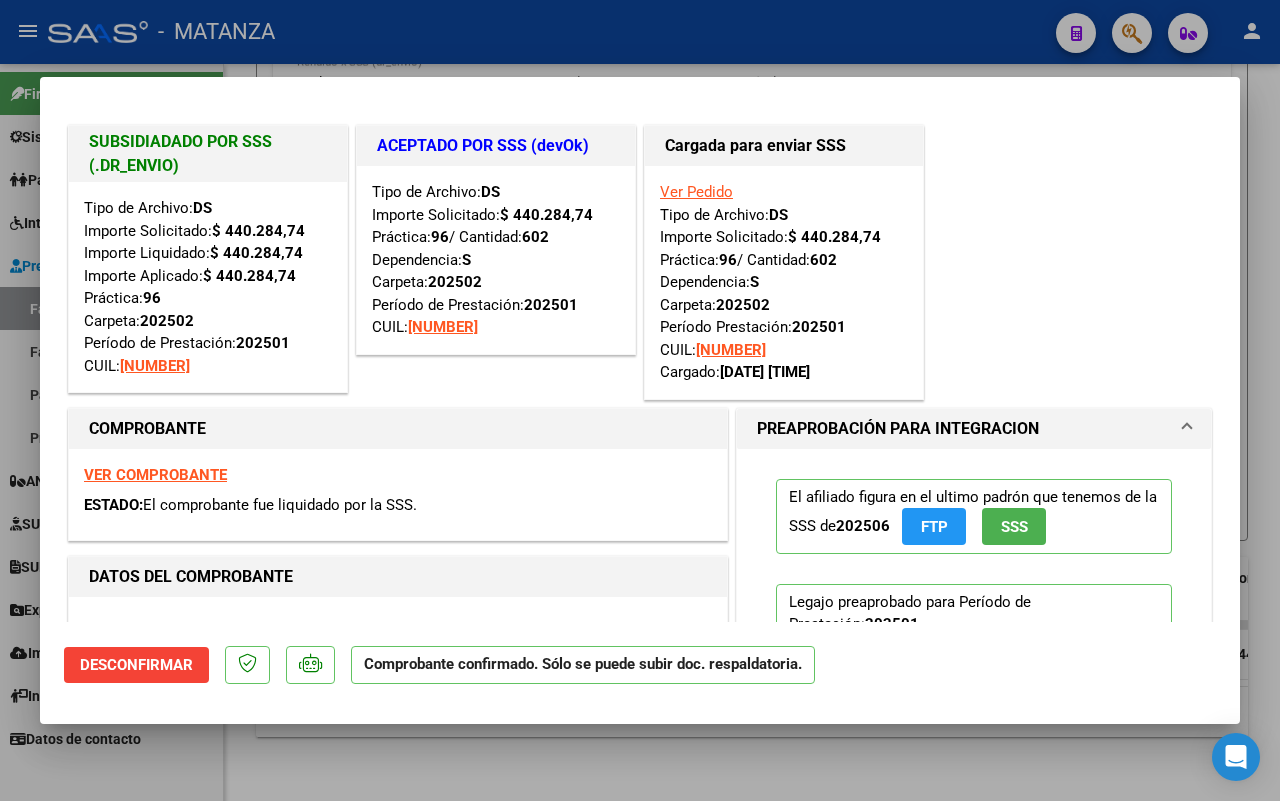scroll, scrollTop: 0, scrollLeft: 0, axis: both 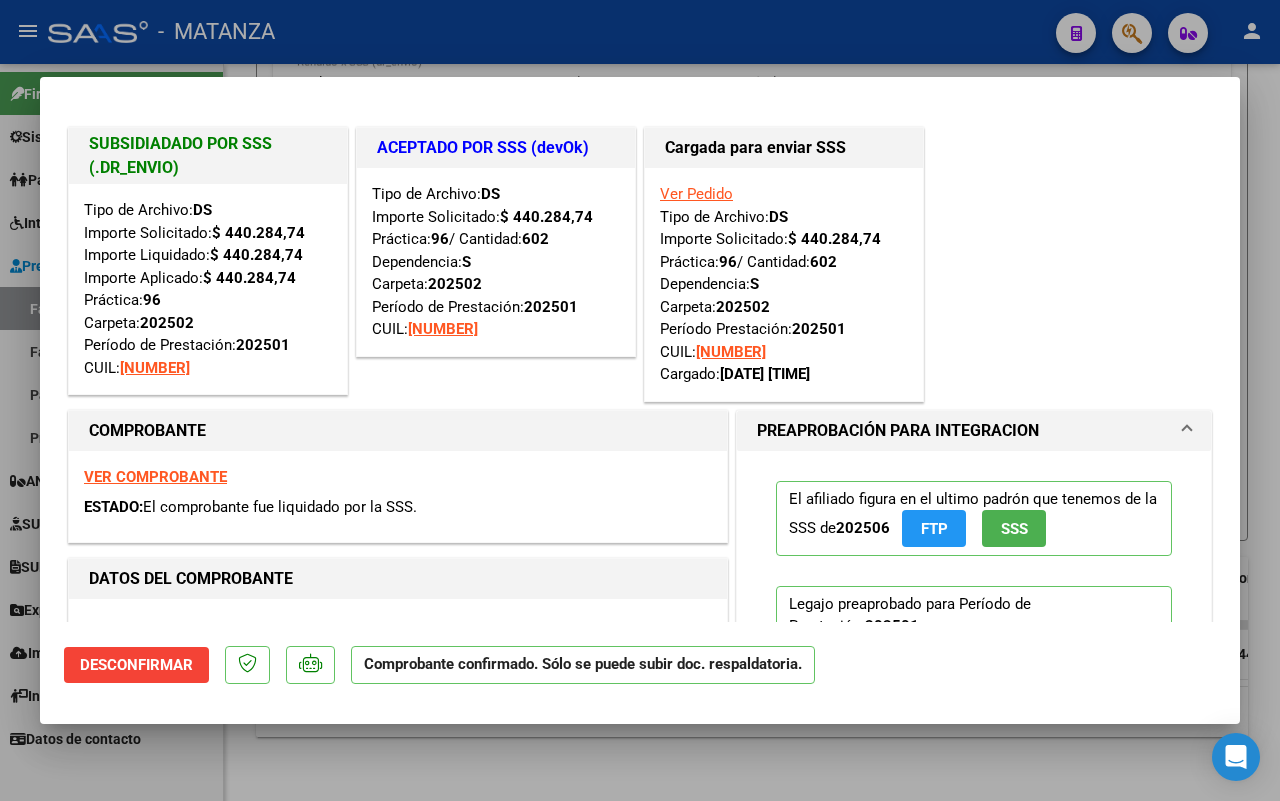 click at bounding box center (640, 400) 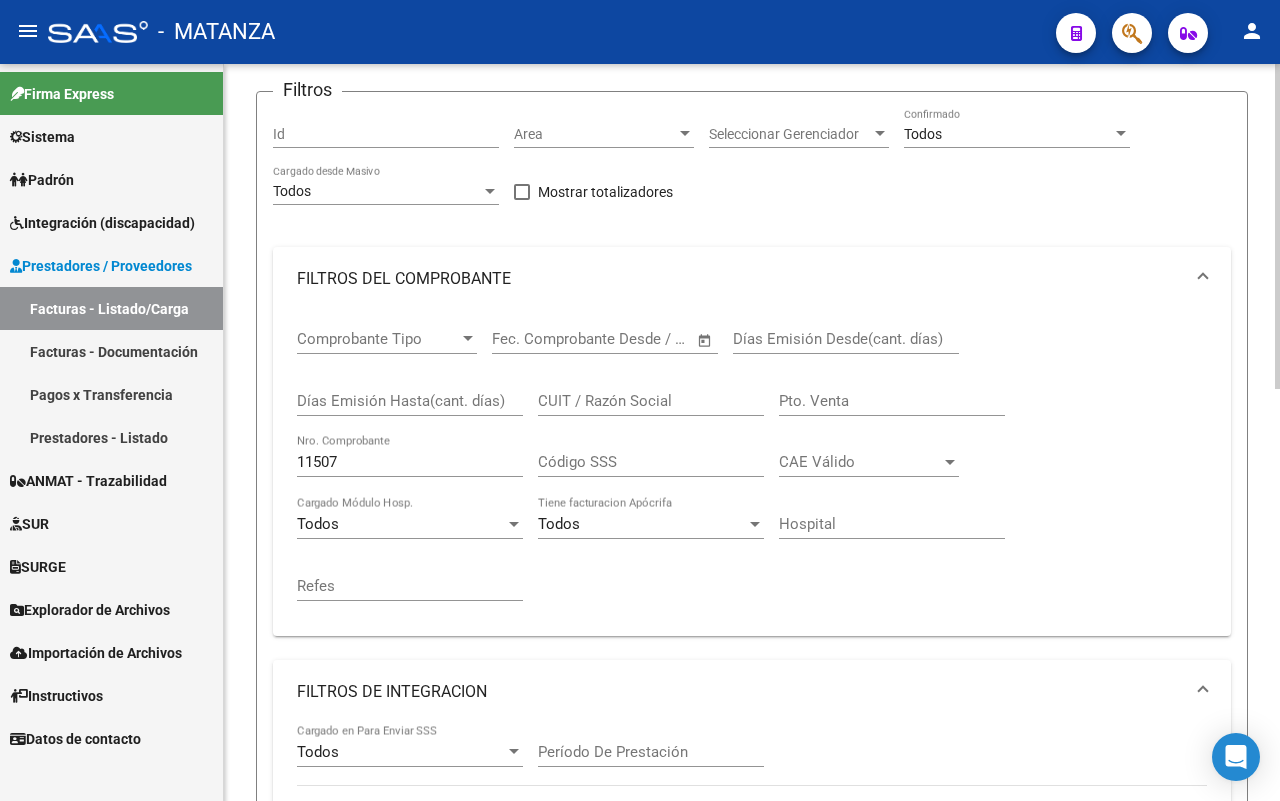 scroll, scrollTop: 58, scrollLeft: 0, axis: vertical 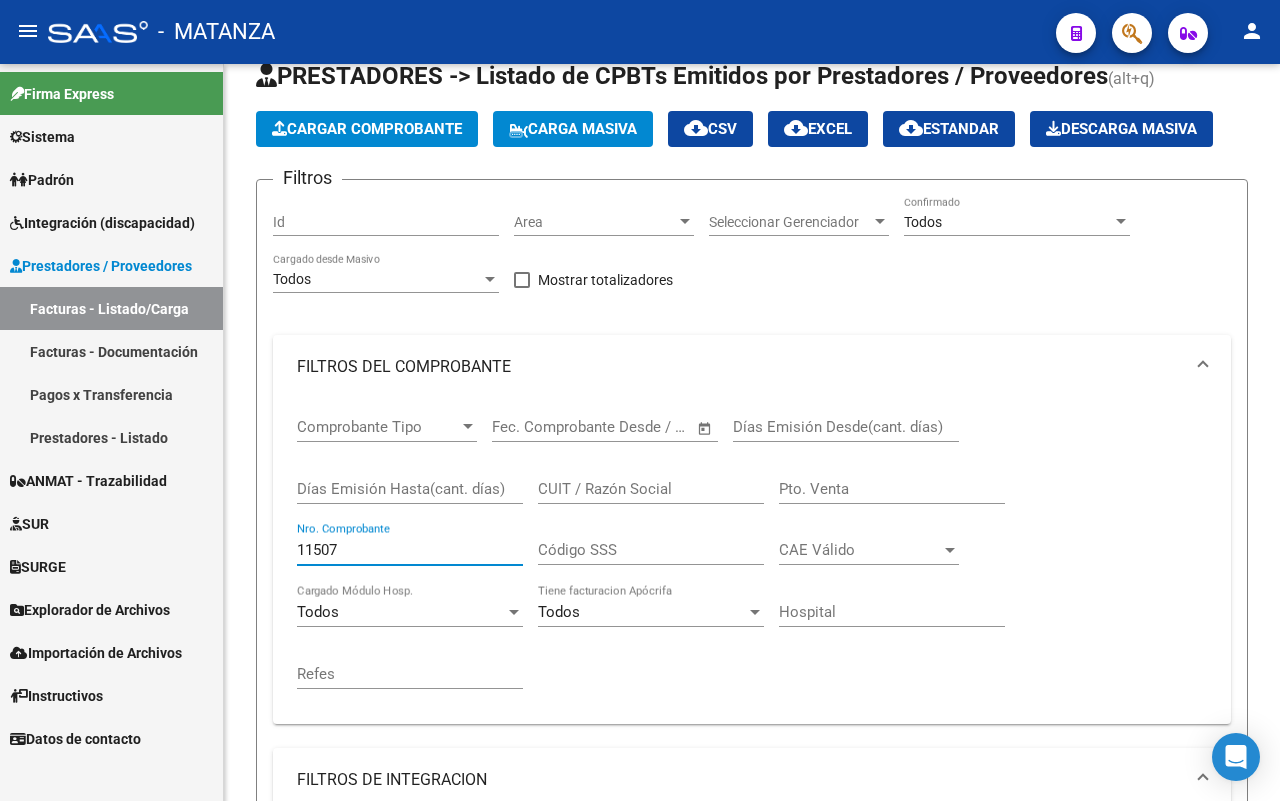 click on "Firma Express Sistema Usuarios Todos los Usuarios Todos los Roles Padrón Afiliados Empadronados Padrón Ágil Análisis Afiliado Integración (discapacidad) Estado Presentaciones SSS Rendición Certificado Discapacidad Pedido Integración a SSS Datos Contables de Facturas Facturas Liquidadas x SSS Legajos Legajos Documentación Prestadores / Proveedores Facturas - Listado/Carga Facturas - Documentación Pagos x Transferencia Prestadores - Listado ANMAT - Trazabilidad SUR Expedientes Internos Movimiento de Expte. SSS Doc. Respaldatoria SURGE Solicitudes - Todas Detracciones Solicitudes Pagadas Solicitudes Aceptadas Rechazos Totales Rechazos Parciales Solicitudes Pendientes Borradores Explorador de Archivos Integración DS.SUBSIDIO DR.ENVIO DS.DEVERR DS.DEVOK Importación de Archivos Integración DS.SUBSIDIO DR.ENVIO DS.DEVERR DS.DEVOK Instructivos Datos de contacto Video tutorial PRESTADORES -> Listado de CPBTs Emitidos por Prestadores / Proveedores (alt+q)" 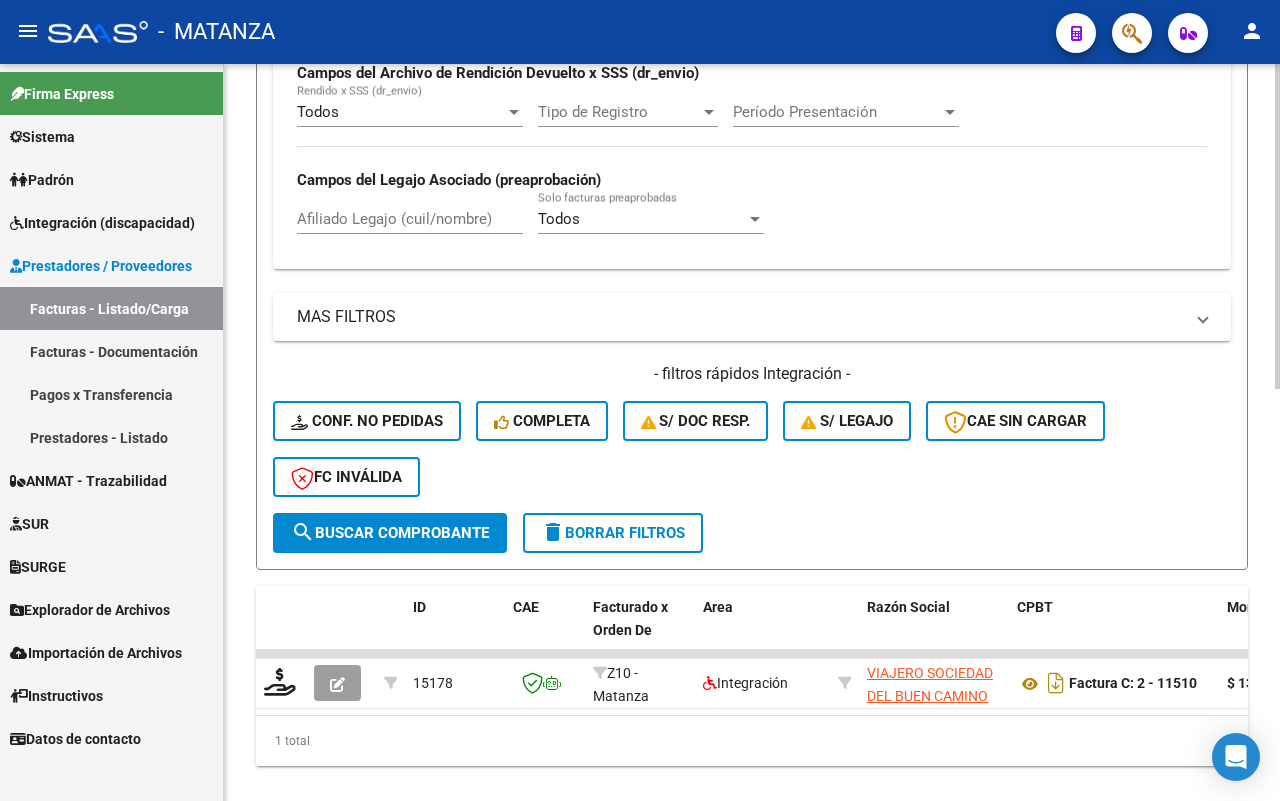 scroll, scrollTop: 933, scrollLeft: 0, axis: vertical 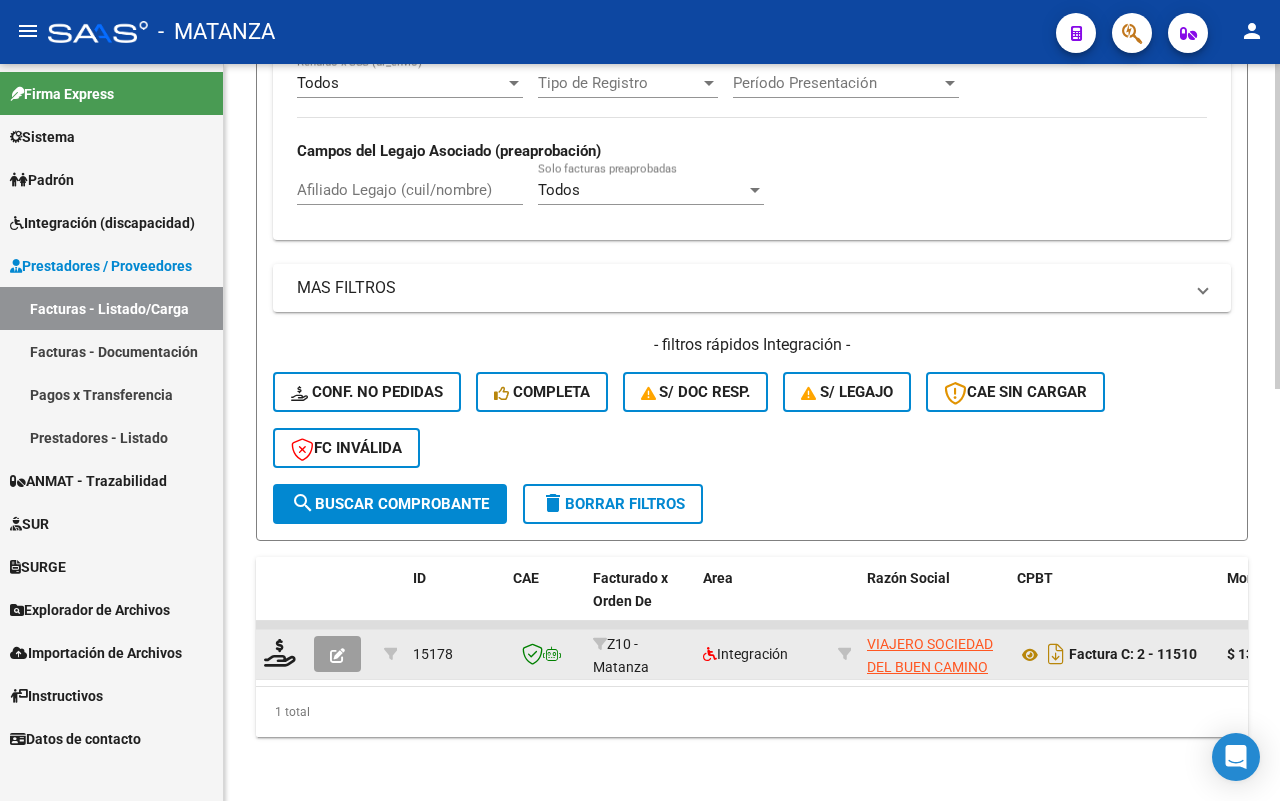 type on "[NUMBER]" 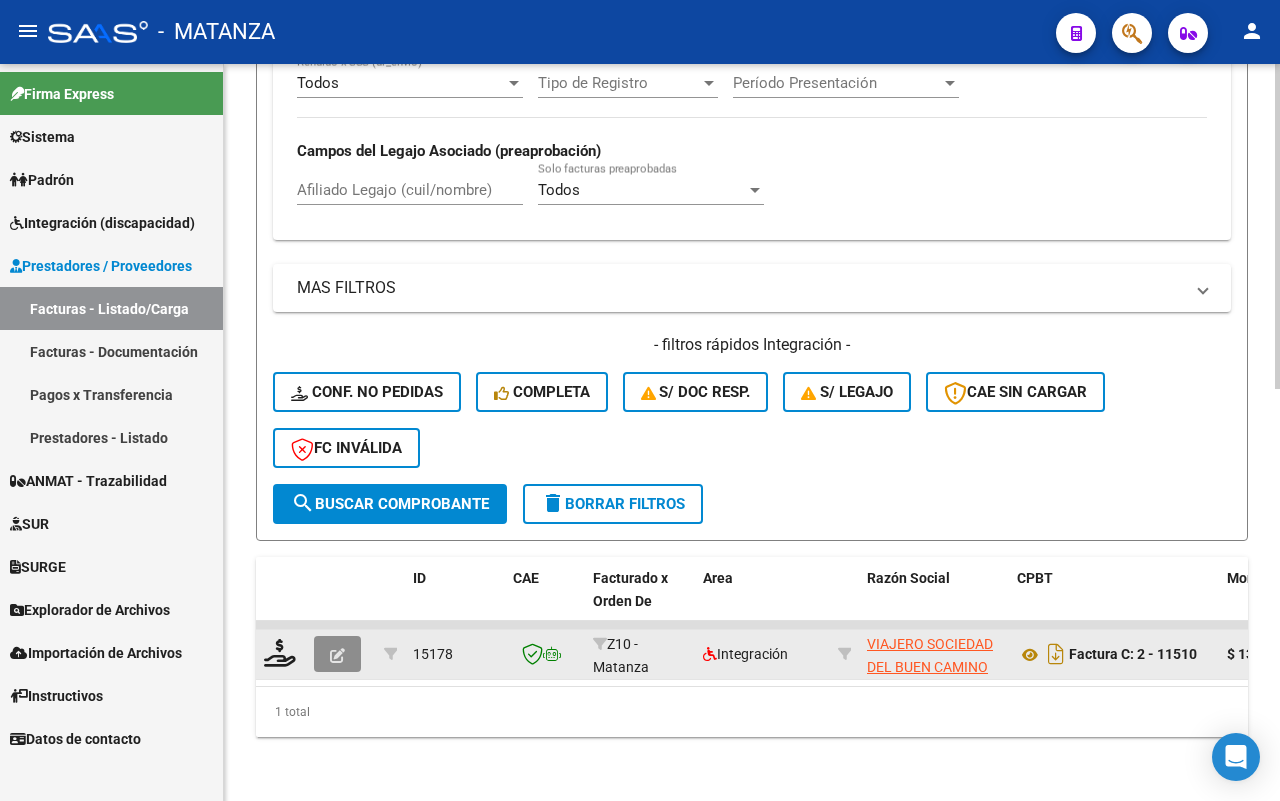 click 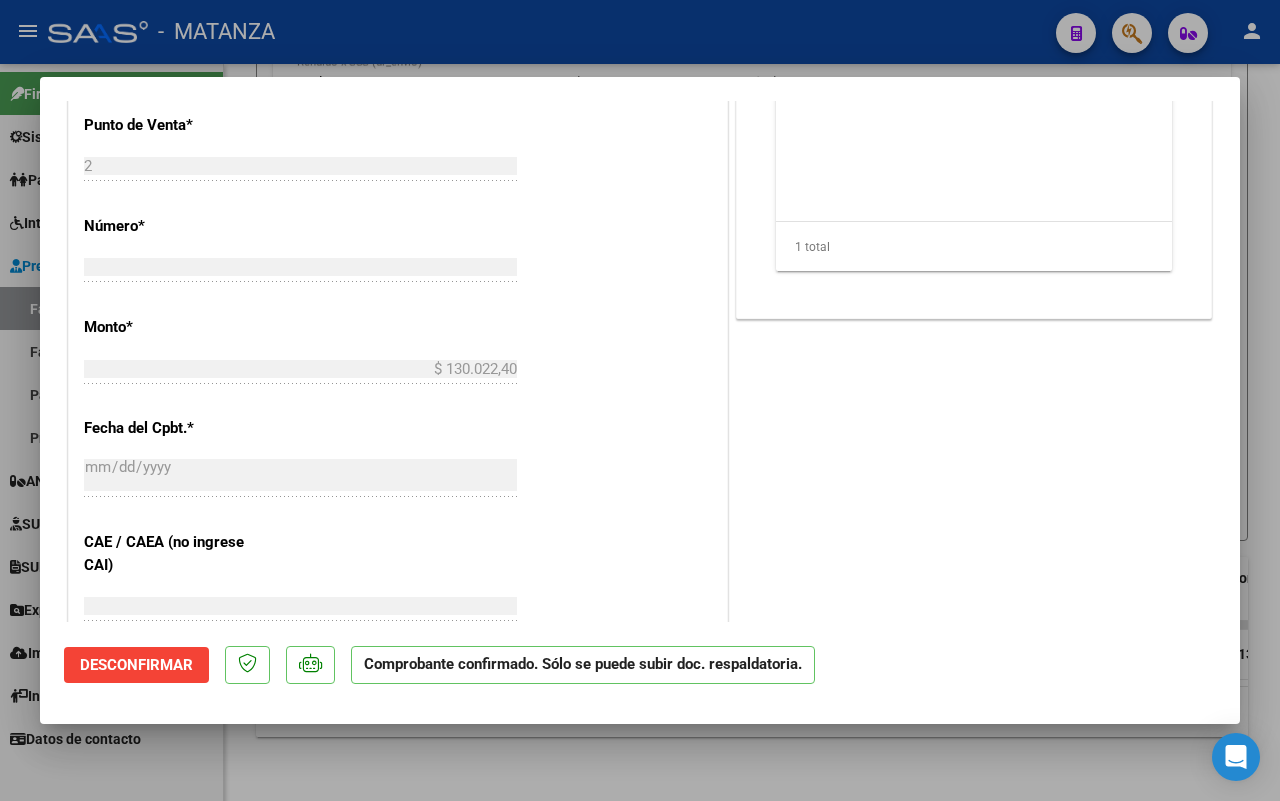 scroll, scrollTop: 1375, scrollLeft: 0, axis: vertical 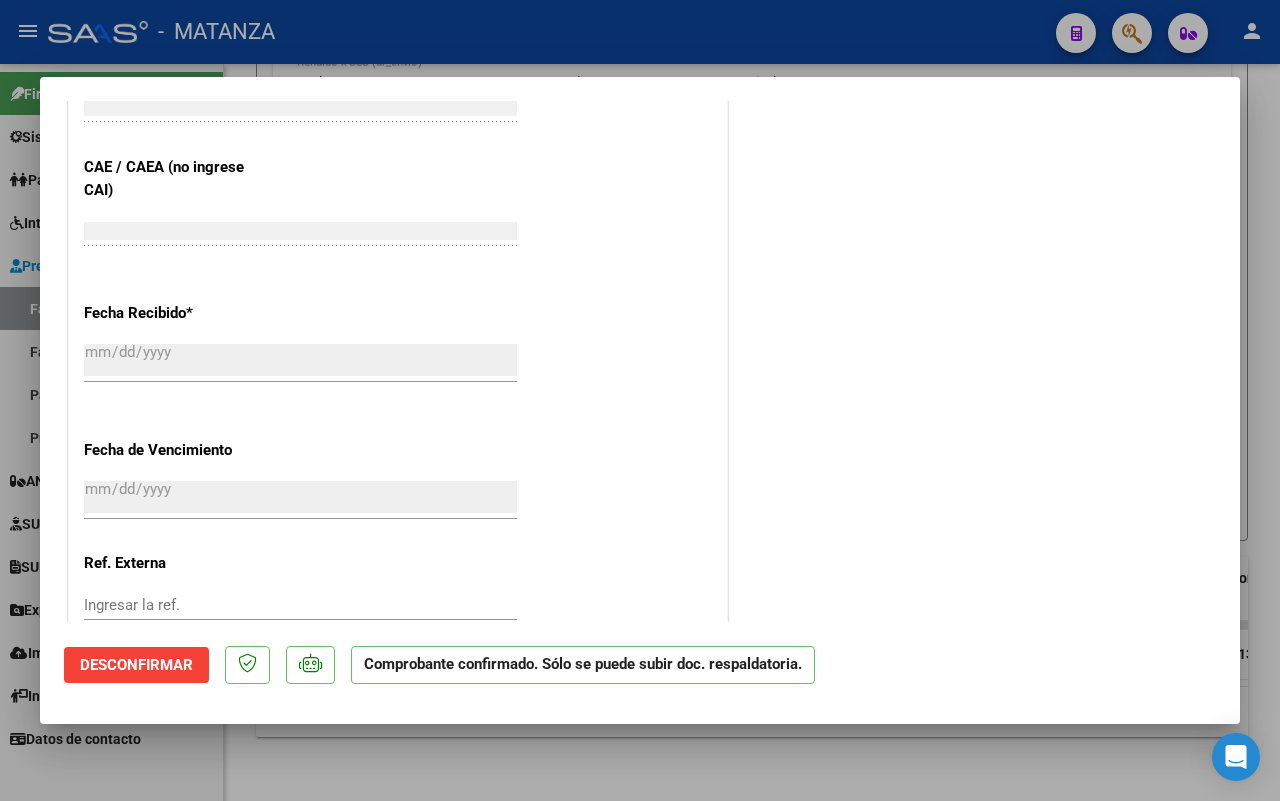 click at bounding box center [640, 400] 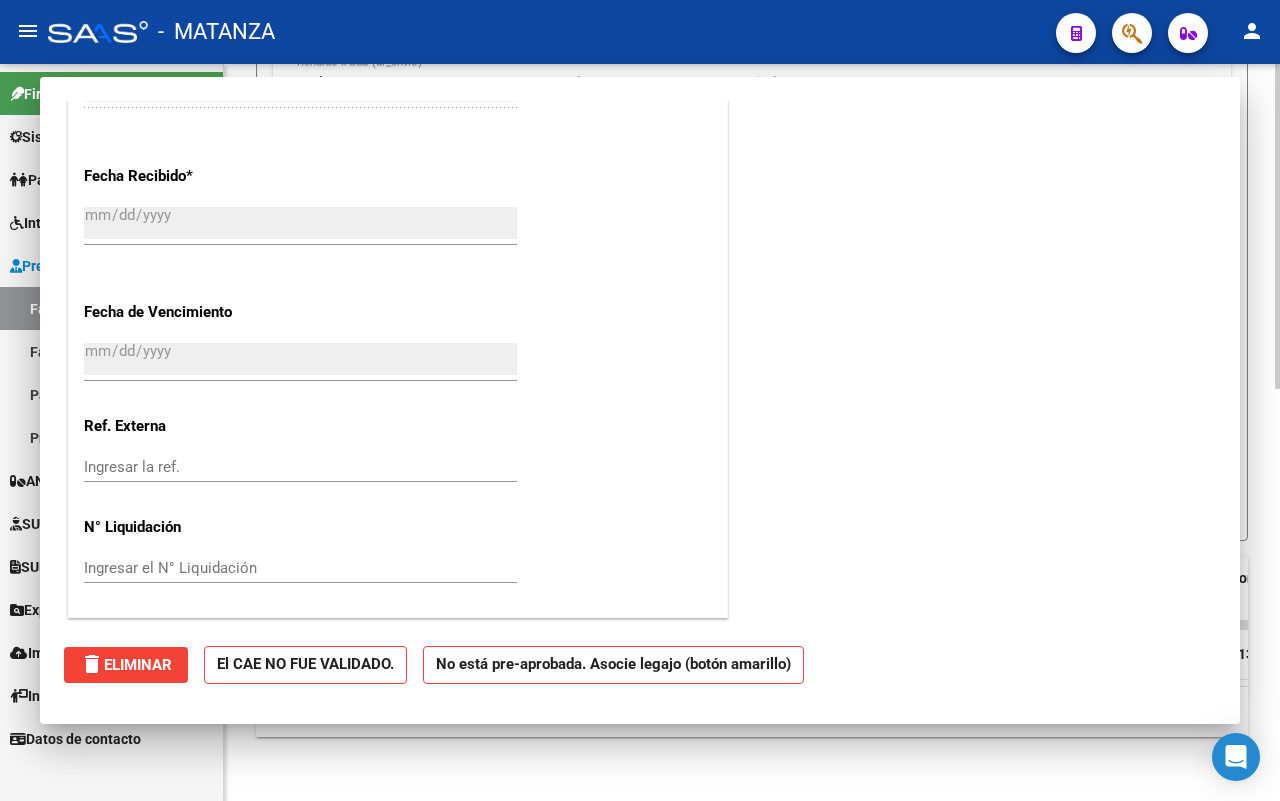 scroll, scrollTop: 0, scrollLeft: 0, axis: both 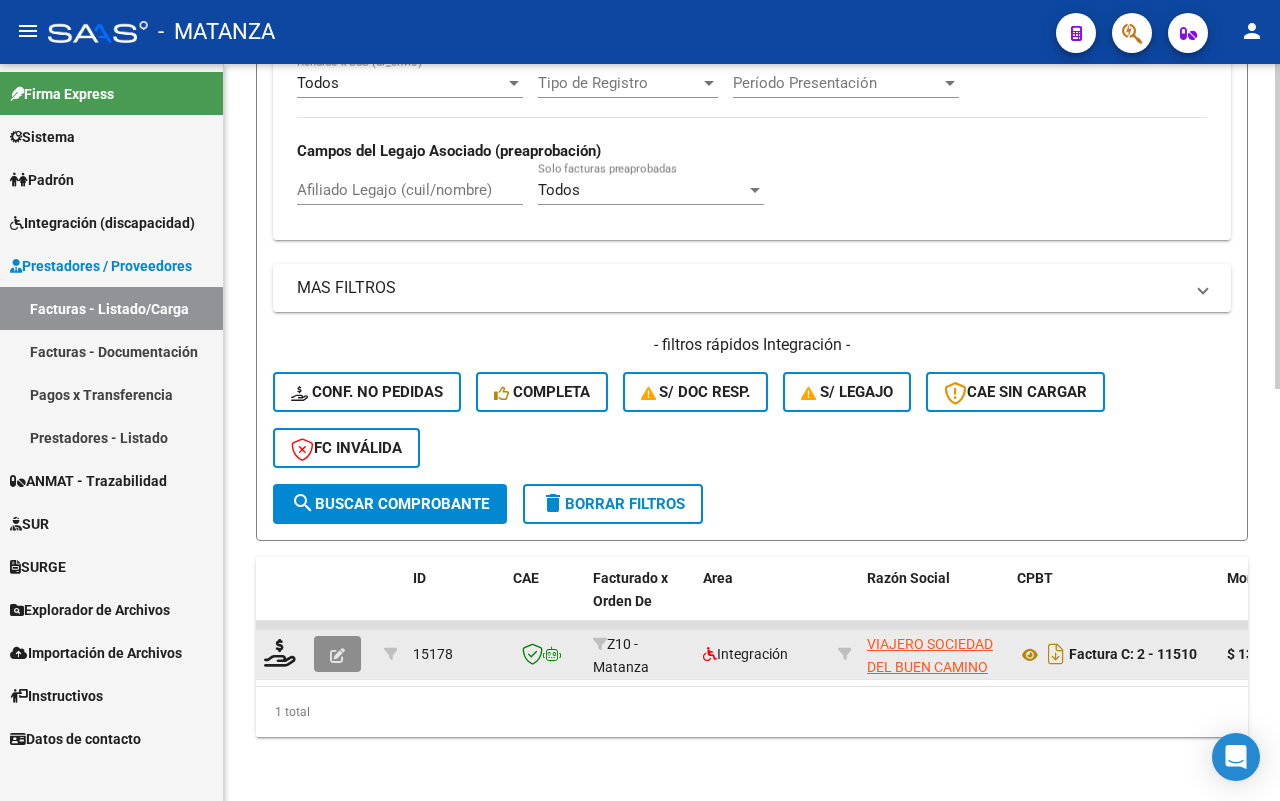 click 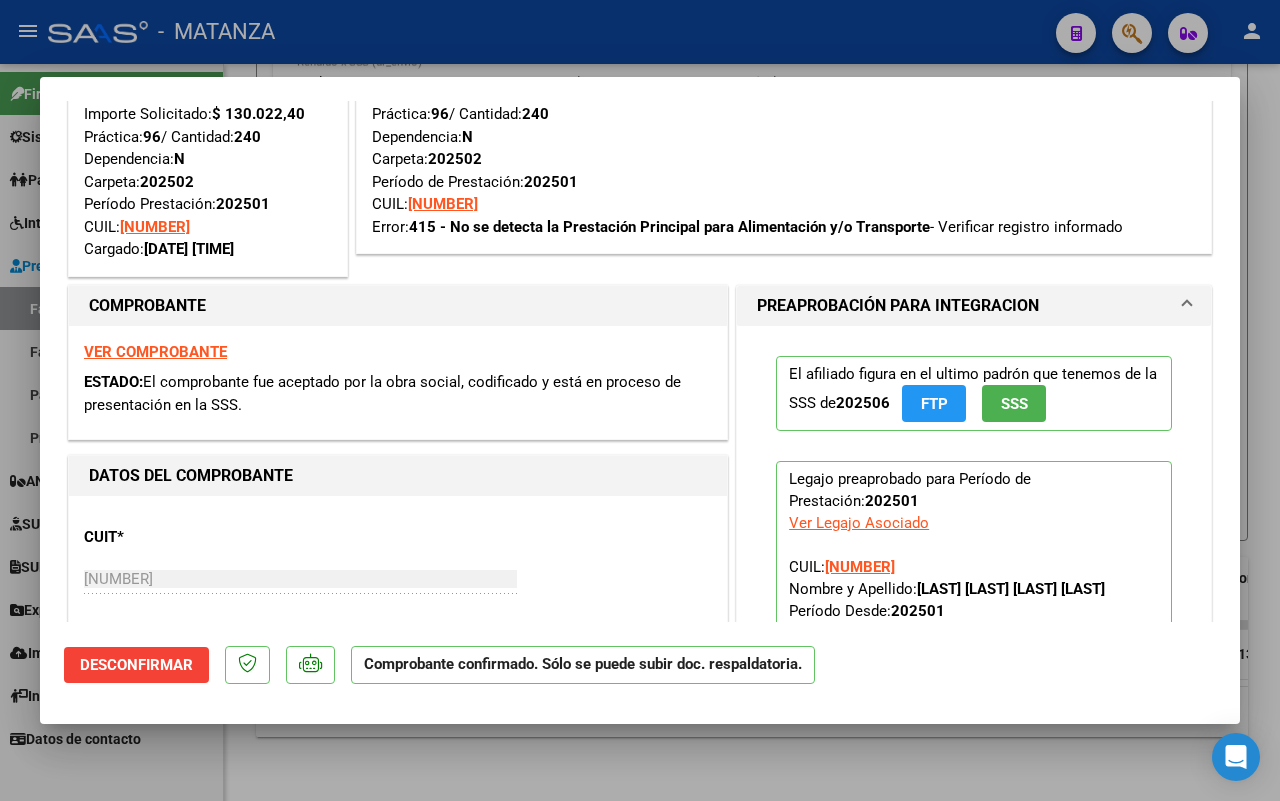 scroll, scrollTop: 0, scrollLeft: 0, axis: both 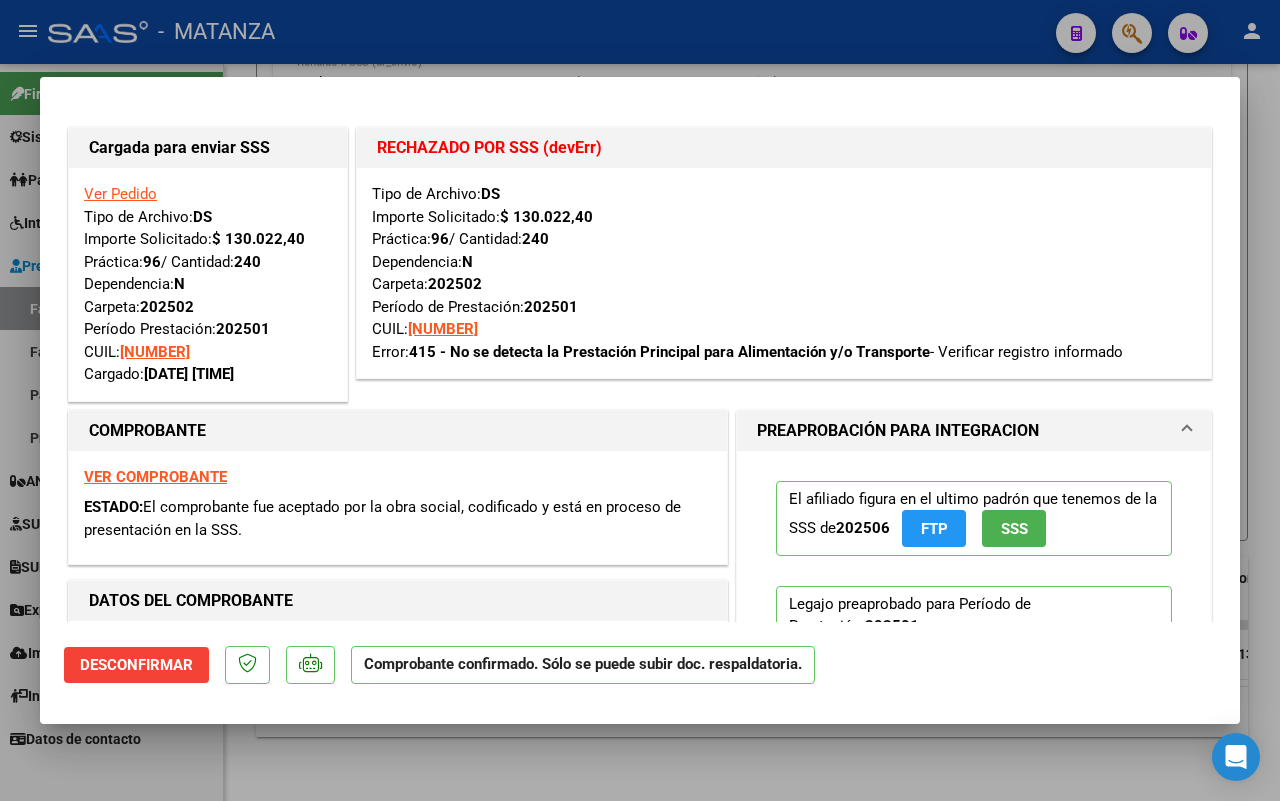 click at bounding box center [640, 400] 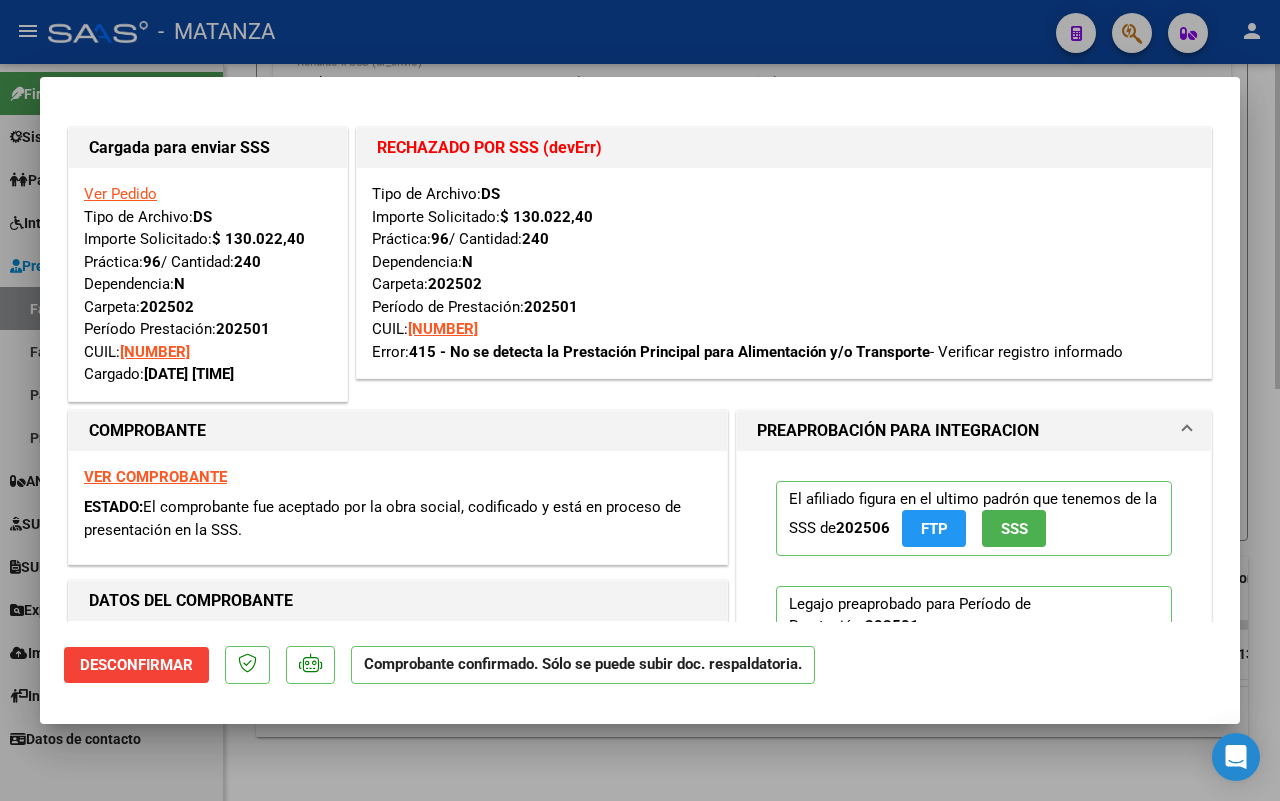 type 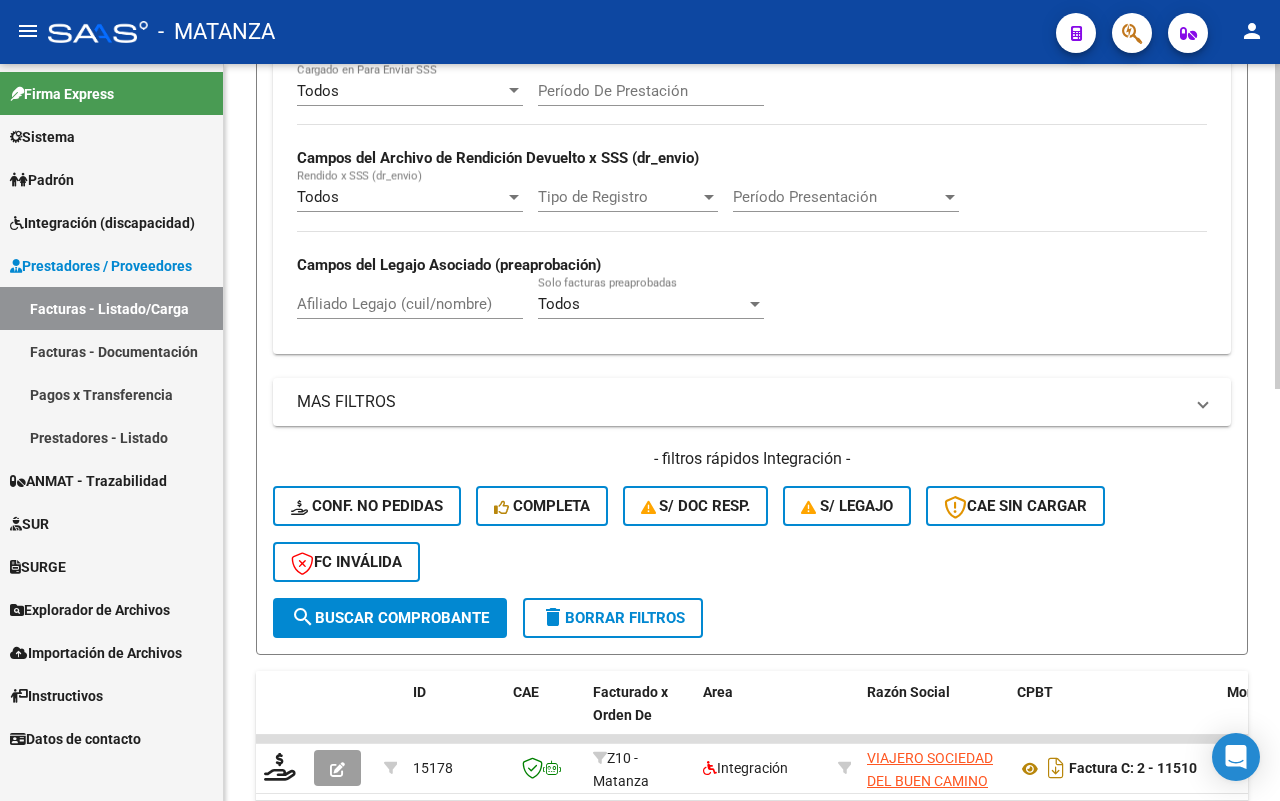 scroll, scrollTop: 933, scrollLeft: 0, axis: vertical 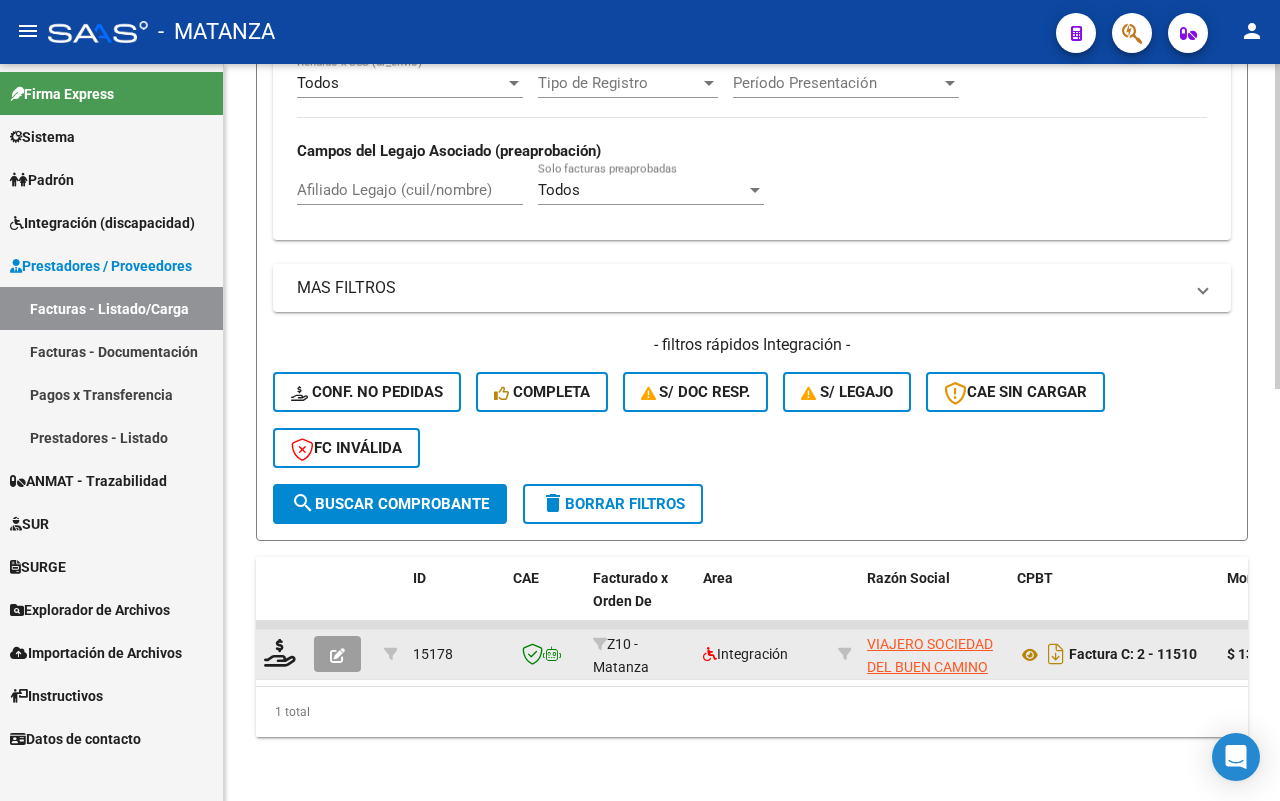 click 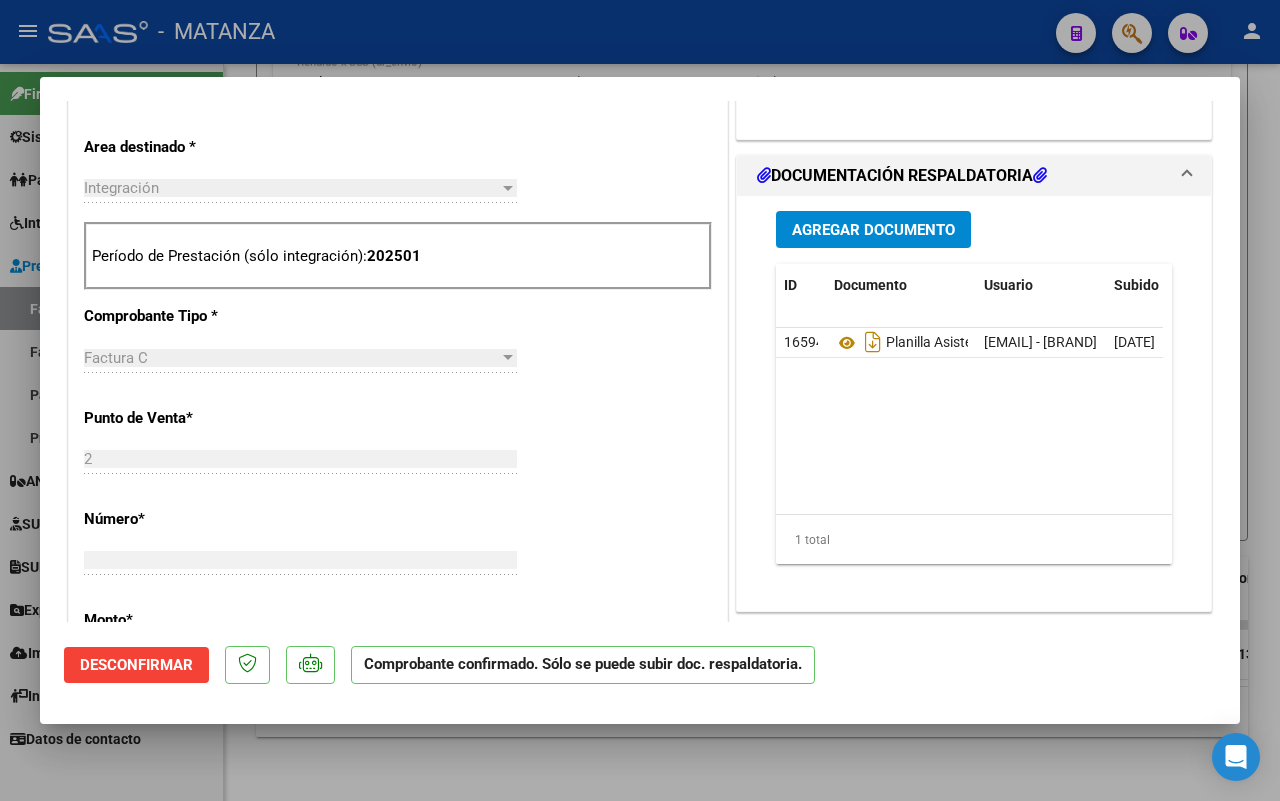 scroll, scrollTop: 750, scrollLeft: 0, axis: vertical 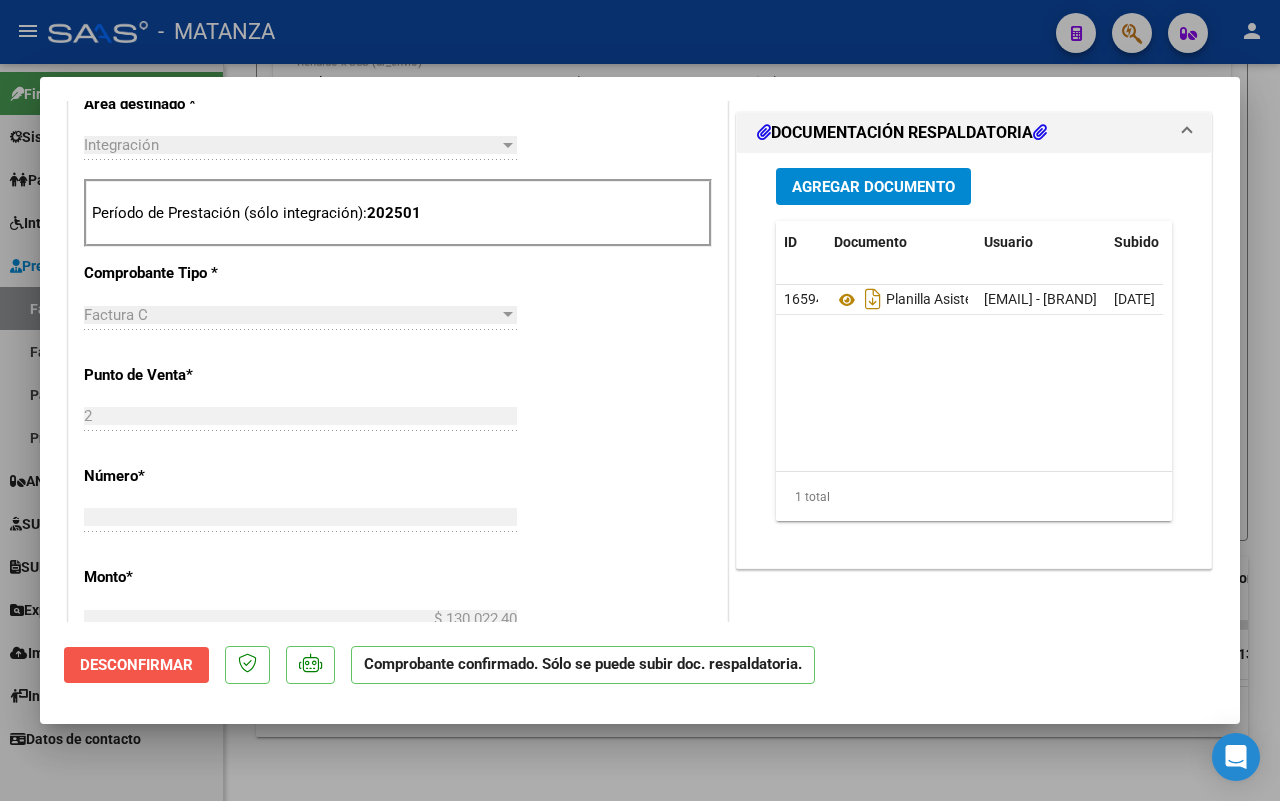 click on "Desconfirmar" 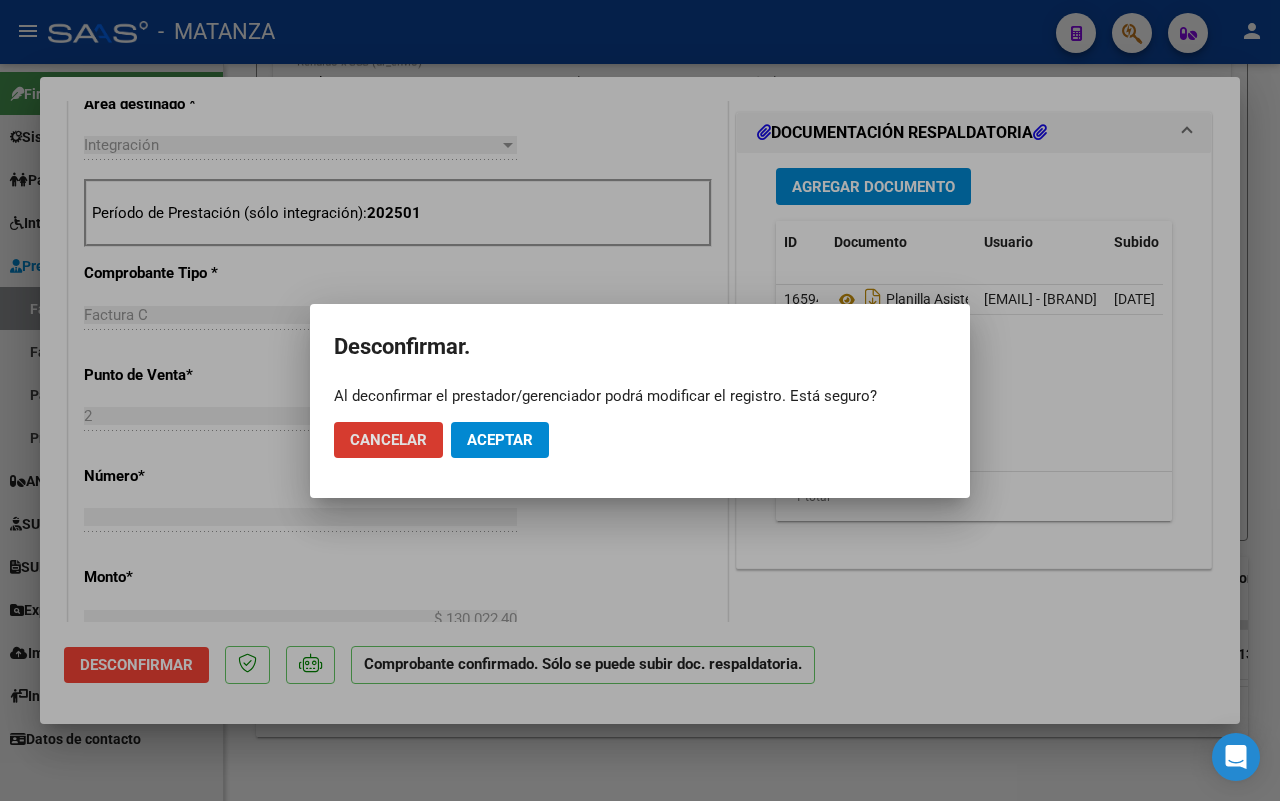 drag, startPoint x: 497, startPoint y: 435, endPoint x: 528, endPoint y: 472, distance: 48.270073 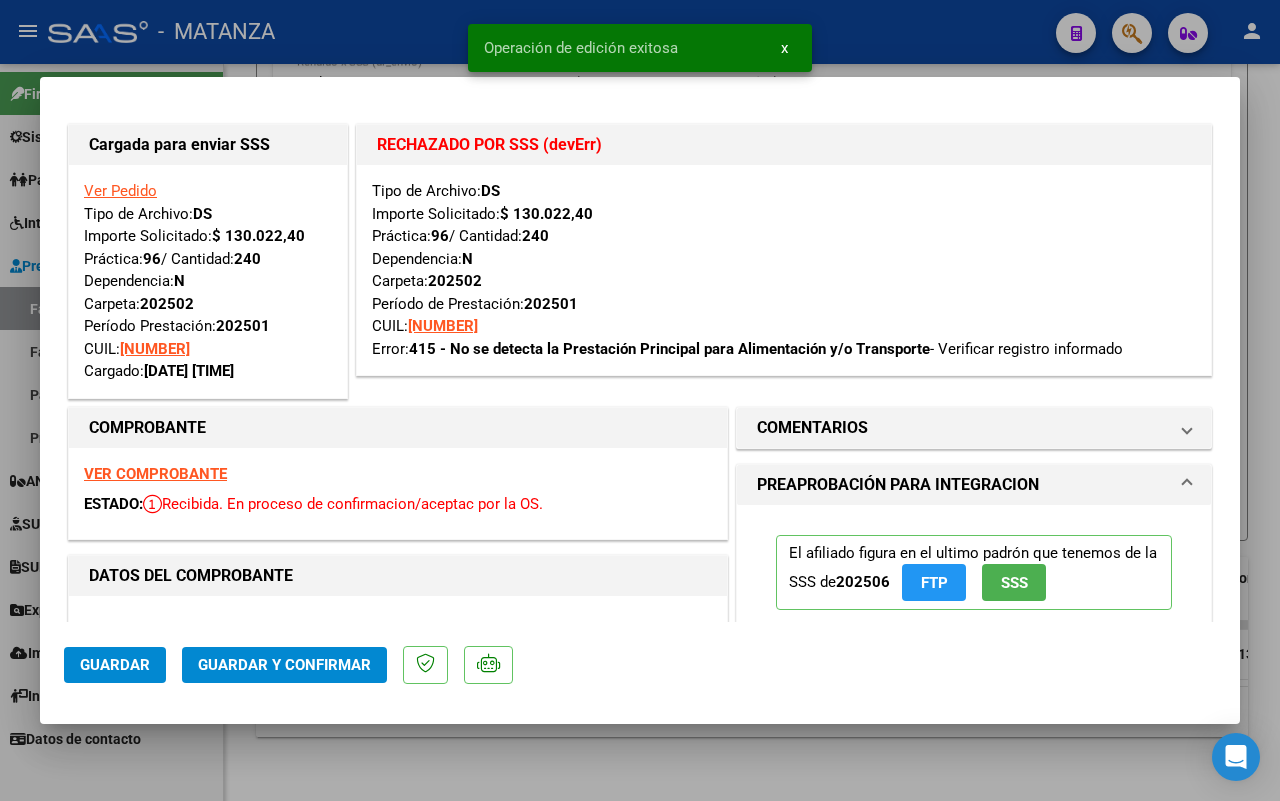 scroll, scrollTop: 0, scrollLeft: 0, axis: both 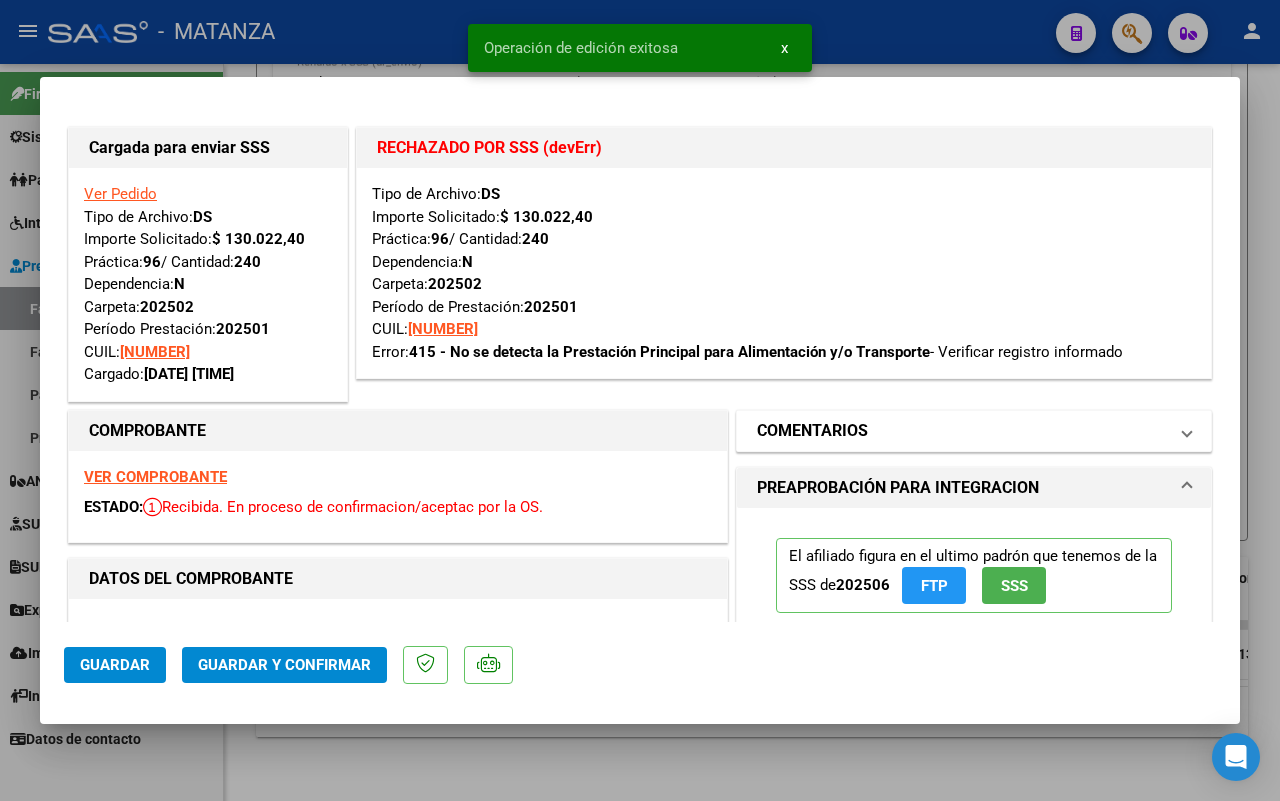 click on "COMENTARIOS" at bounding box center (962, 431) 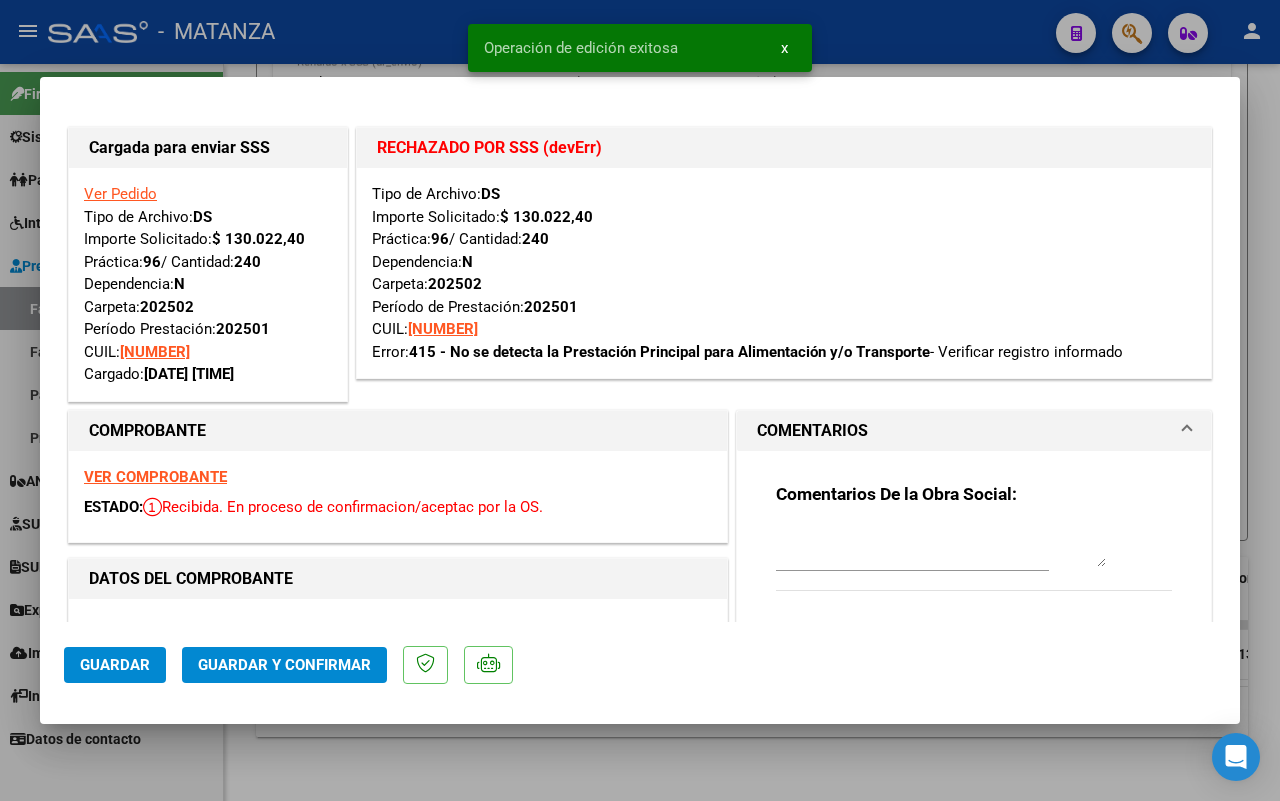 click at bounding box center [941, 547] 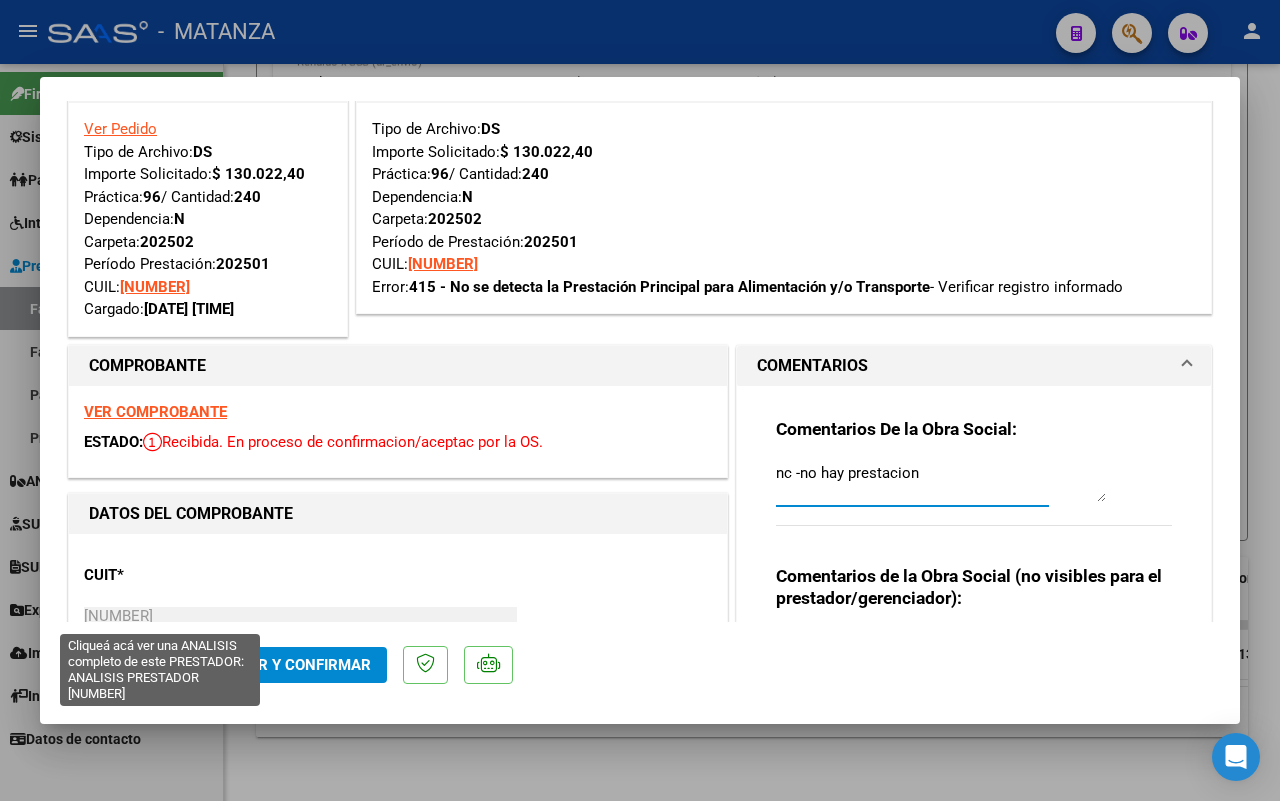 scroll, scrollTop: 125, scrollLeft: 0, axis: vertical 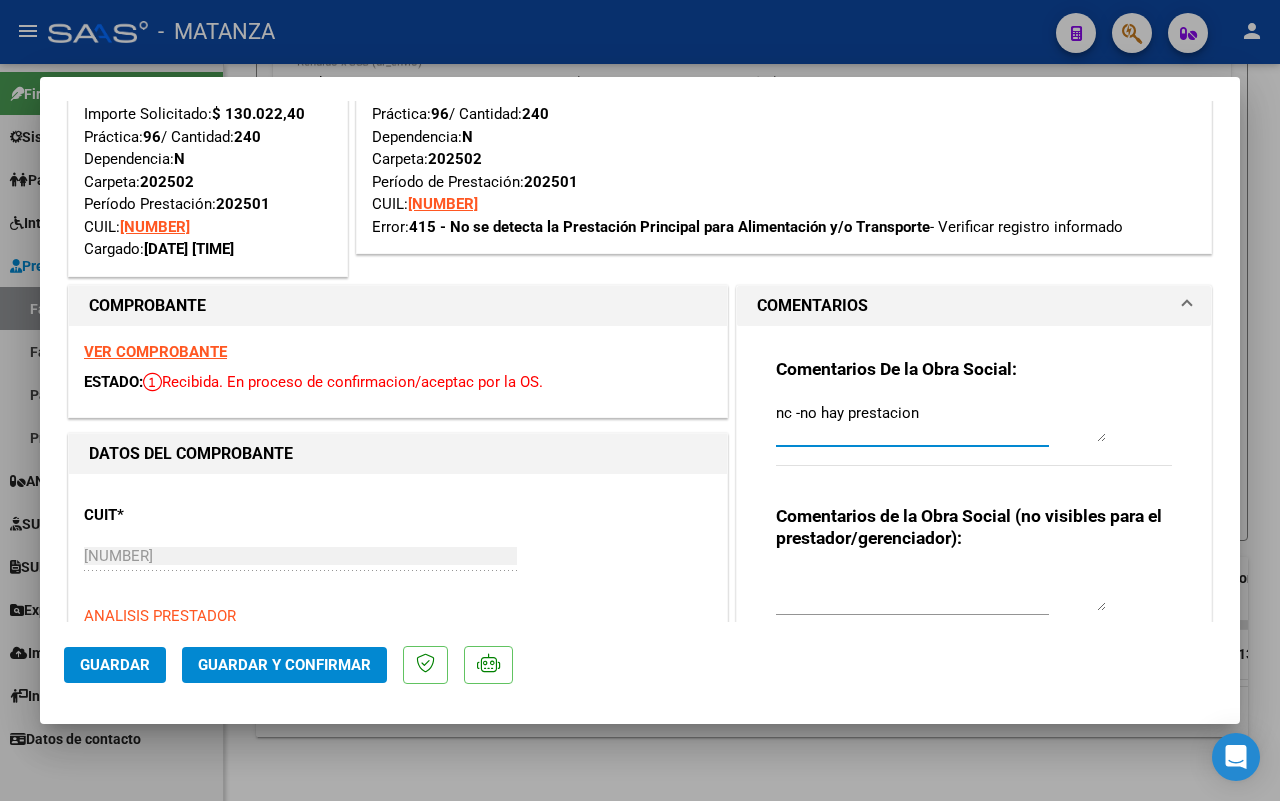 type on "nc -no hay prestacion" 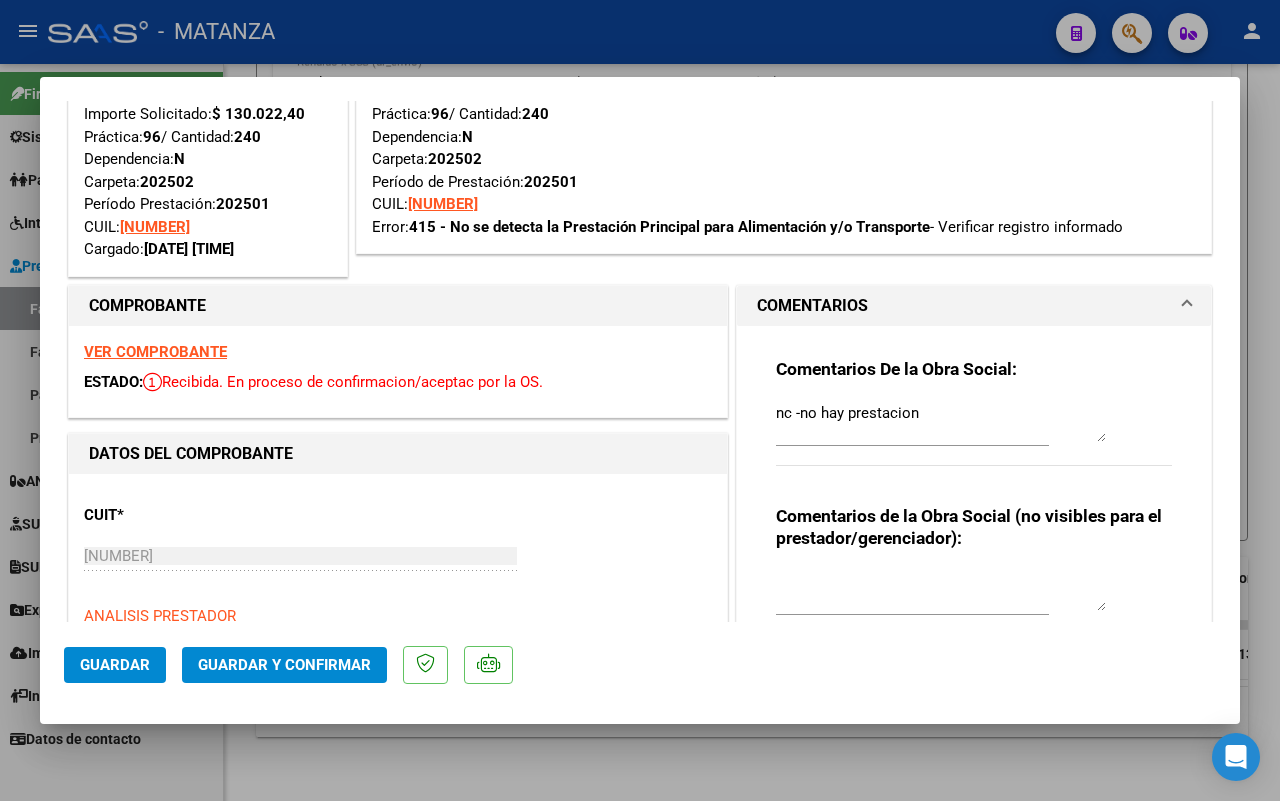 drag, startPoint x: 132, startPoint y: 663, endPoint x: 341, endPoint y: 792, distance: 245.60538 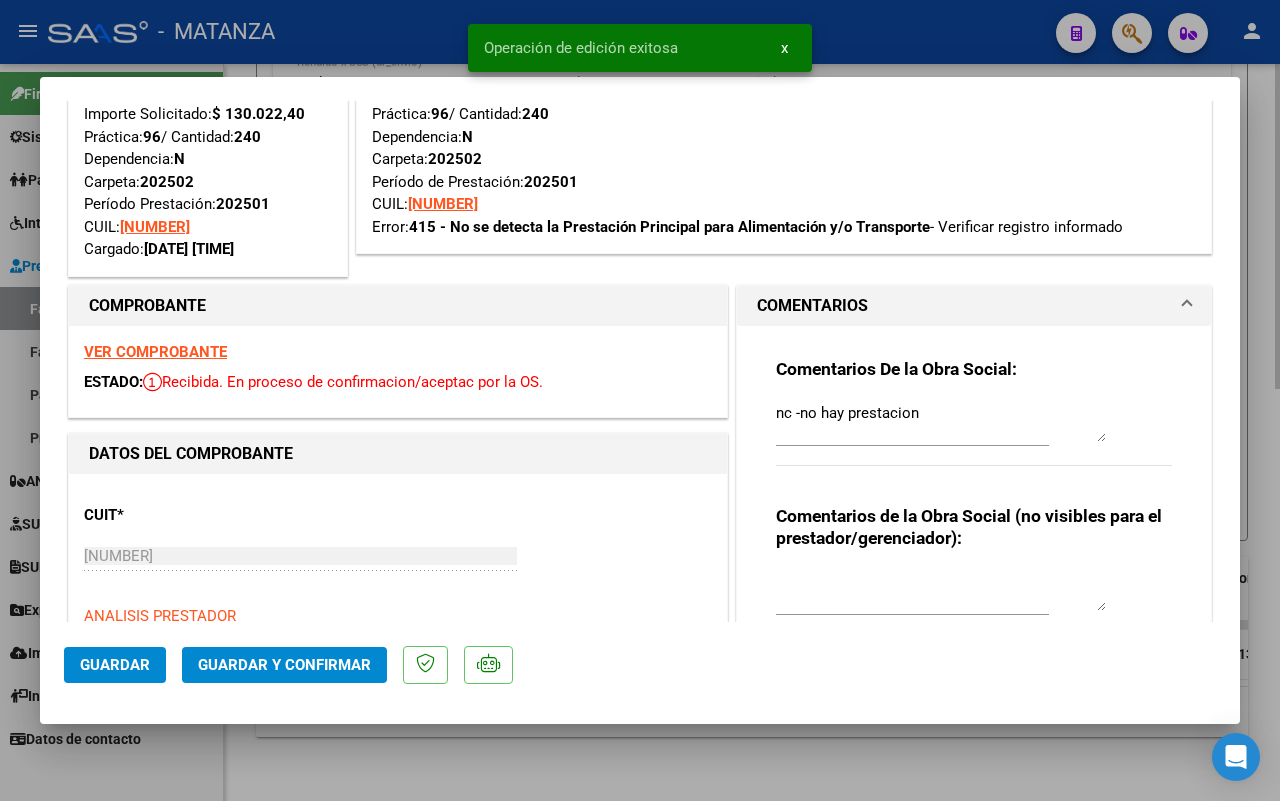 drag, startPoint x: 360, startPoint y: 770, endPoint x: 381, endPoint y: 760, distance: 23.259407 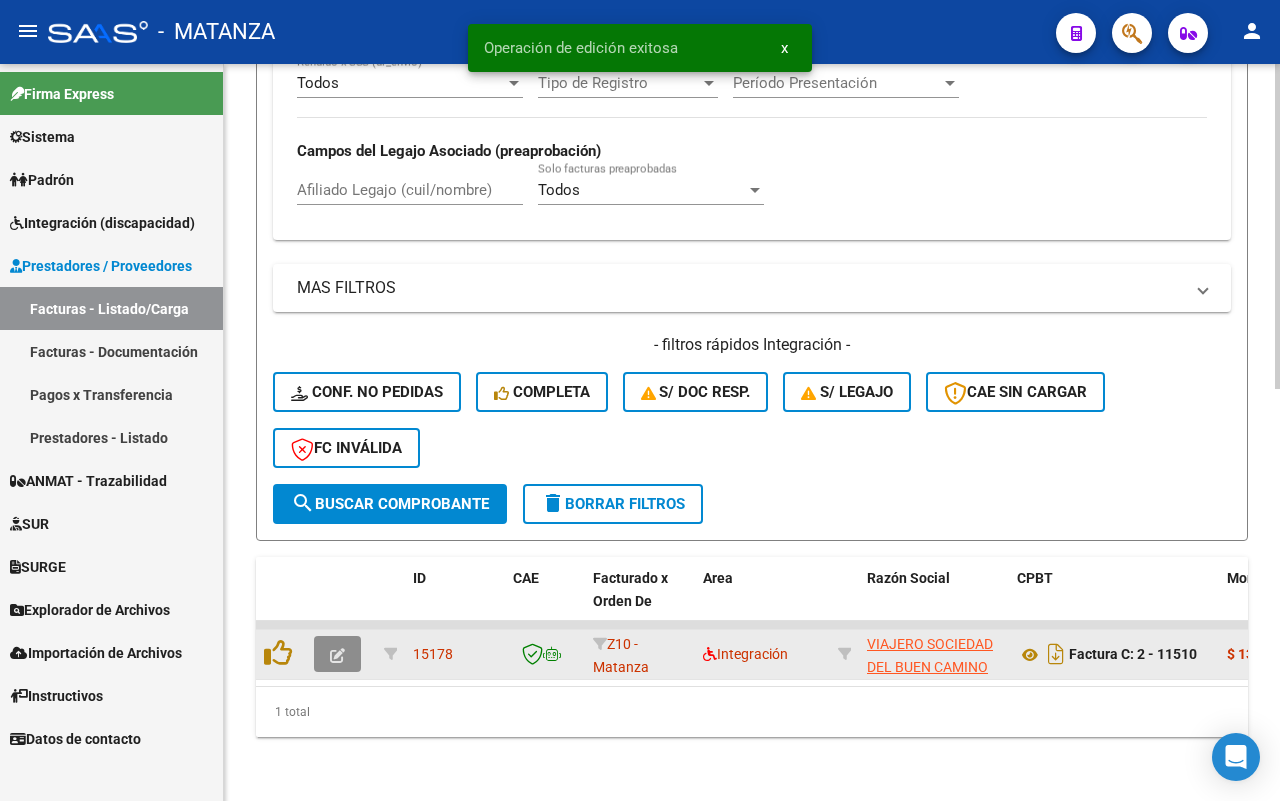 click 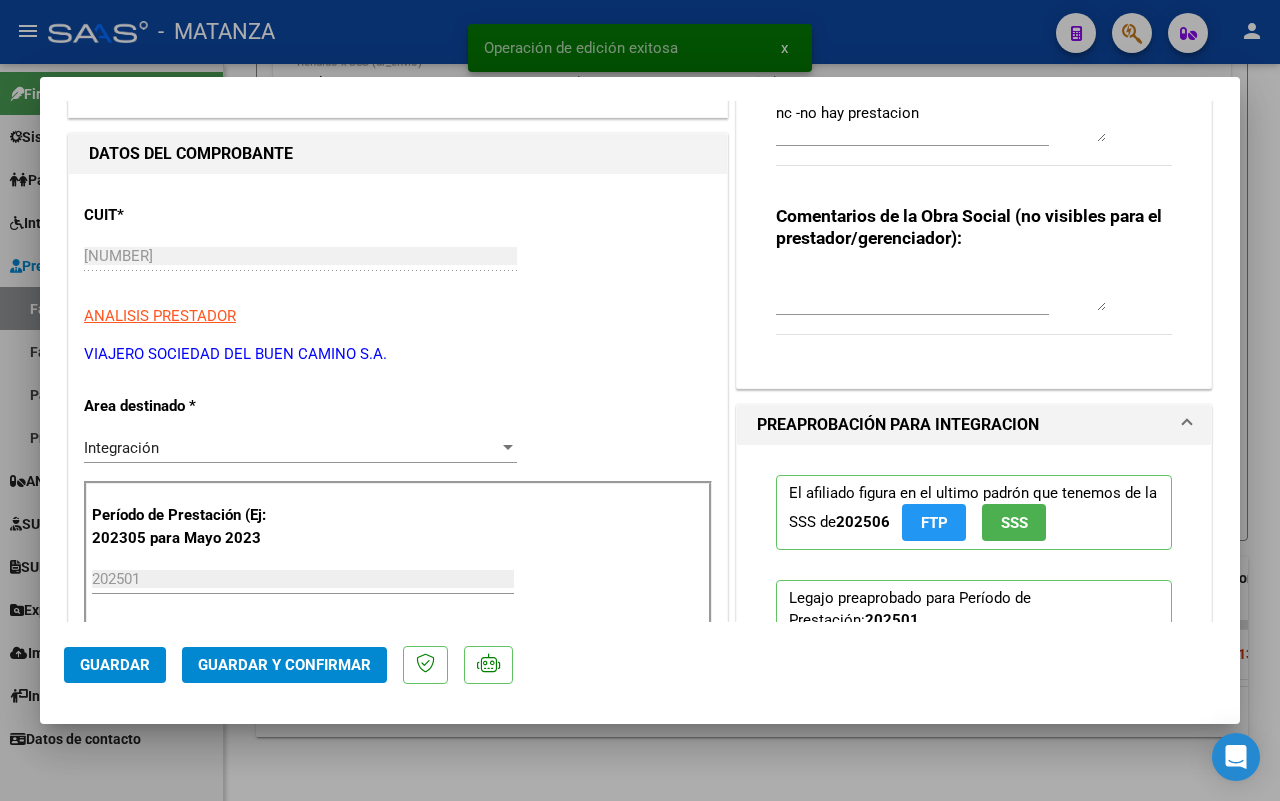 scroll, scrollTop: 500, scrollLeft: 0, axis: vertical 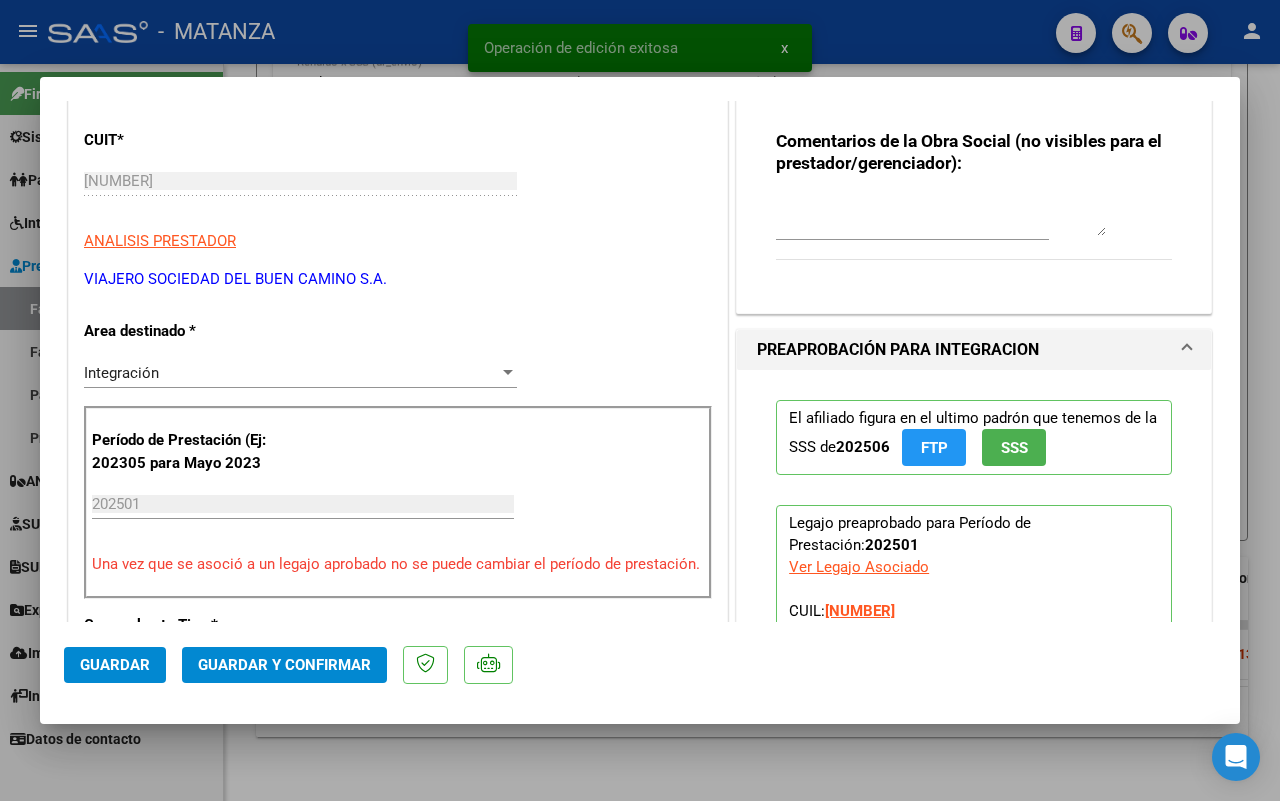 click on "Integración" at bounding box center [291, 373] 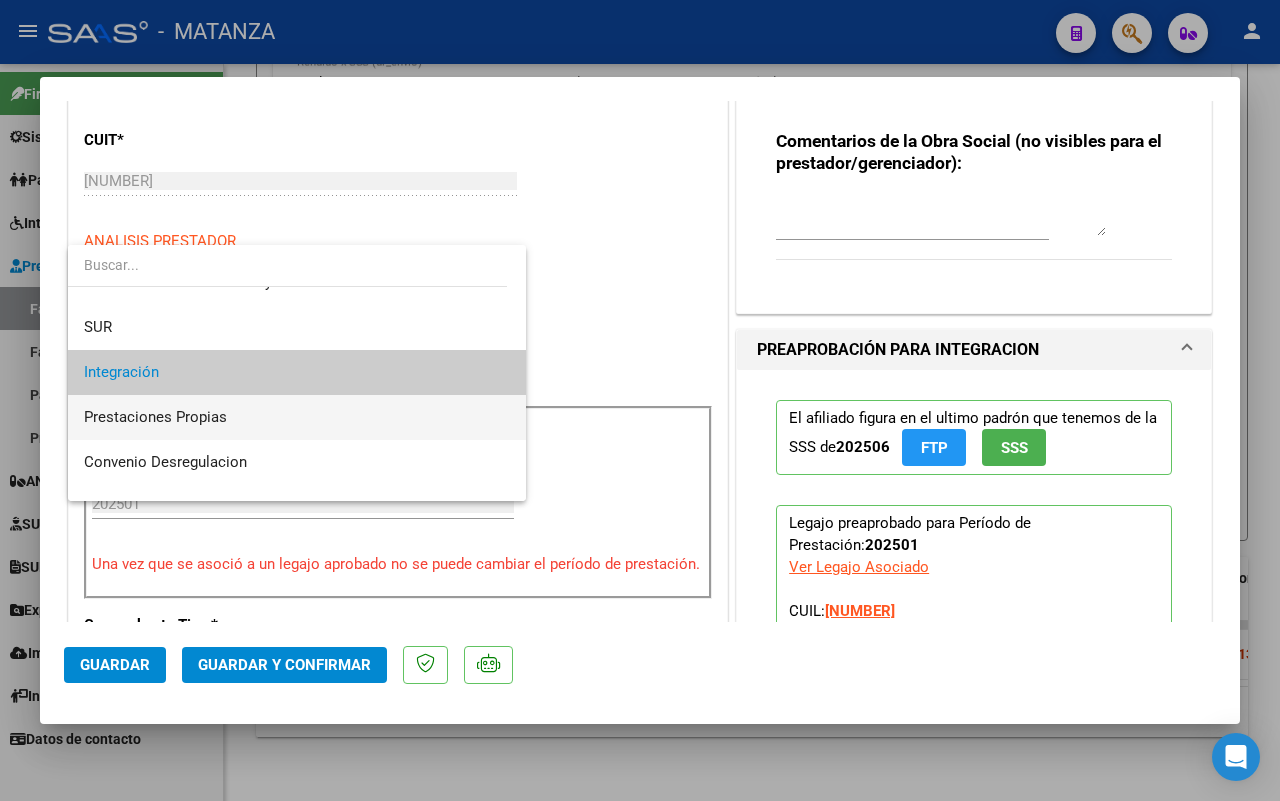 scroll, scrollTop: 193, scrollLeft: 0, axis: vertical 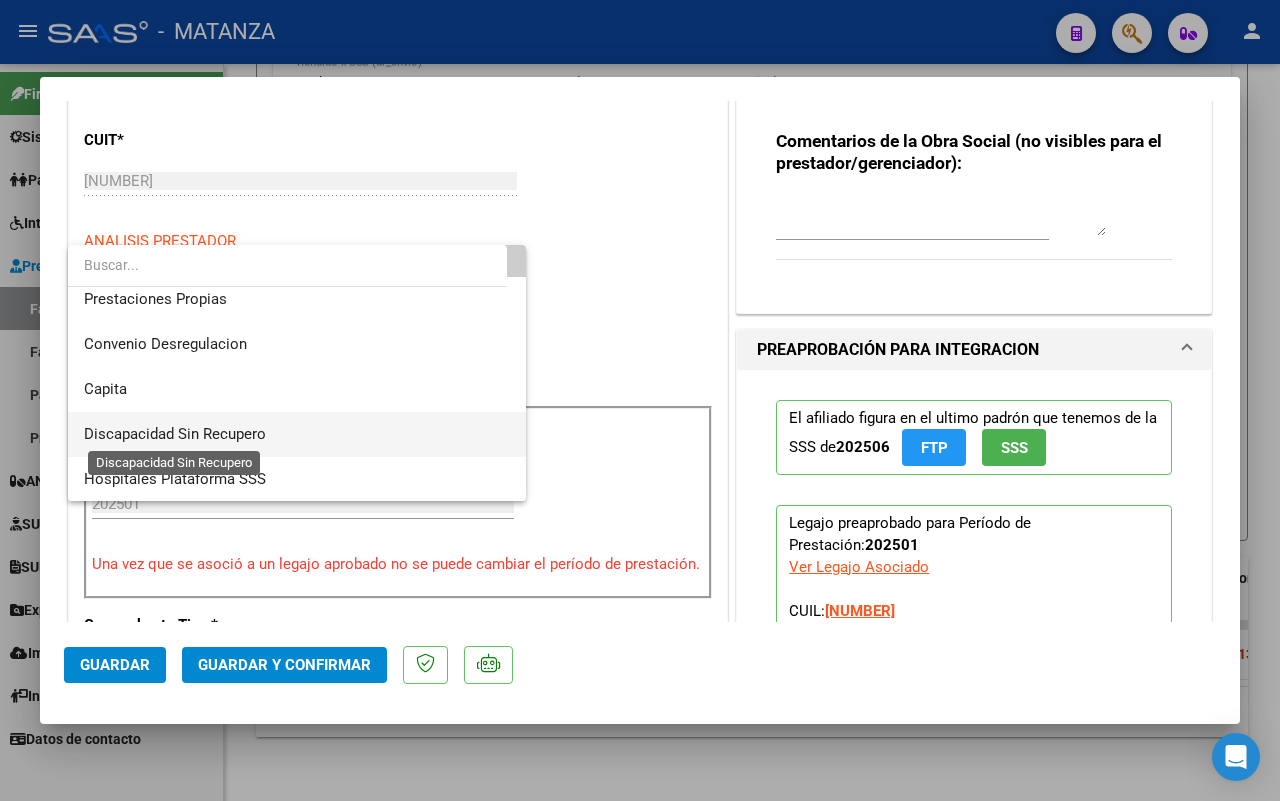 click on "Discapacidad Sin Recupero" at bounding box center [175, 434] 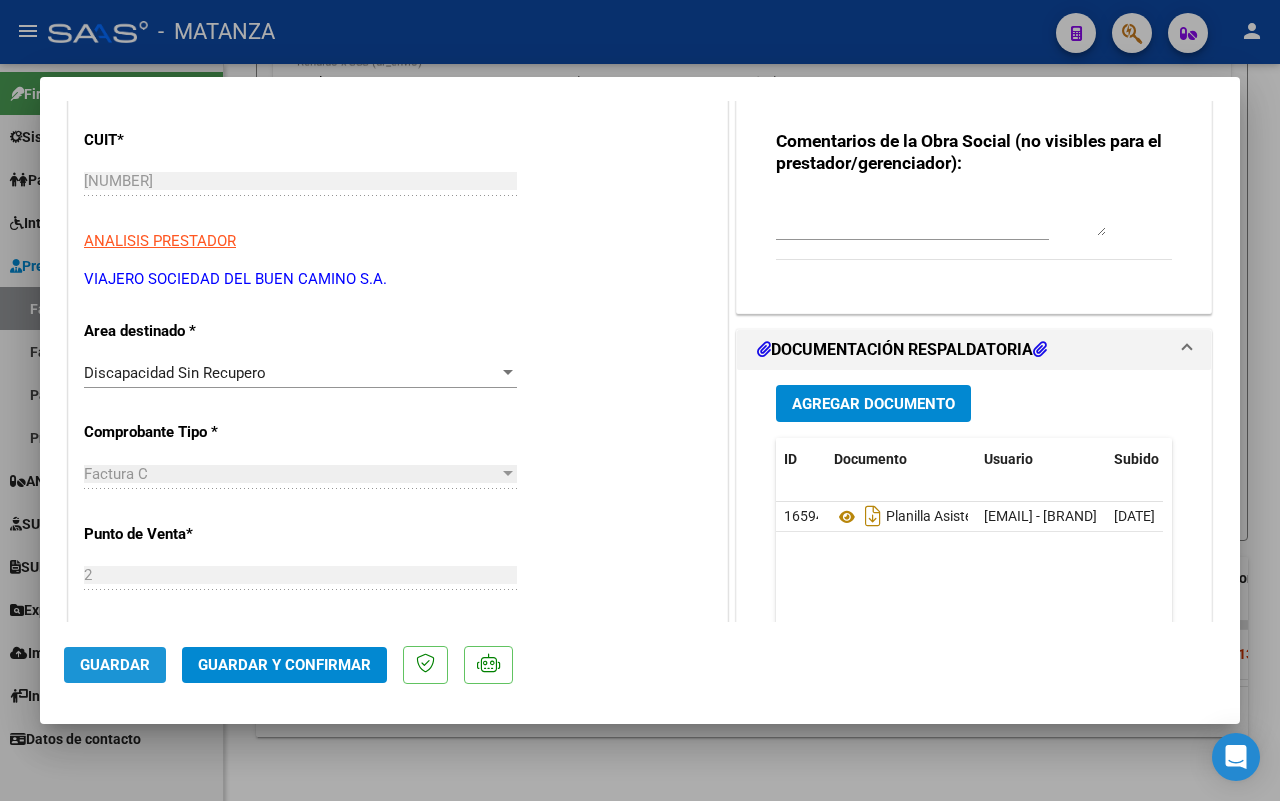 click on "Guardar" 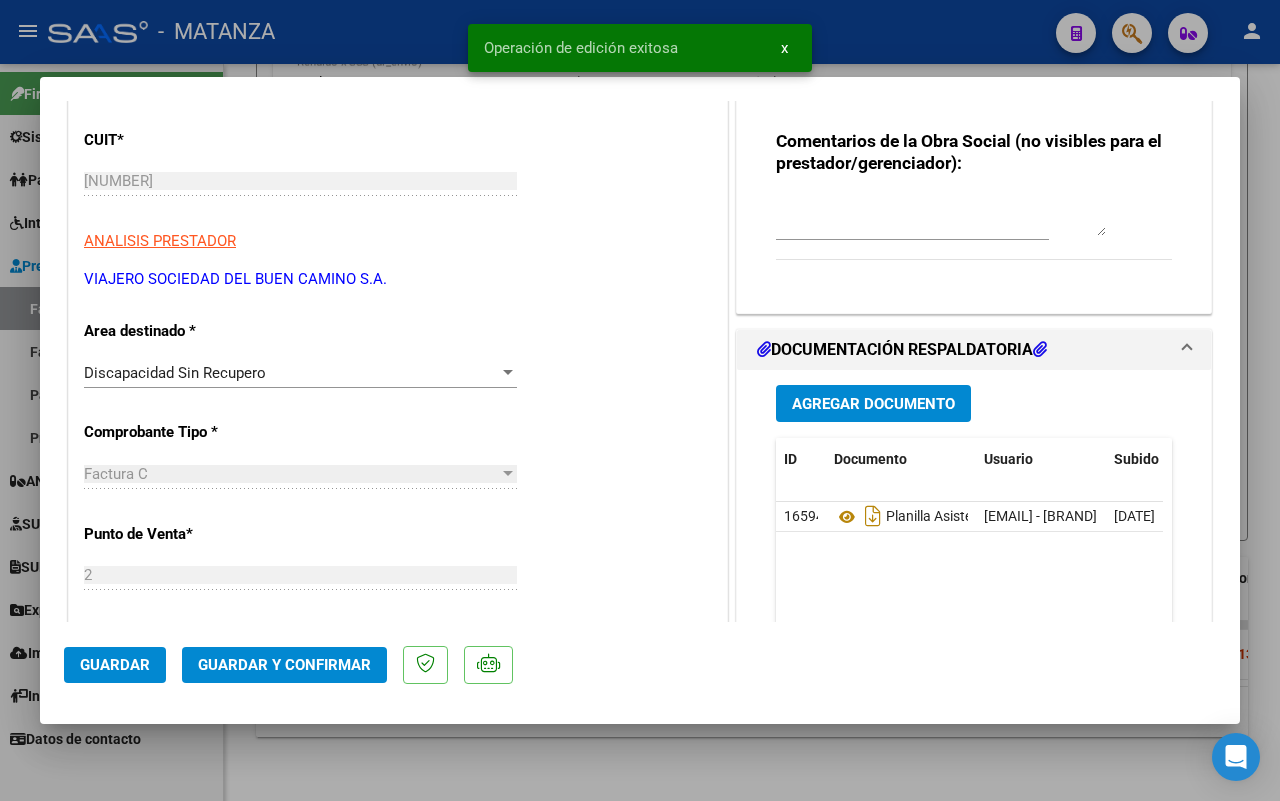 click at bounding box center (640, 400) 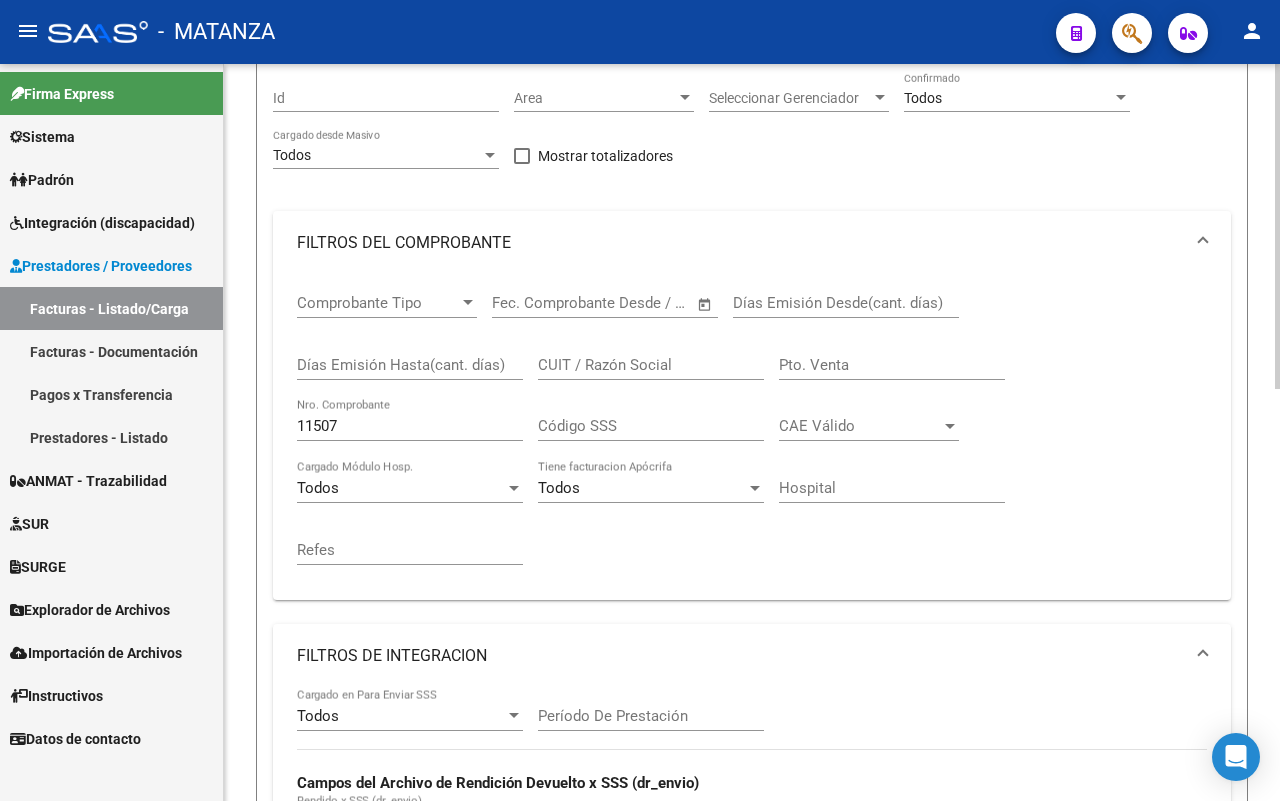 scroll, scrollTop: 0, scrollLeft: 0, axis: both 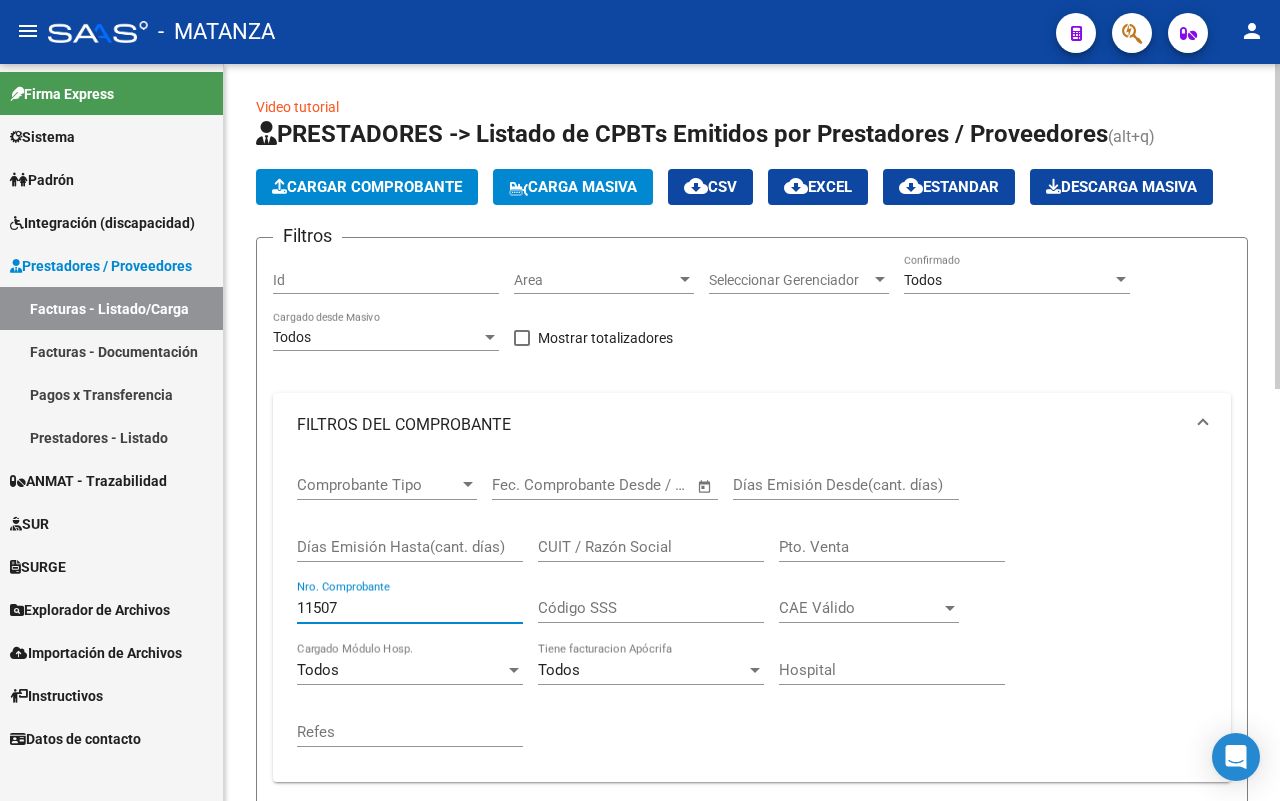 click on "Video tutorial PRESTADORES -> Listado de CPBTs Emitidos por Prestadores / Proveedores (alt+q) Cargar Comprobante Carga Masiva cloud_download CSV cloud_download EXCEL cloud_download Estandar Descarga Masiva Filtros Id Area Area Seleccionar Gerenciador Seleccionar Gerenciador Todos Confirmado Todos Cargado desde Masivo Mostrar totalizadores FILTROS DEL COMPROBANTE Comprobante Tipo Comprobante Tipo Start date – End date Fec. Comprobante Desde / Hasta Días Emisión Desde(cant. días) Días Emisión Hasta(cant. días) CUIT / Razón Social Pto. Venta [NUMBER] Nro. Comprobante Código SSS CAE Válido CAE Válido Todos Cargado Módulo Hosp. Todos Tiene facturacion Apócrifa Hospital Refes FILTROS DE INTEGRACION Todos Cargado en Para Enviar SSS Período De Prestación Campos del Archivo de Rendición Devuelto x SSS (dr_envio) Todos Rendido x SSS (dr_envio) Tipo de Registro Tipo de Registro Período Presentación Período Presentación Campos del Legajo Asociado (preaprobación) Todos Todos" 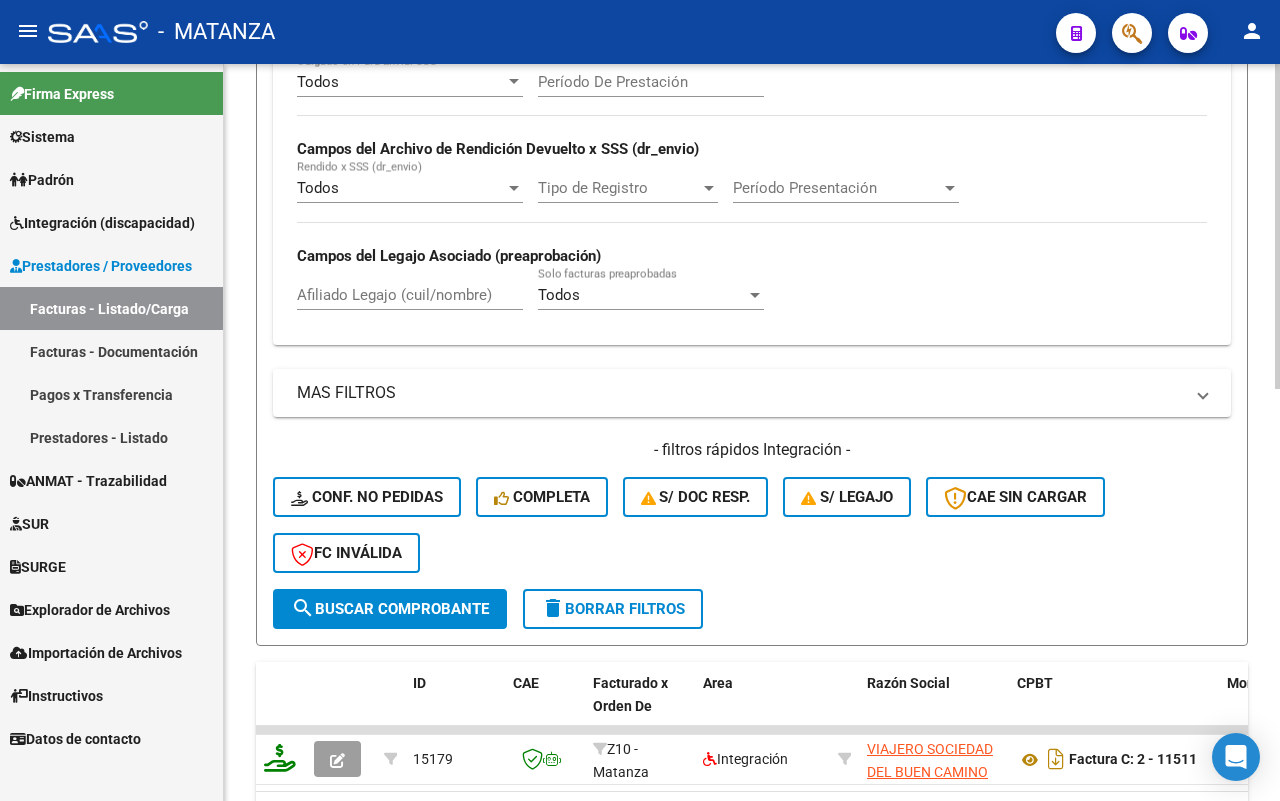scroll, scrollTop: 933, scrollLeft: 0, axis: vertical 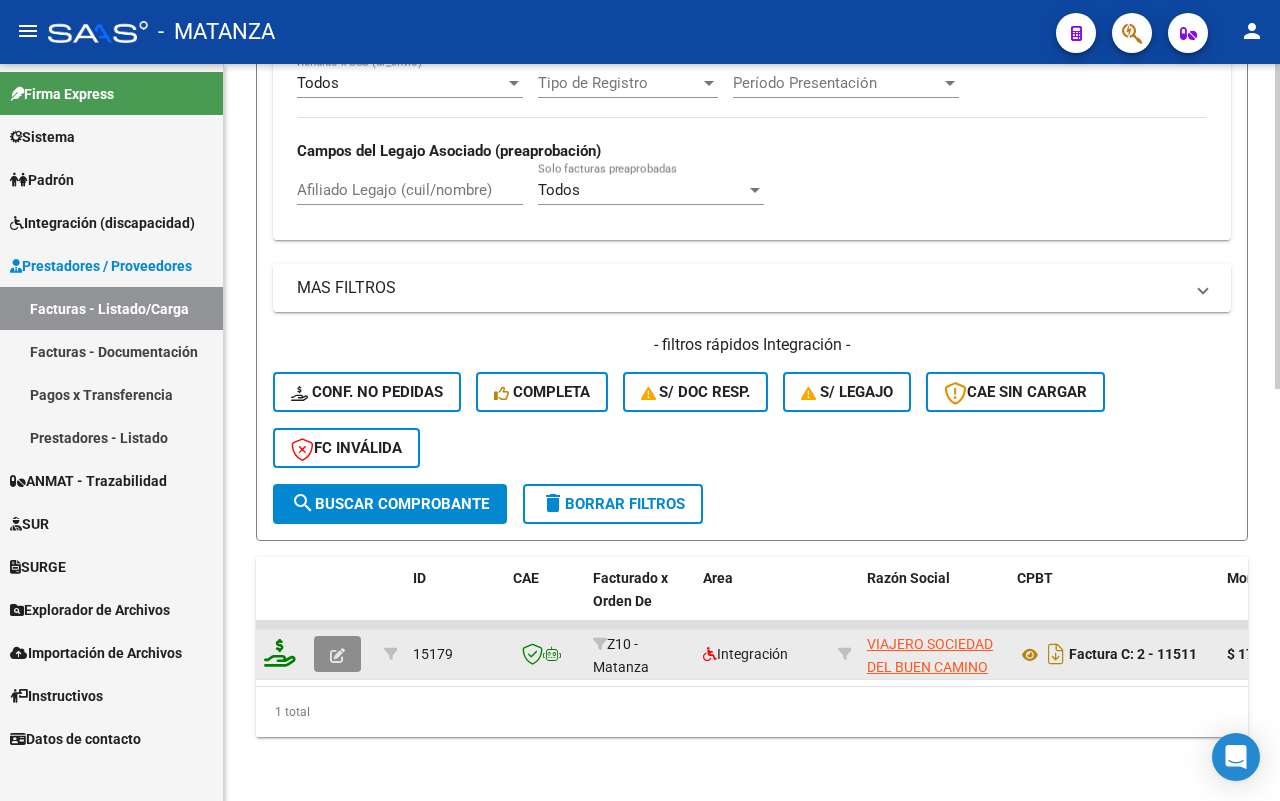 click 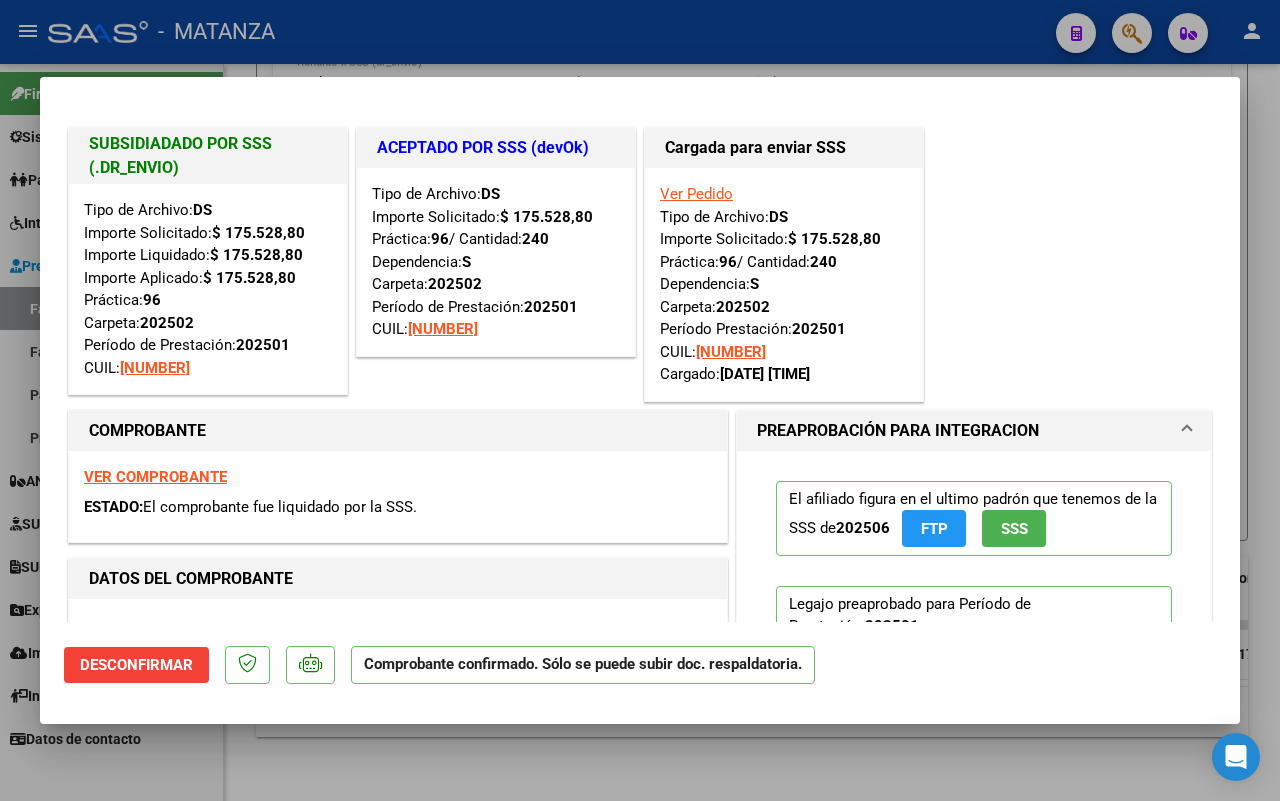 click at bounding box center [640, 400] 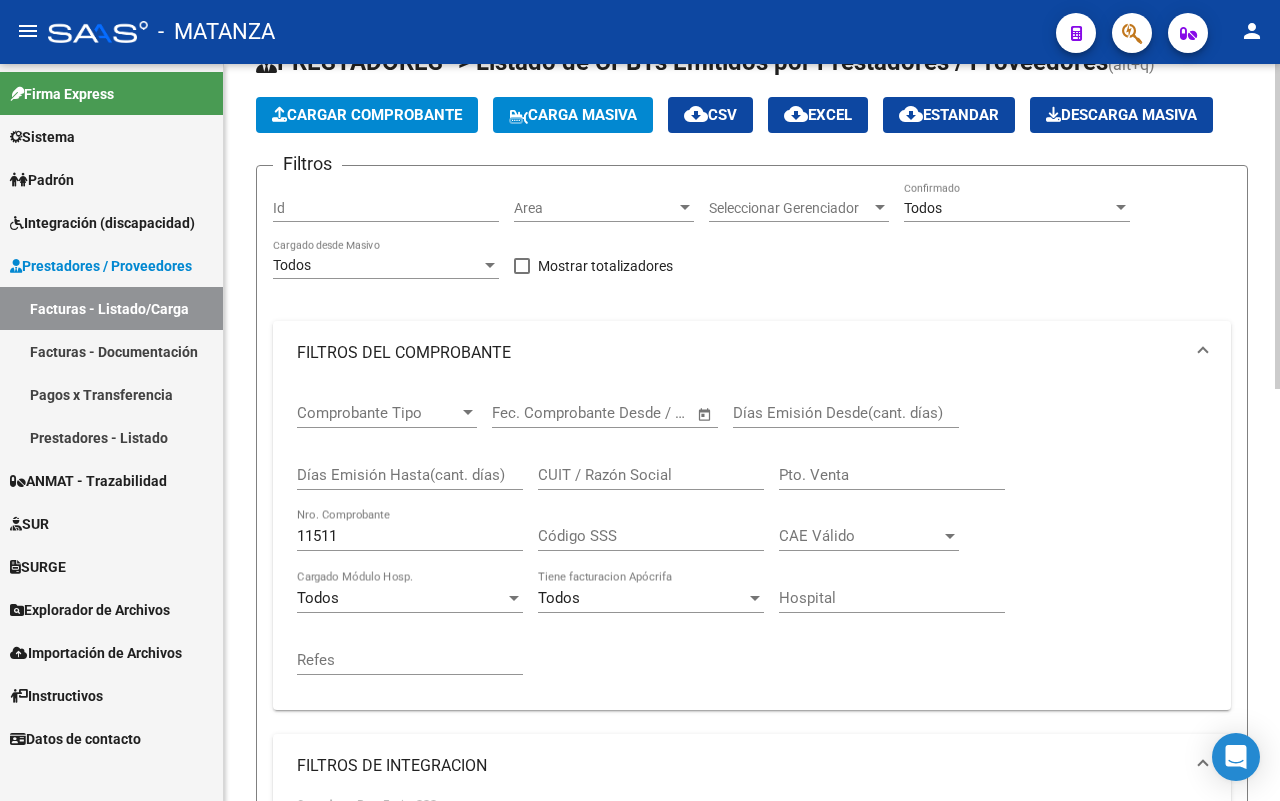 scroll, scrollTop: 58, scrollLeft: 0, axis: vertical 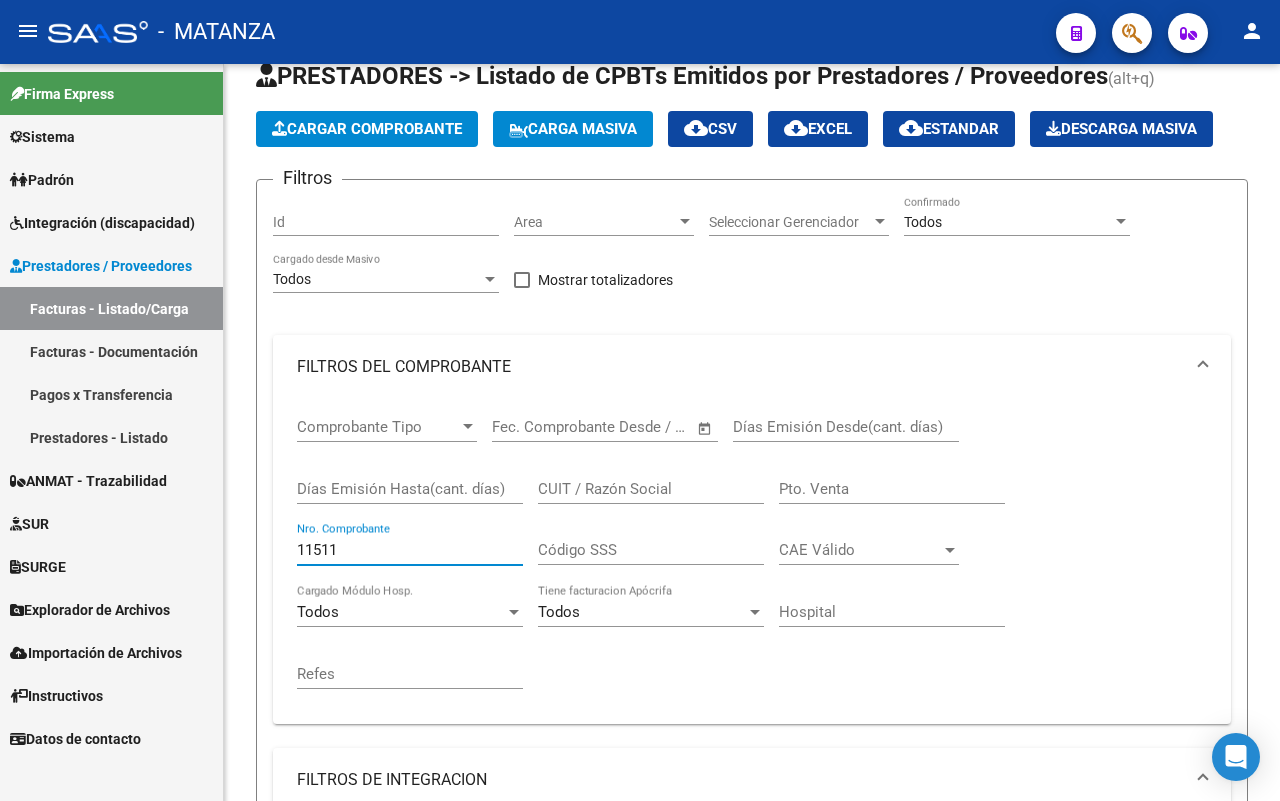 drag, startPoint x: 335, startPoint y: 550, endPoint x: 202, endPoint y: 540, distance: 133.37541 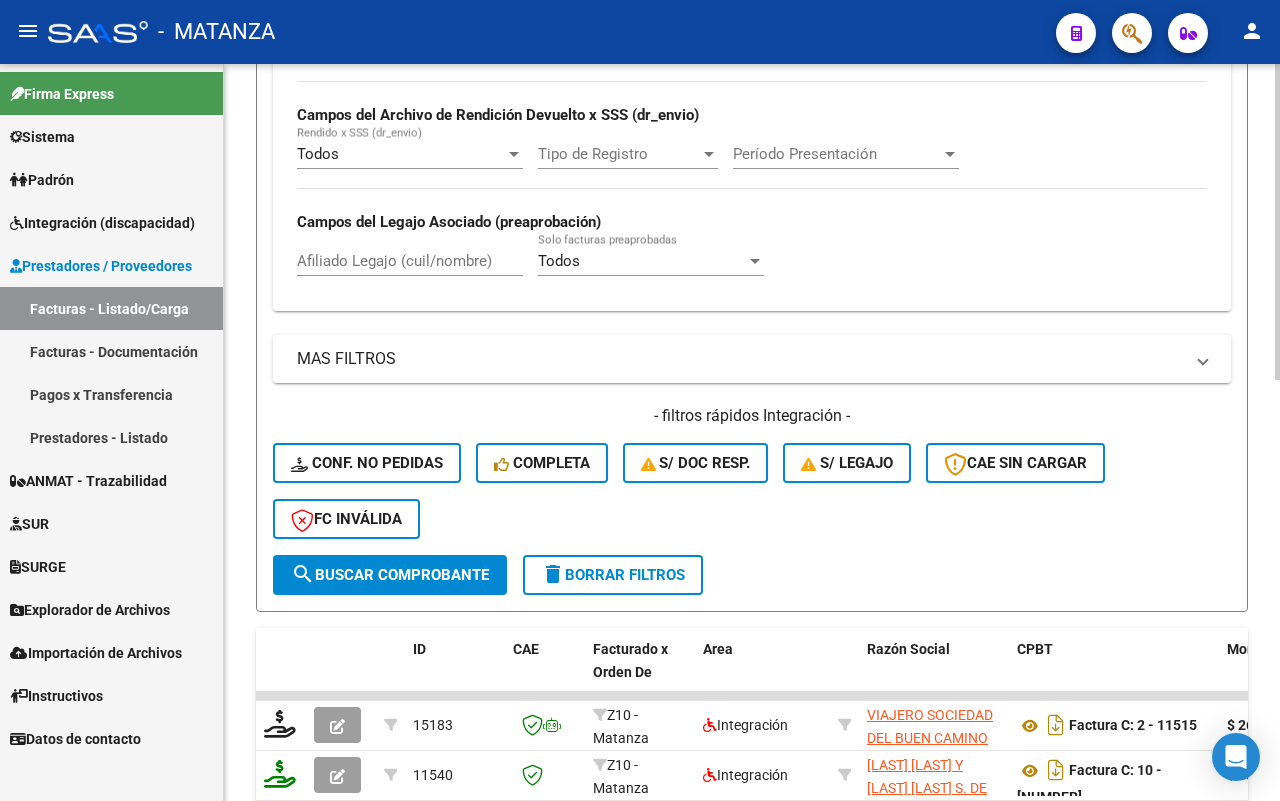 scroll, scrollTop: 983, scrollLeft: 0, axis: vertical 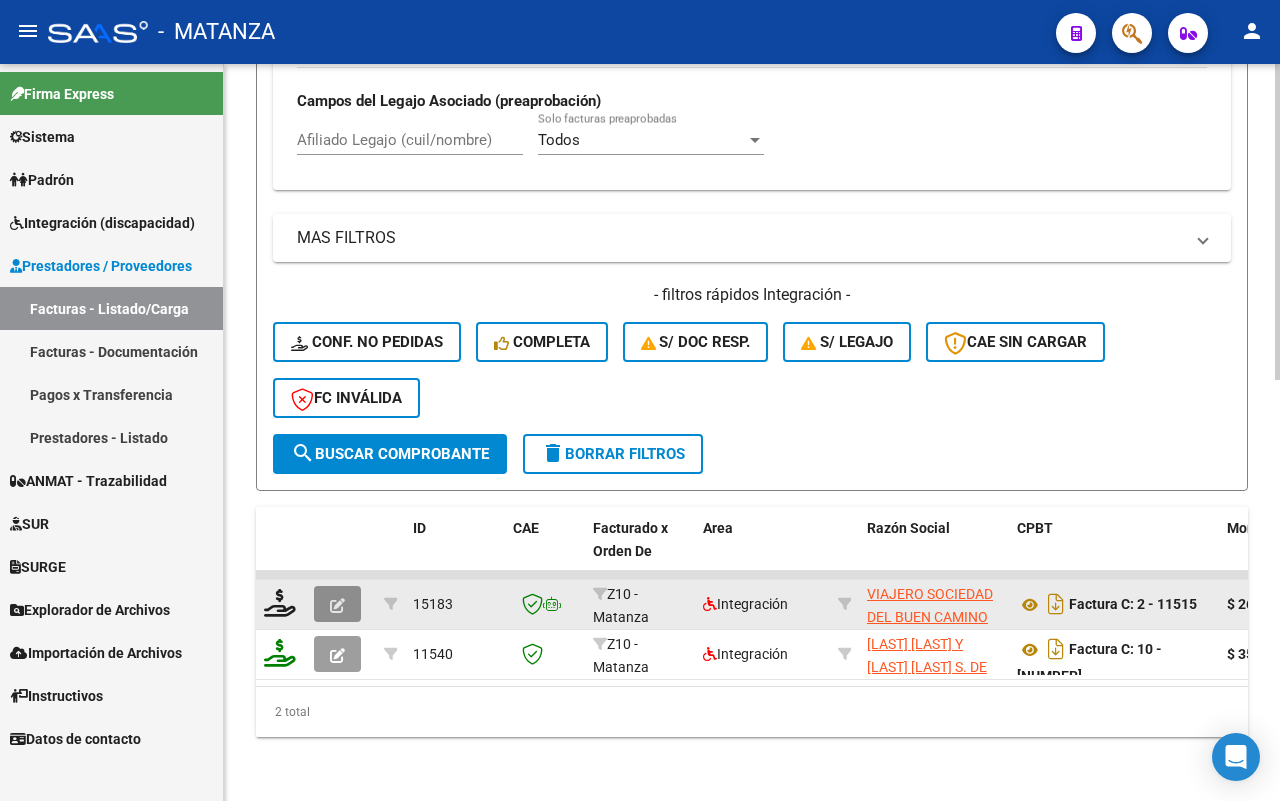 click 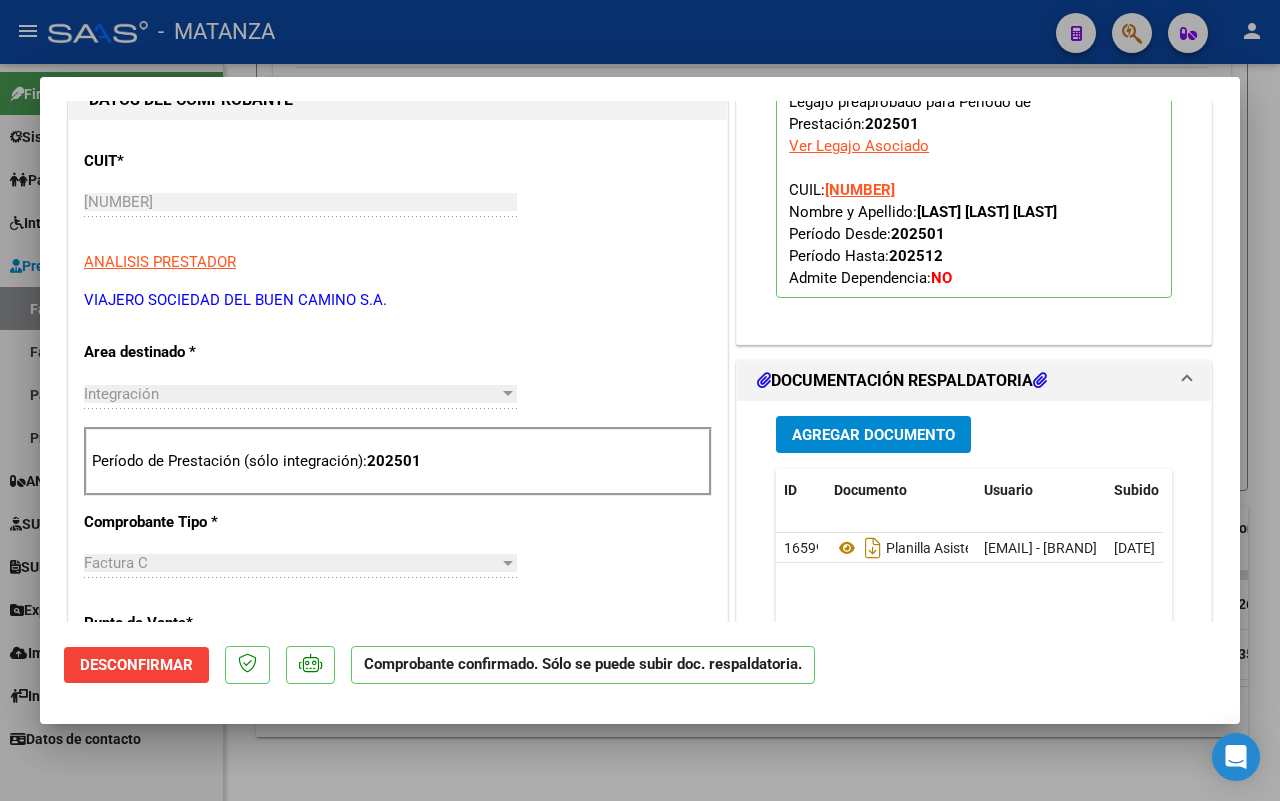 scroll, scrollTop: 875, scrollLeft: 0, axis: vertical 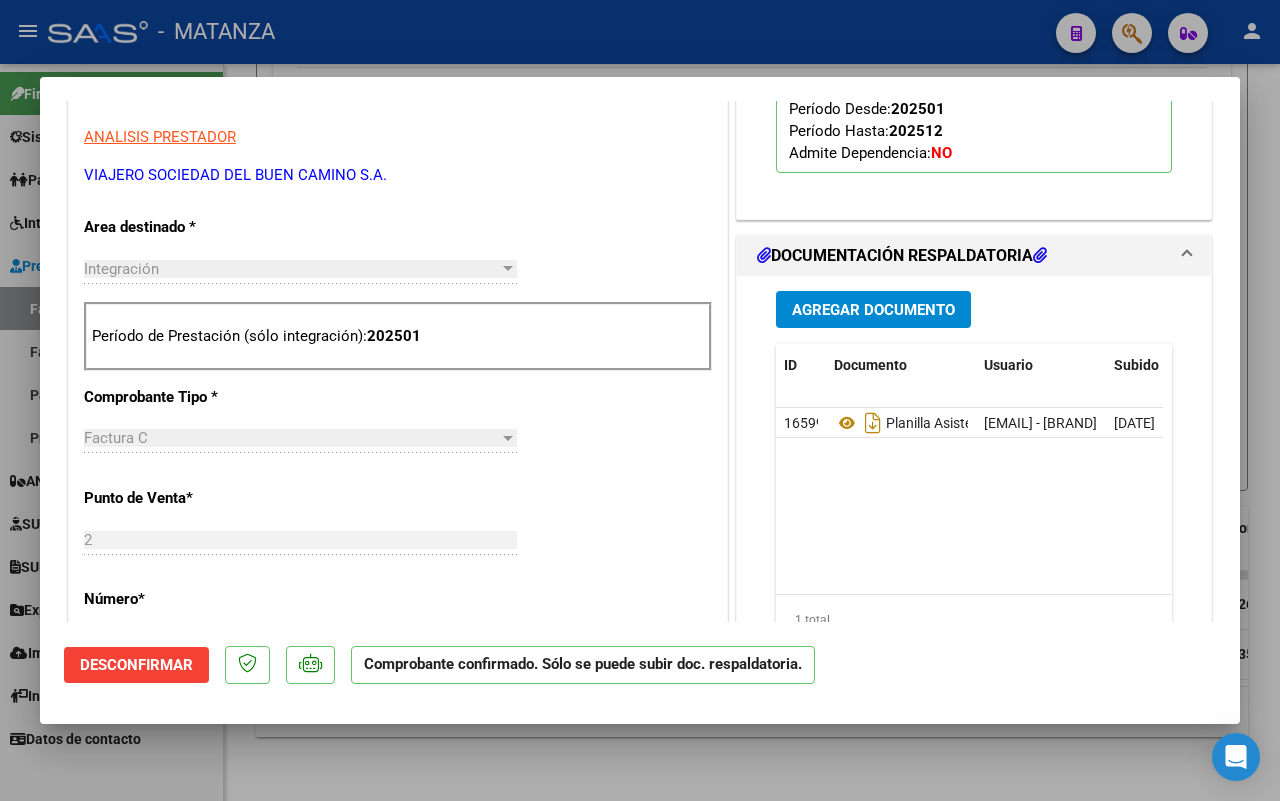 click at bounding box center (640, 400) 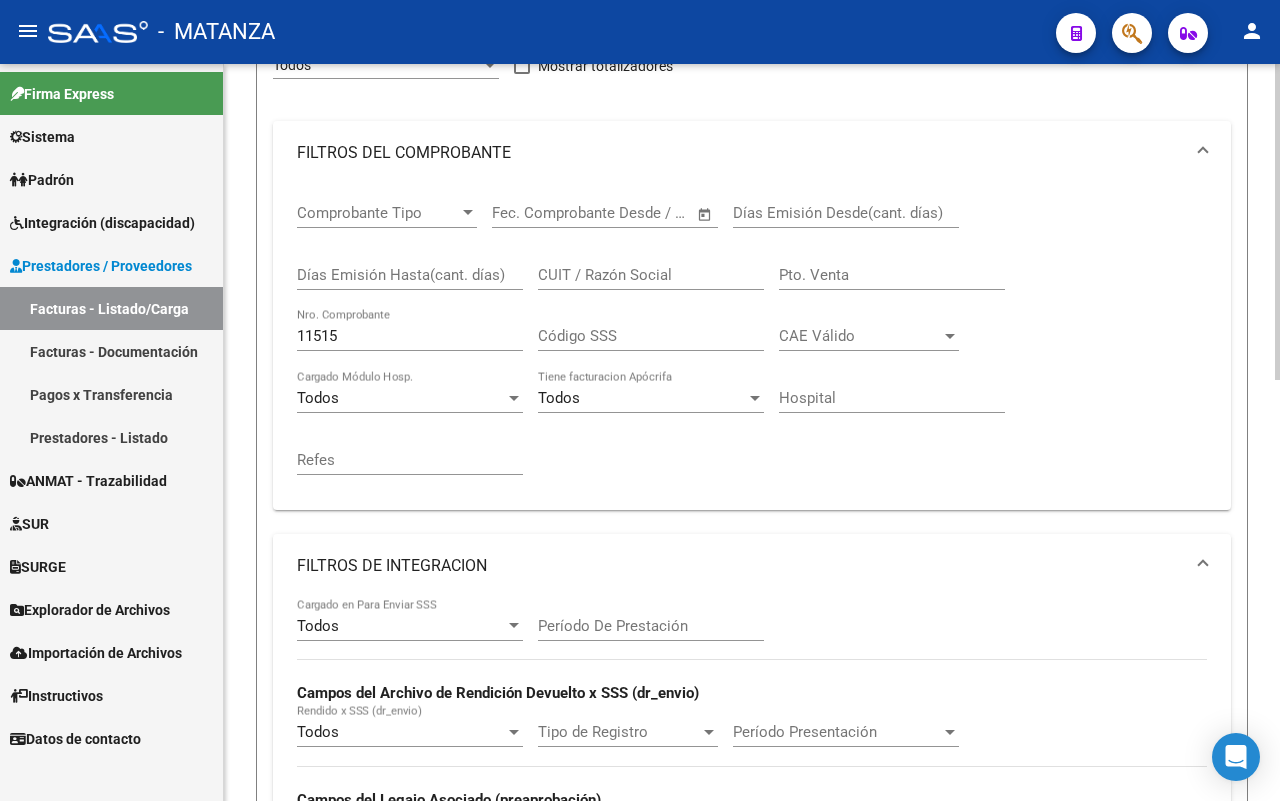 scroll, scrollTop: 233, scrollLeft: 0, axis: vertical 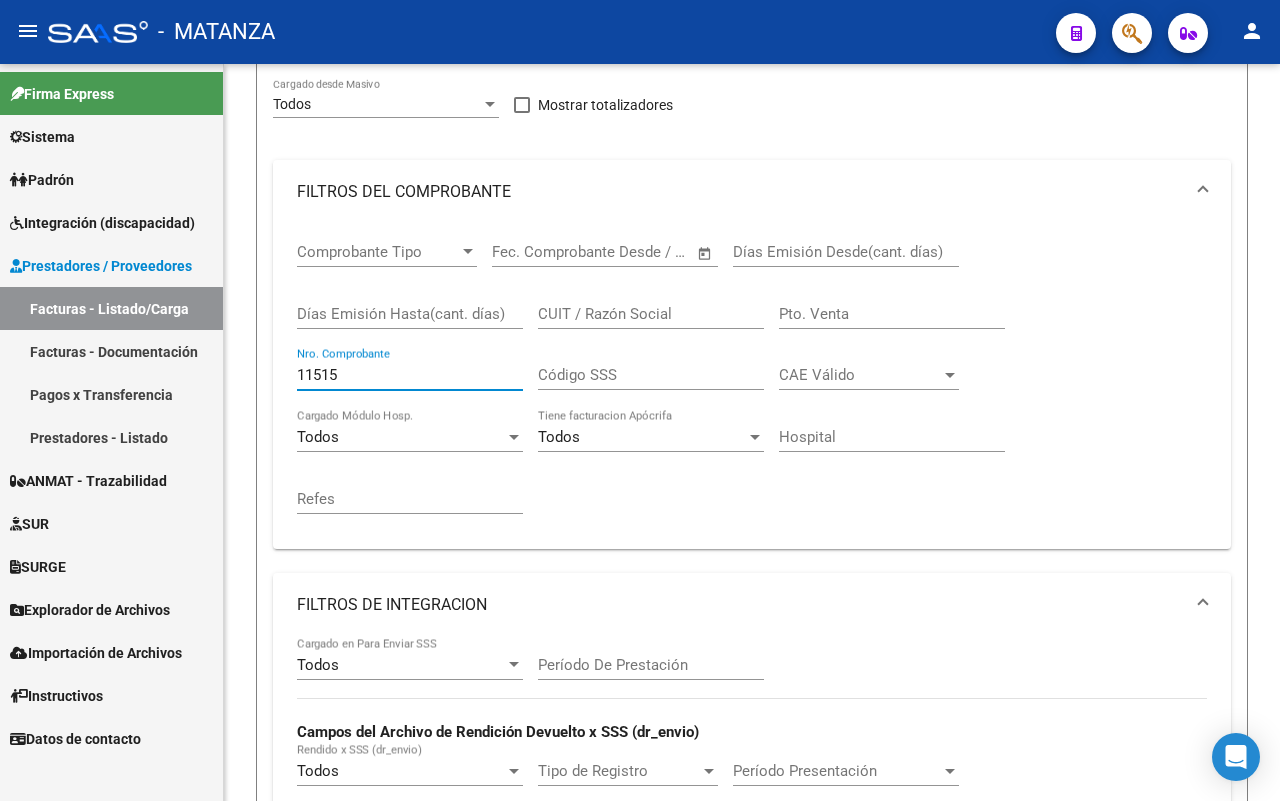 drag, startPoint x: 340, startPoint y: 368, endPoint x: 180, endPoint y: 368, distance: 160 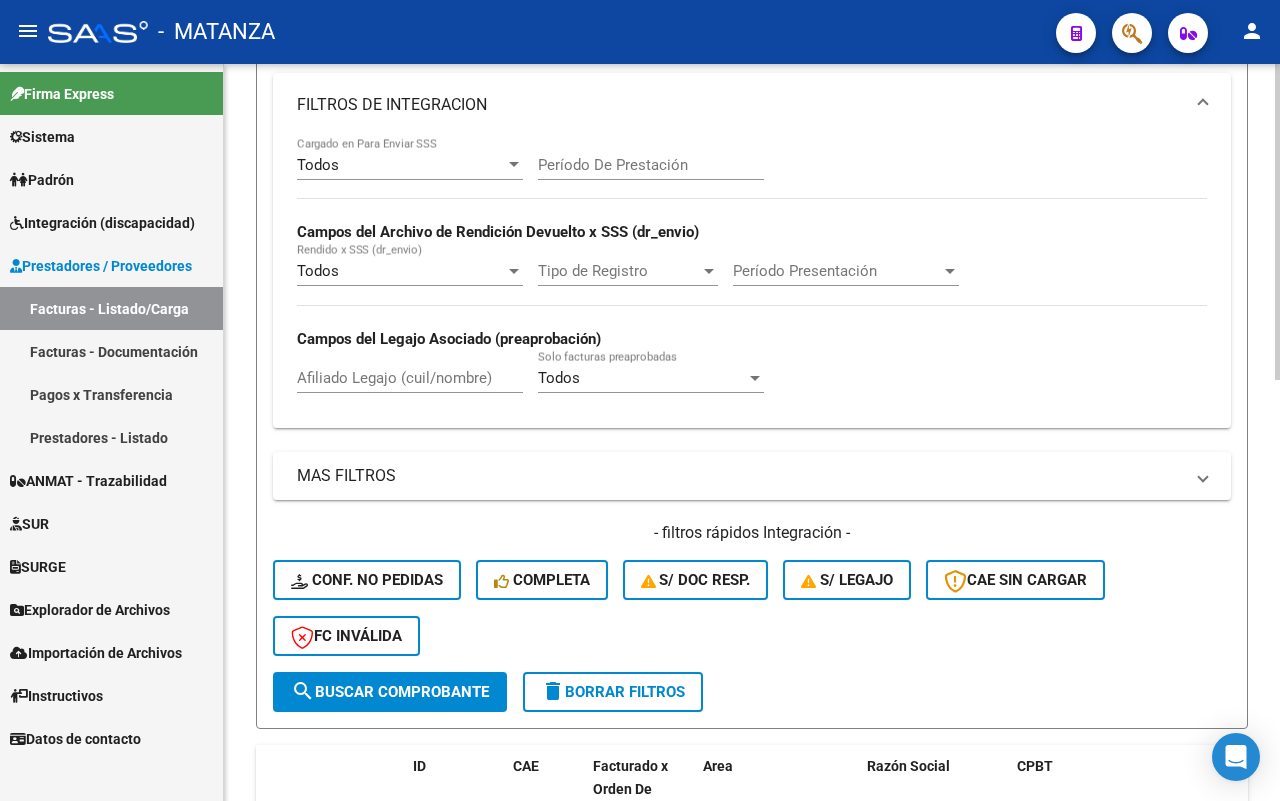 scroll, scrollTop: 983, scrollLeft: 0, axis: vertical 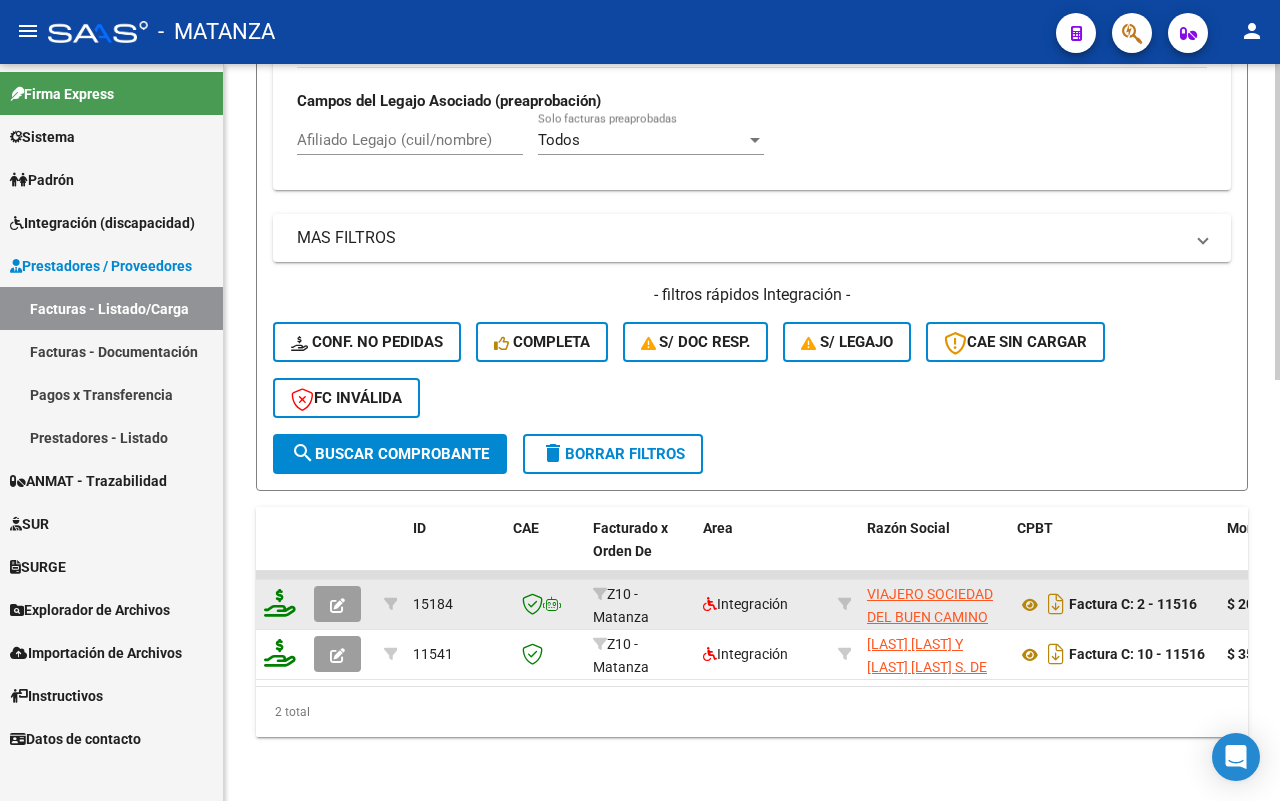 click 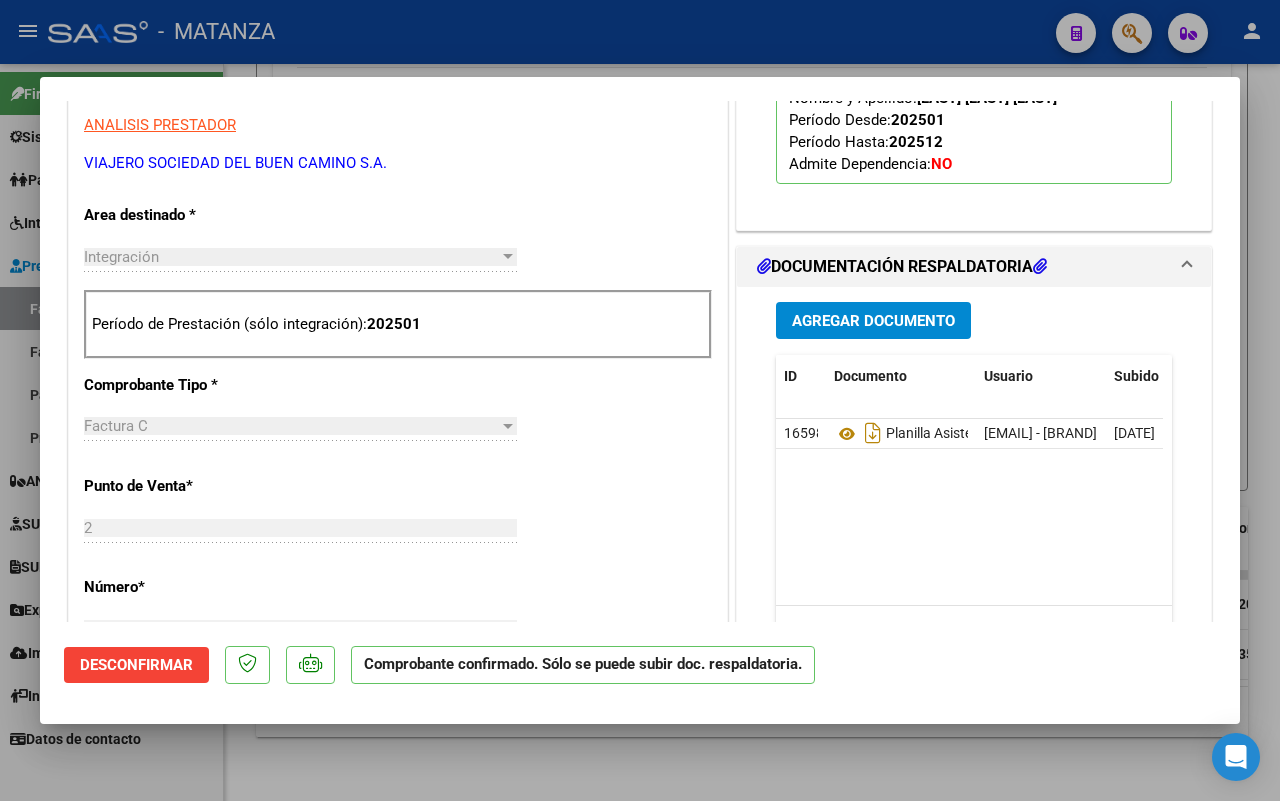scroll, scrollTop: 625, scrollLeft: 0, axis: vertical 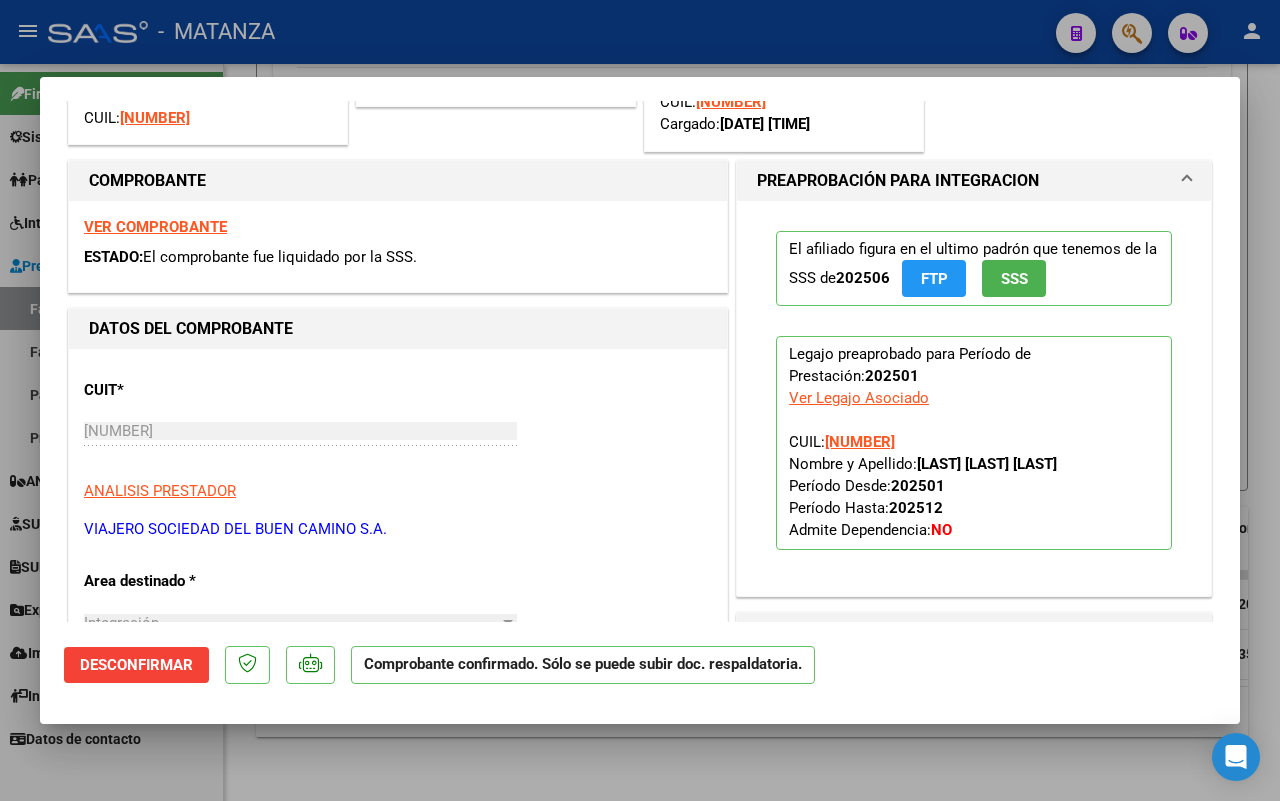 click at bounding box center [640, 400] 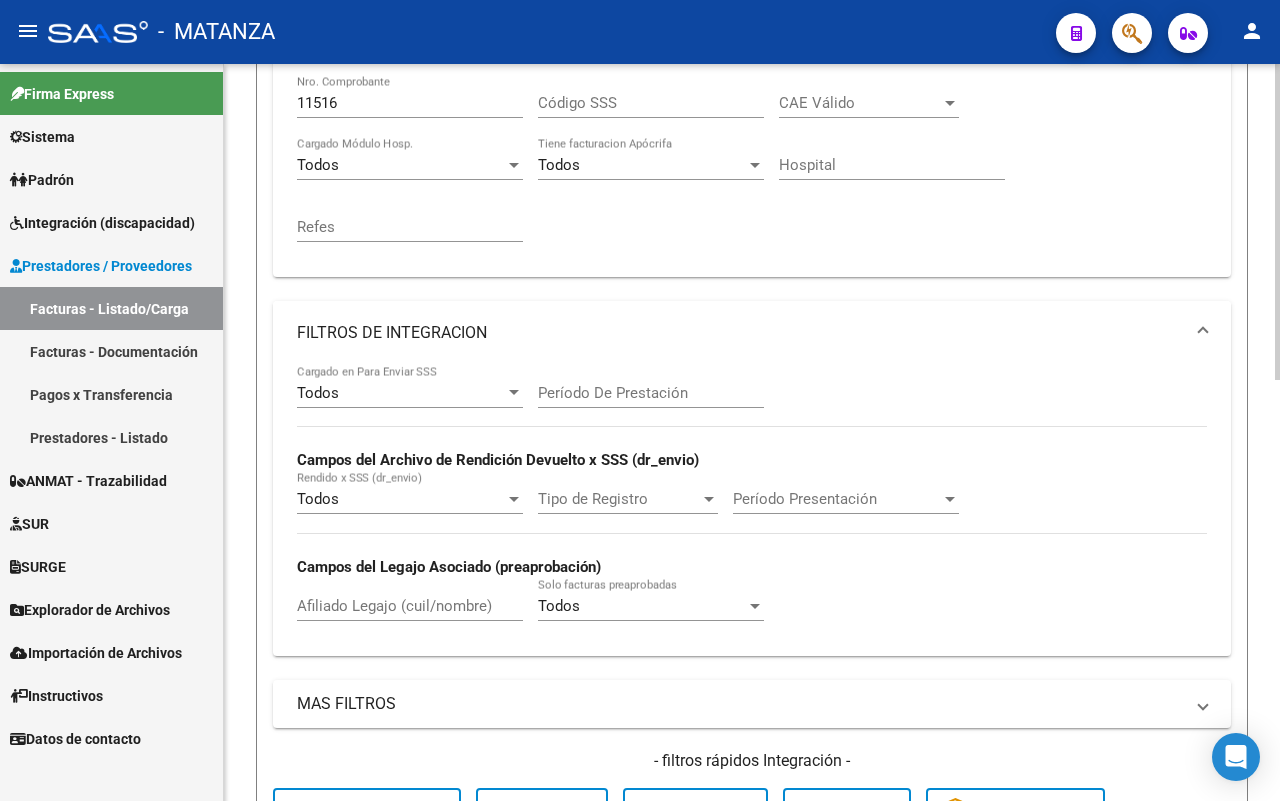 scroll, scrollTop: 483, scrollLeft: 0, axis: vertical 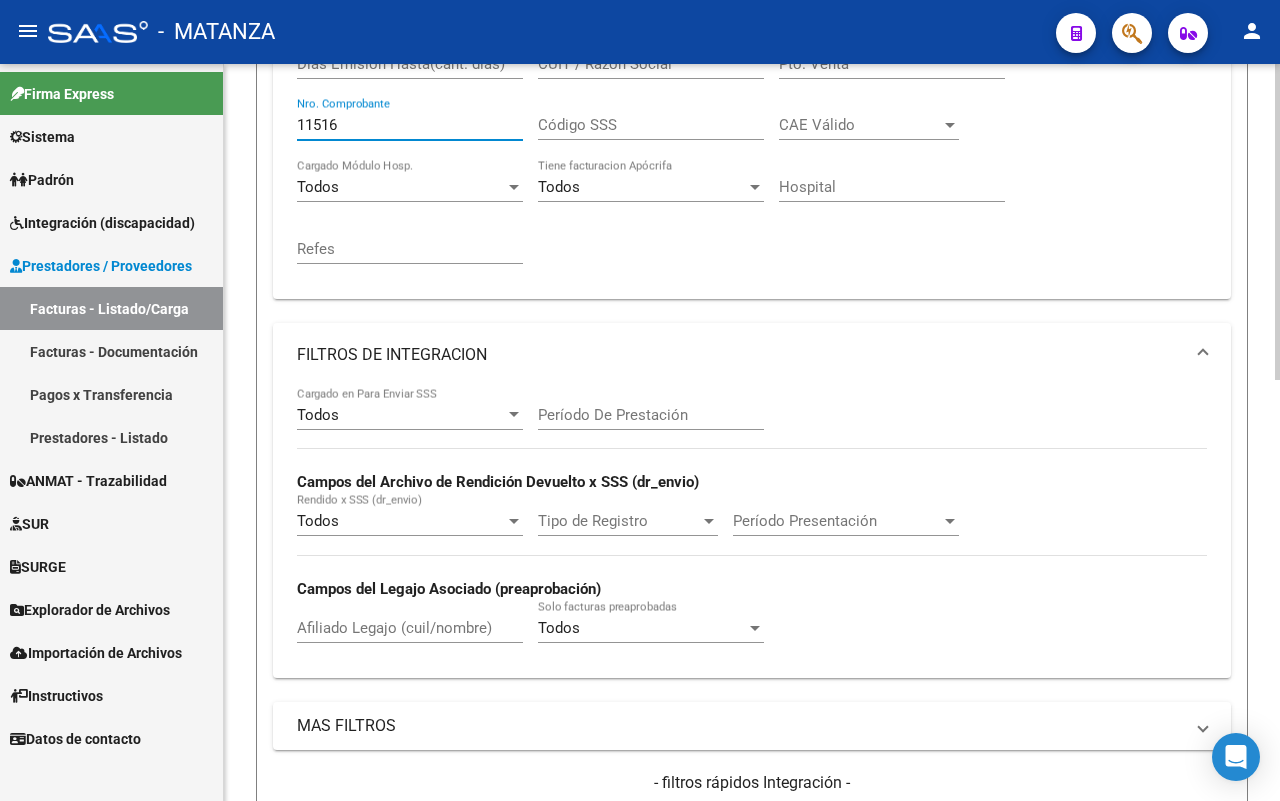 click on "11516" at bounding box center (410, 125) 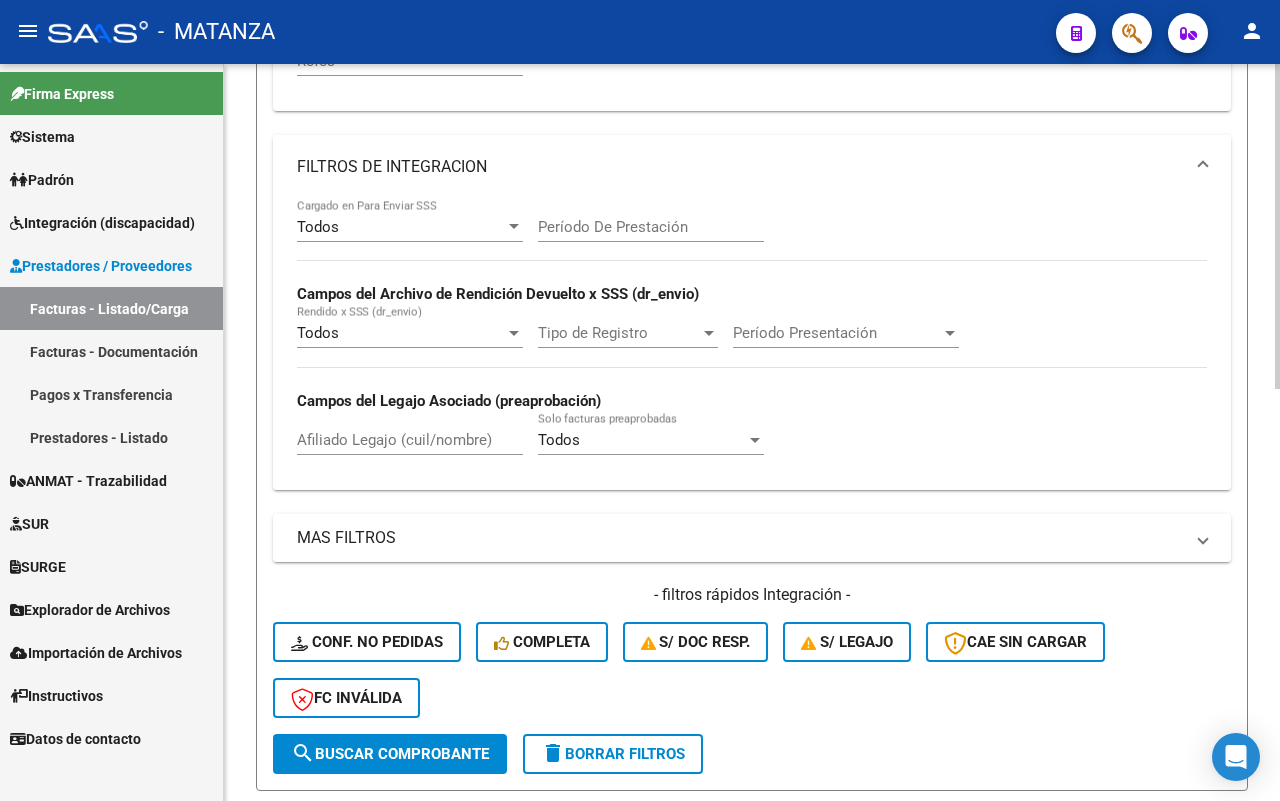 scroll, scrollTop: 858, scrollLeft: 0, axis: vertical 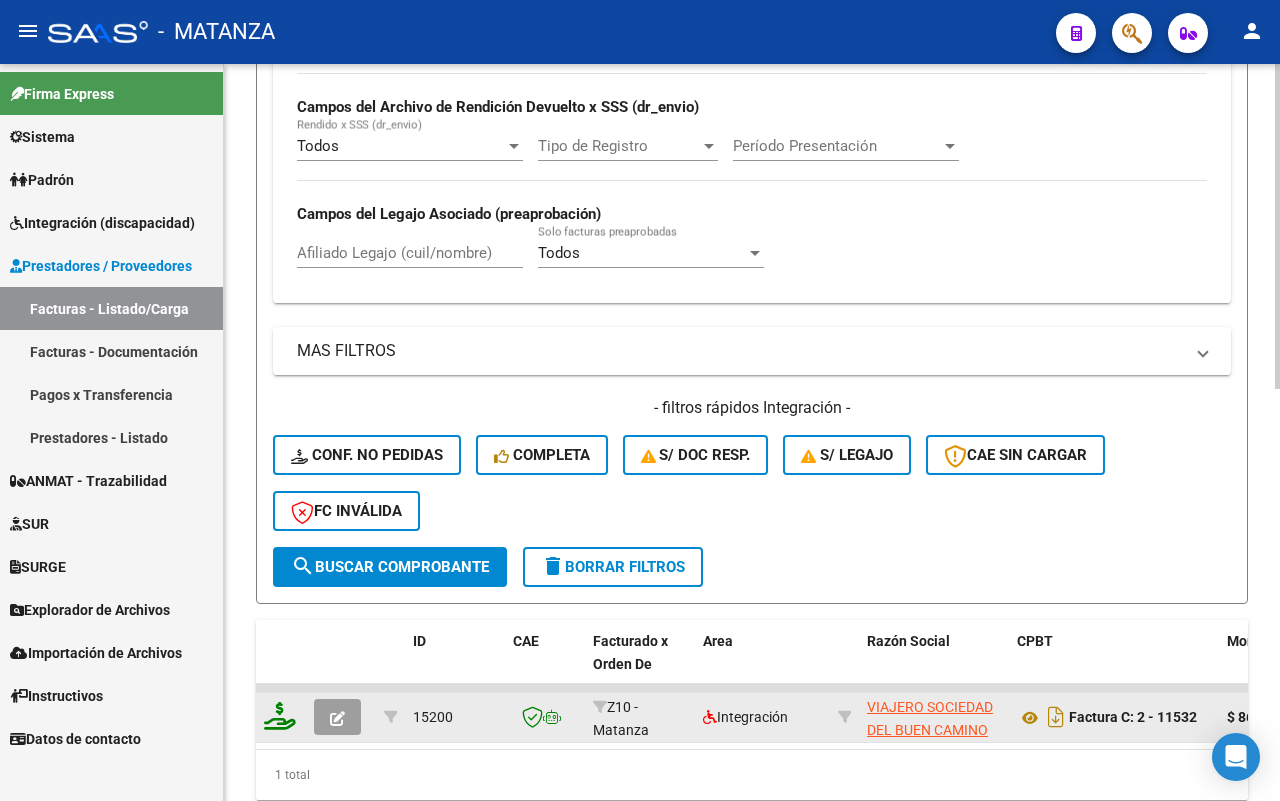 type on "11532" 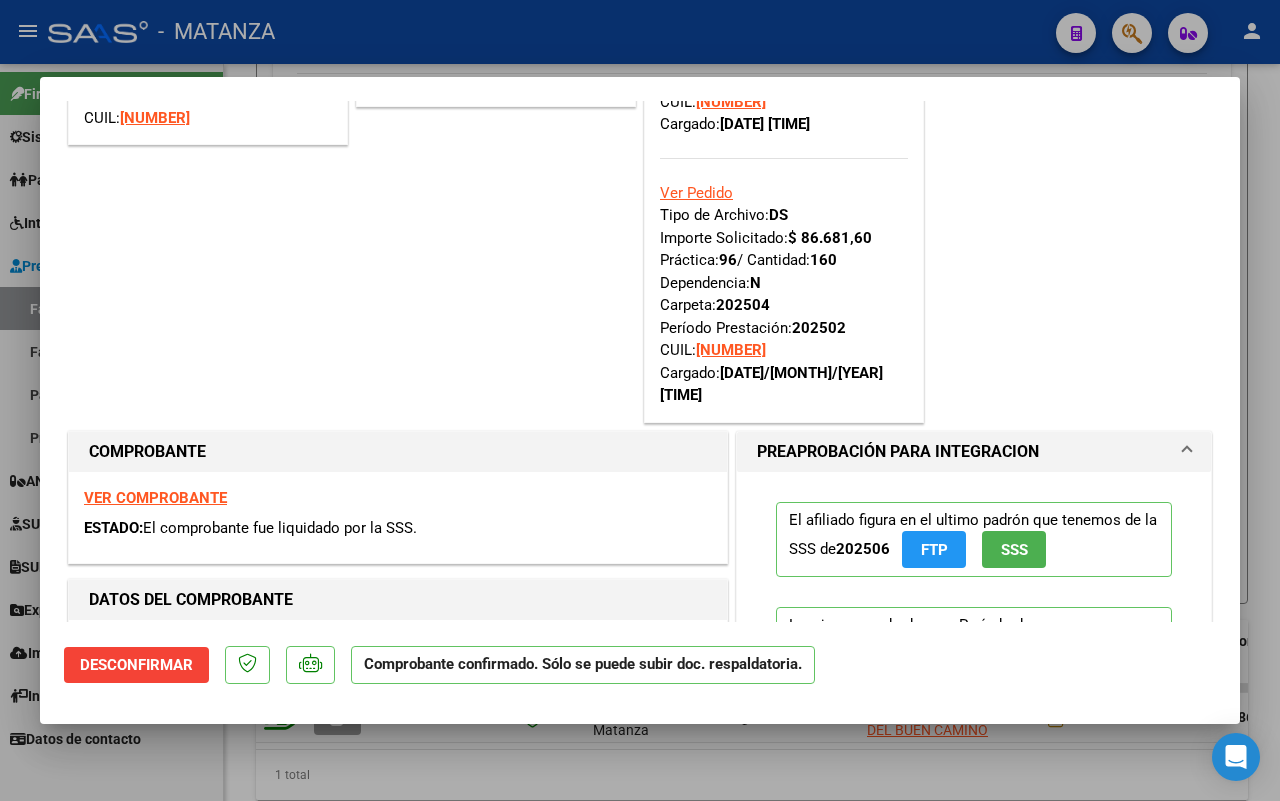 scroll, scrollTop: 0, scrollLeft: 0, axis: both 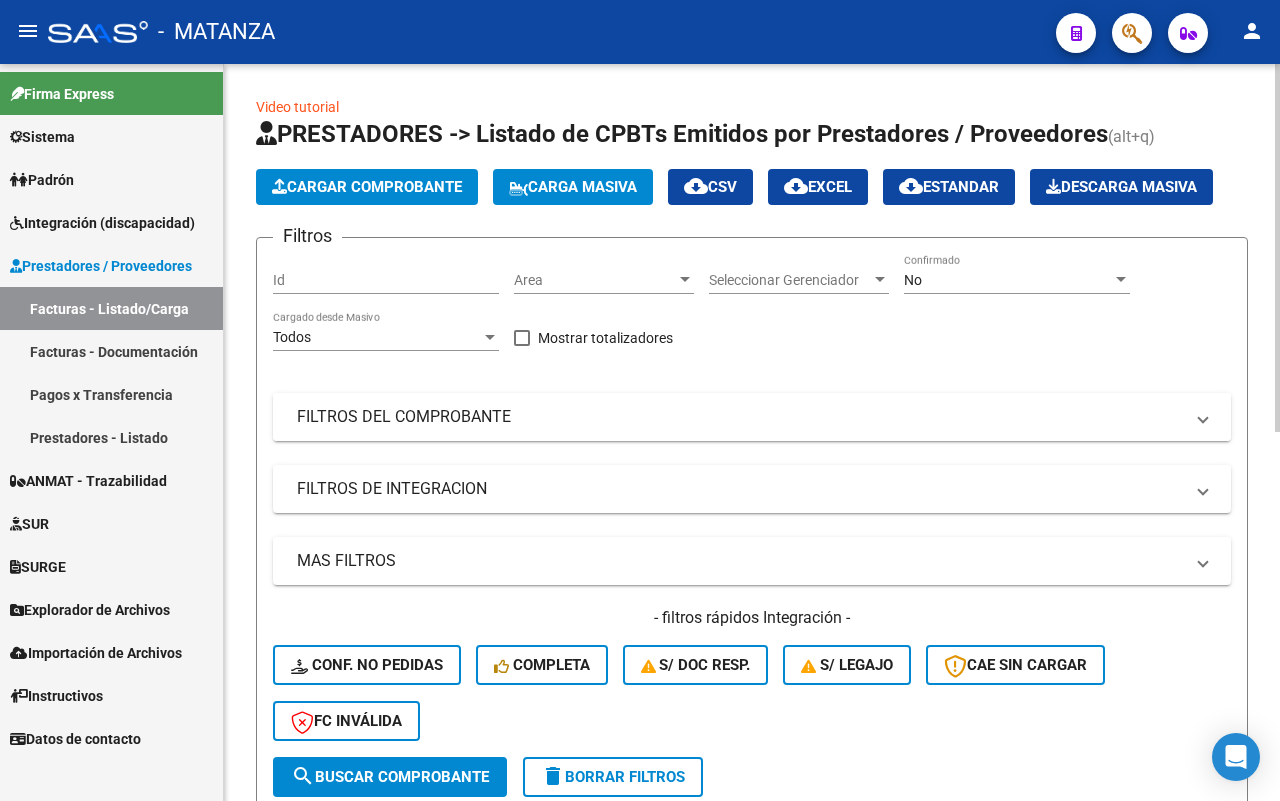 click on "FILTROS DEL COMPROBANTE" at bounding box center (740, 417) 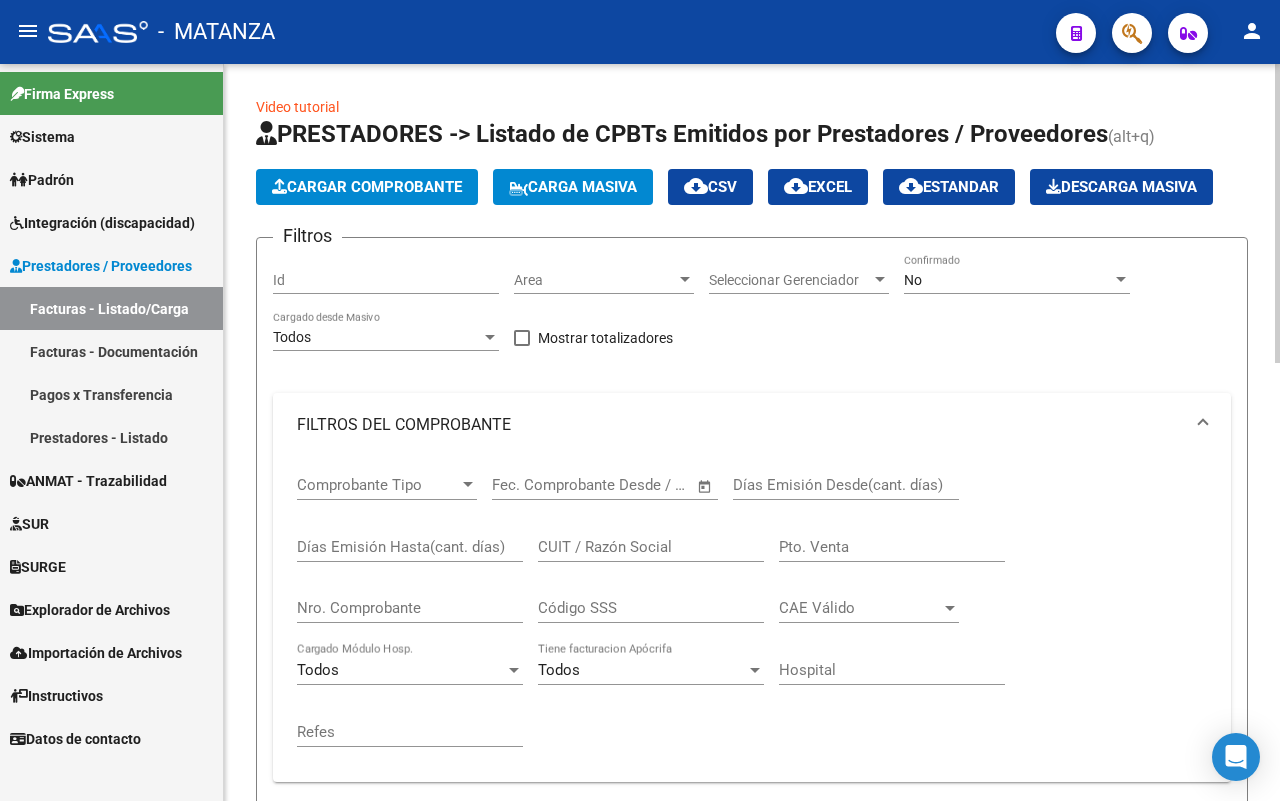 click on "Nro. Comprobante" at bounding box center (410, 608) 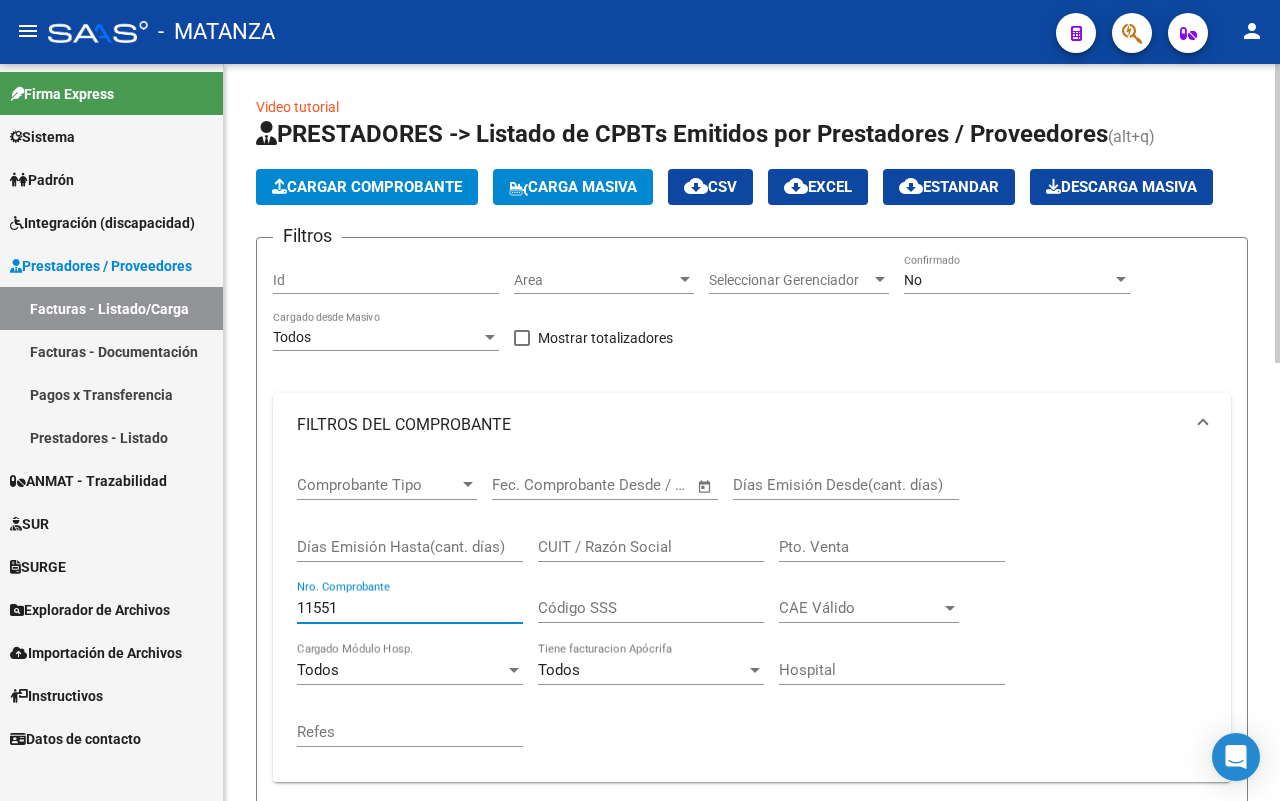 type on "11551" 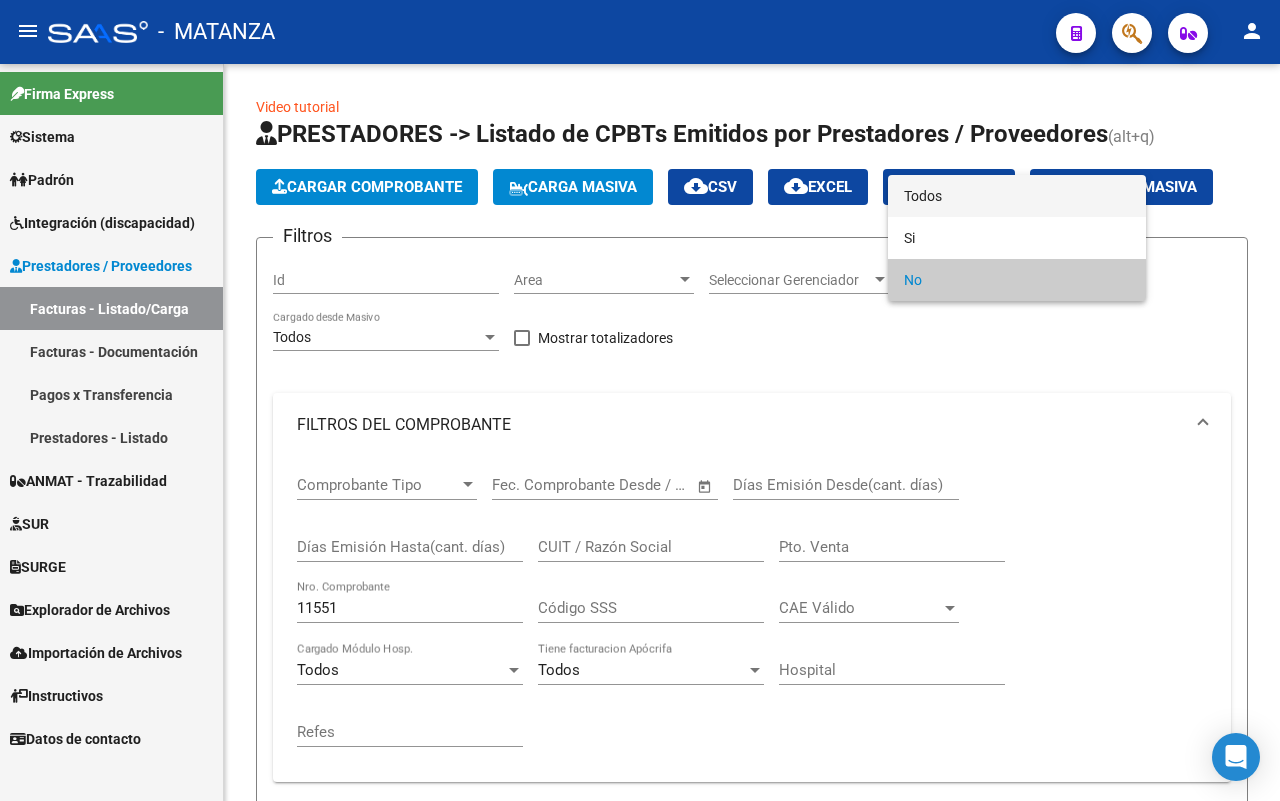 click on "Todos" at bounding box center (1017, 196) 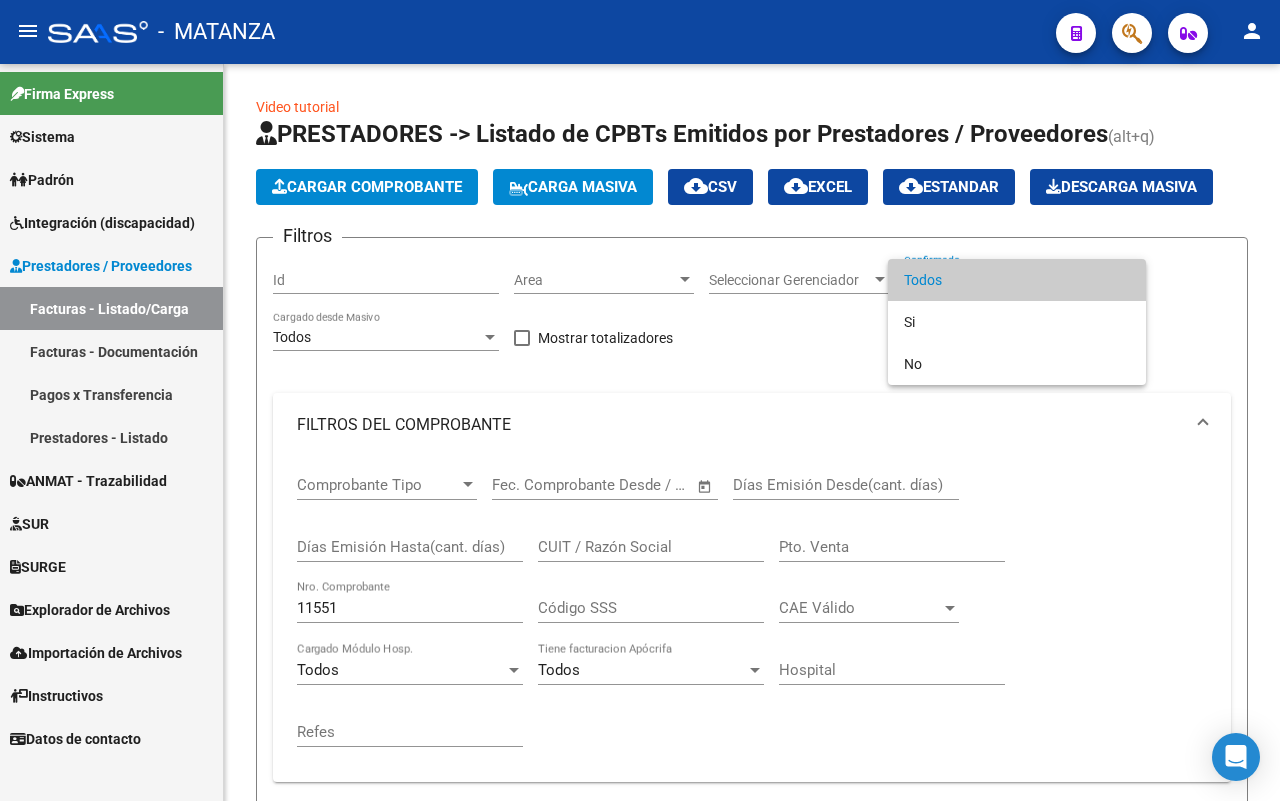 click on "Todos" at bounding box center (1017, 280) 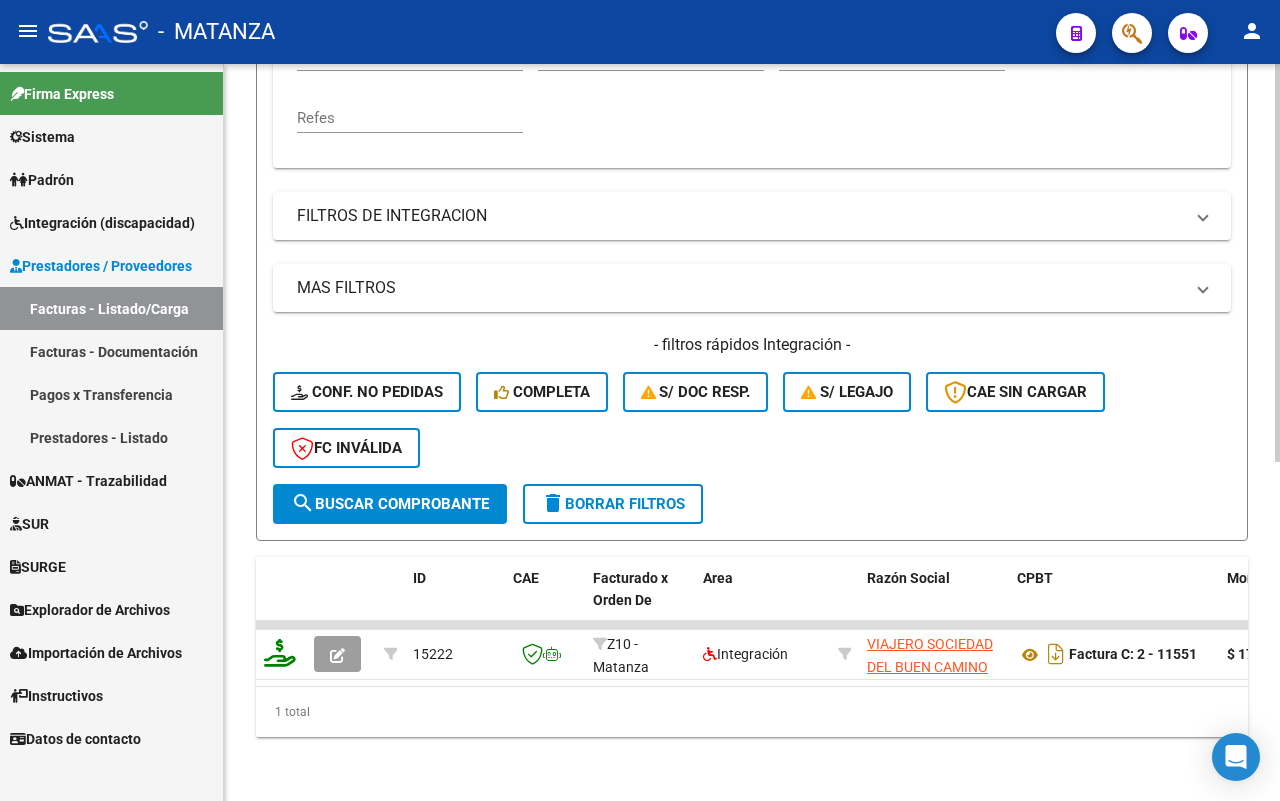 scroll, scrollTop: 627, scrollLeft: 0, axis: vertical 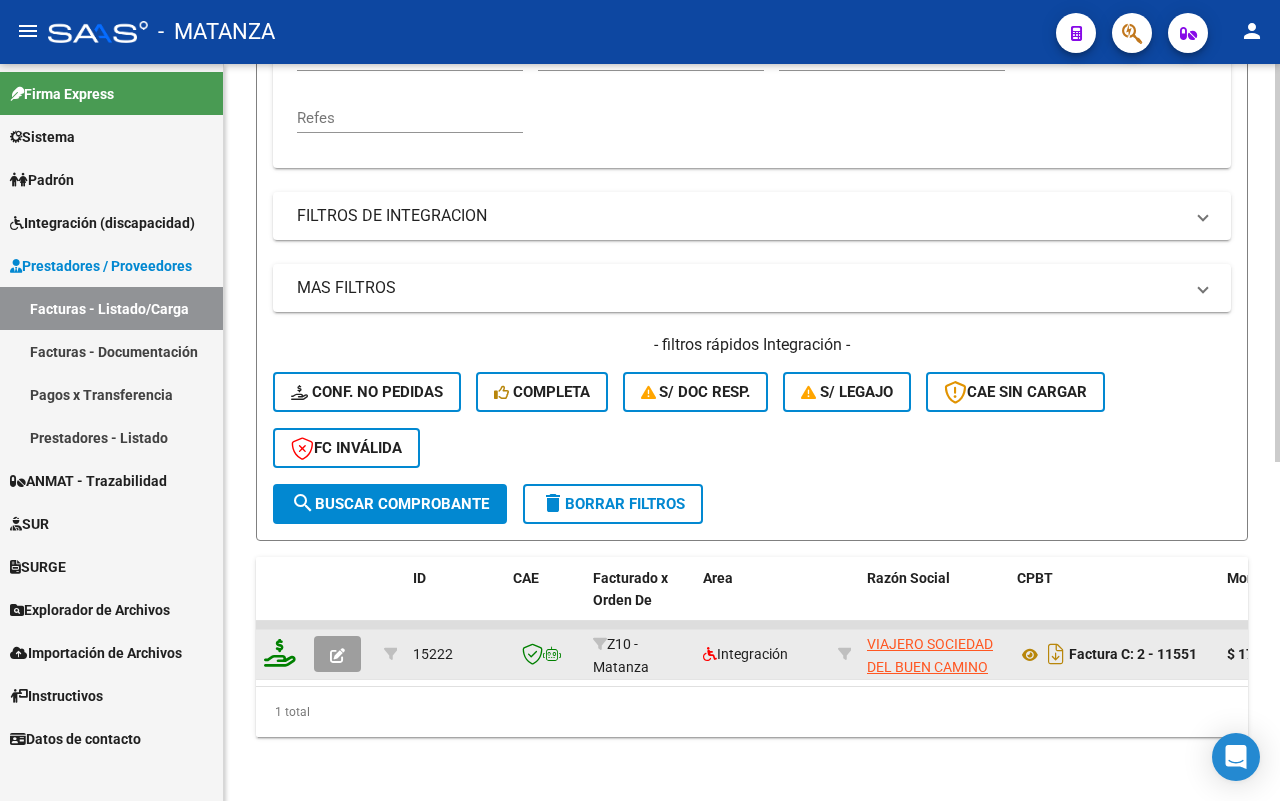 click 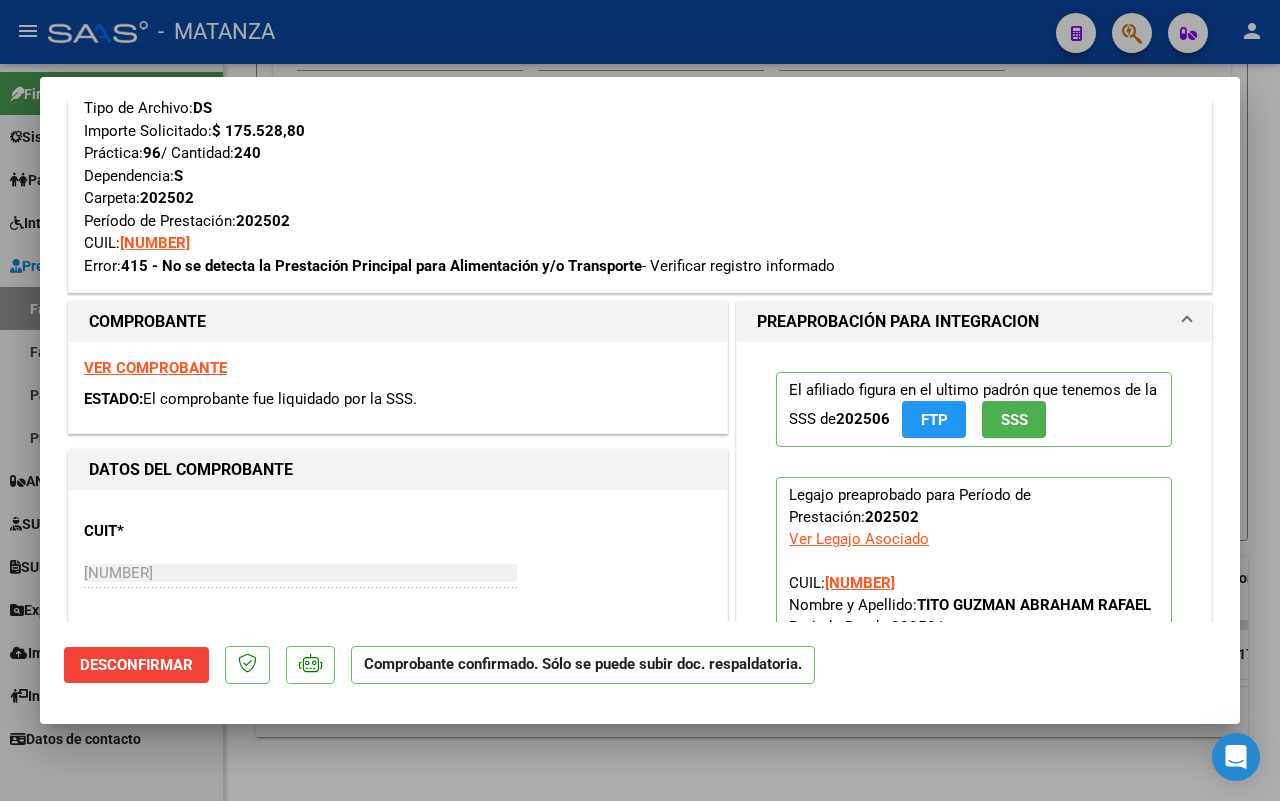 scroll, scrollTop: 500, scrollLeft: 0, axis: vertical 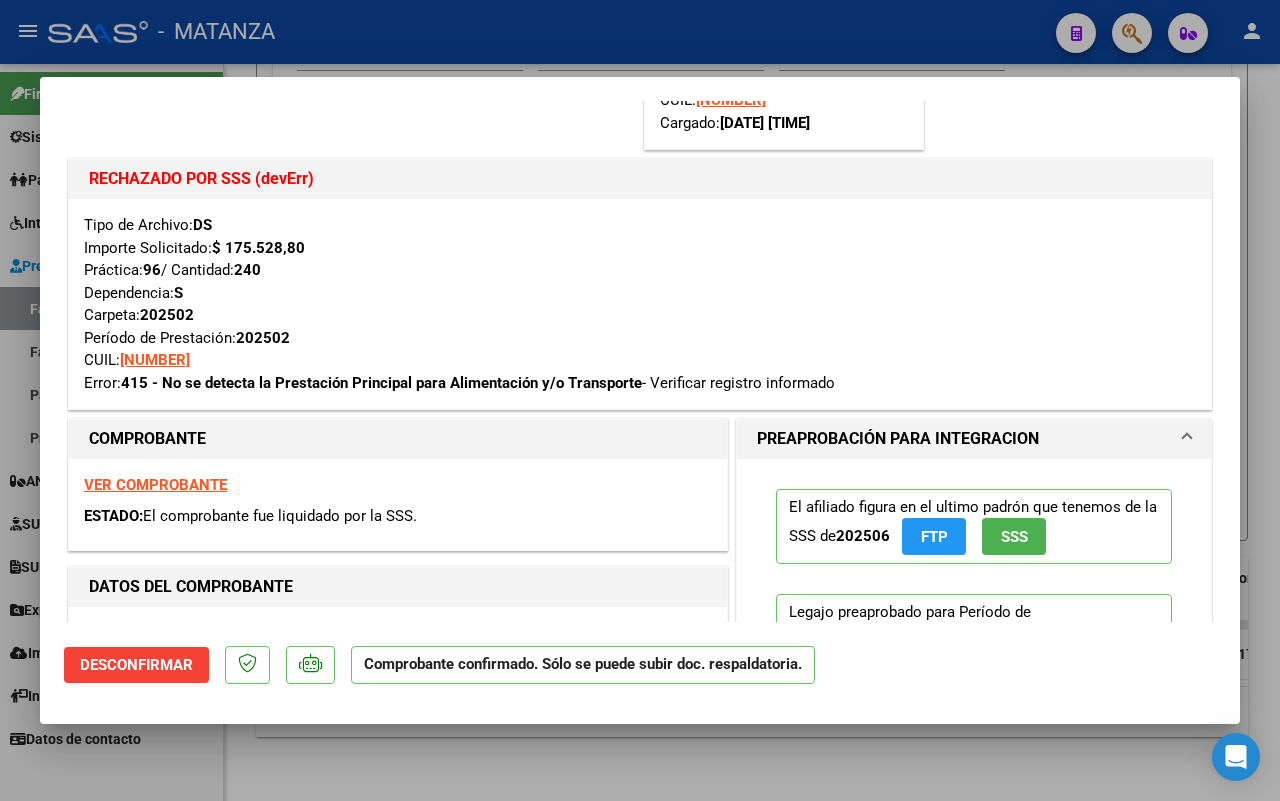 click on "VER COMPROBANTE" at bounding box center [155, 485] 